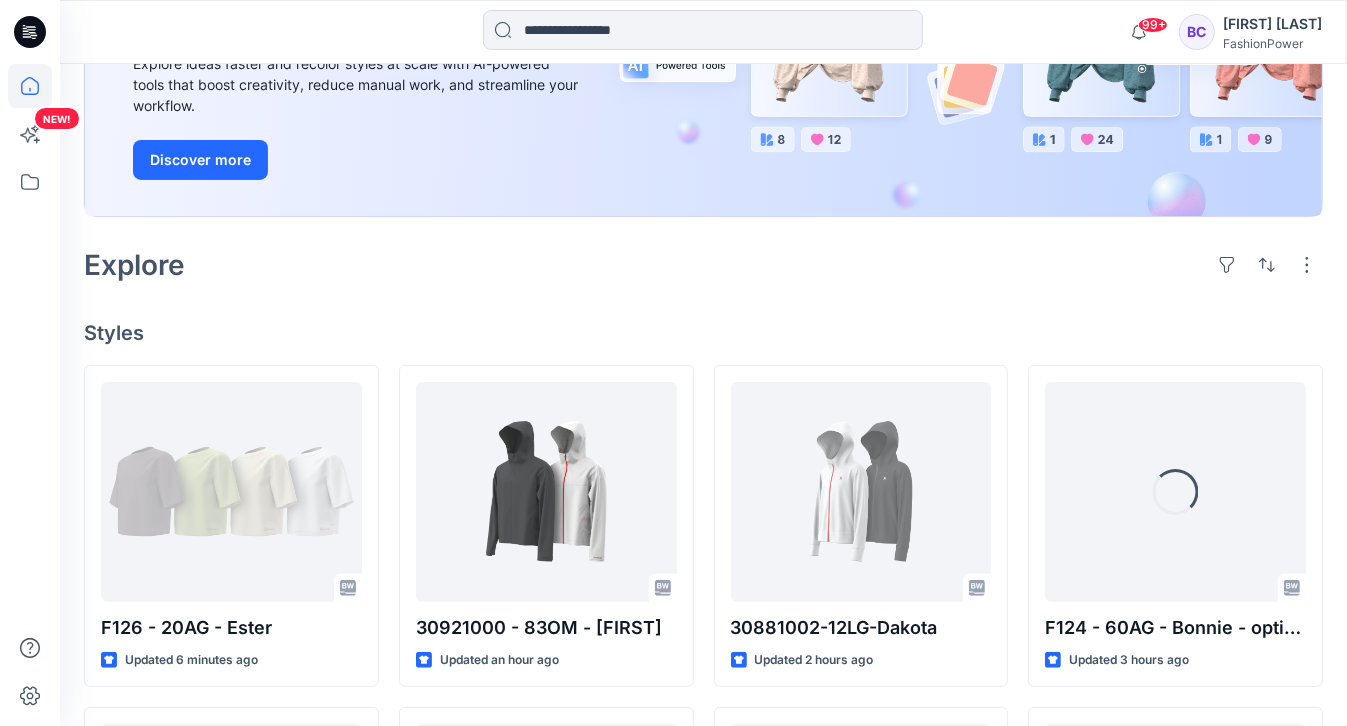 scroll, scrollTop: 480, scrollLeft: 0, axis: vertical 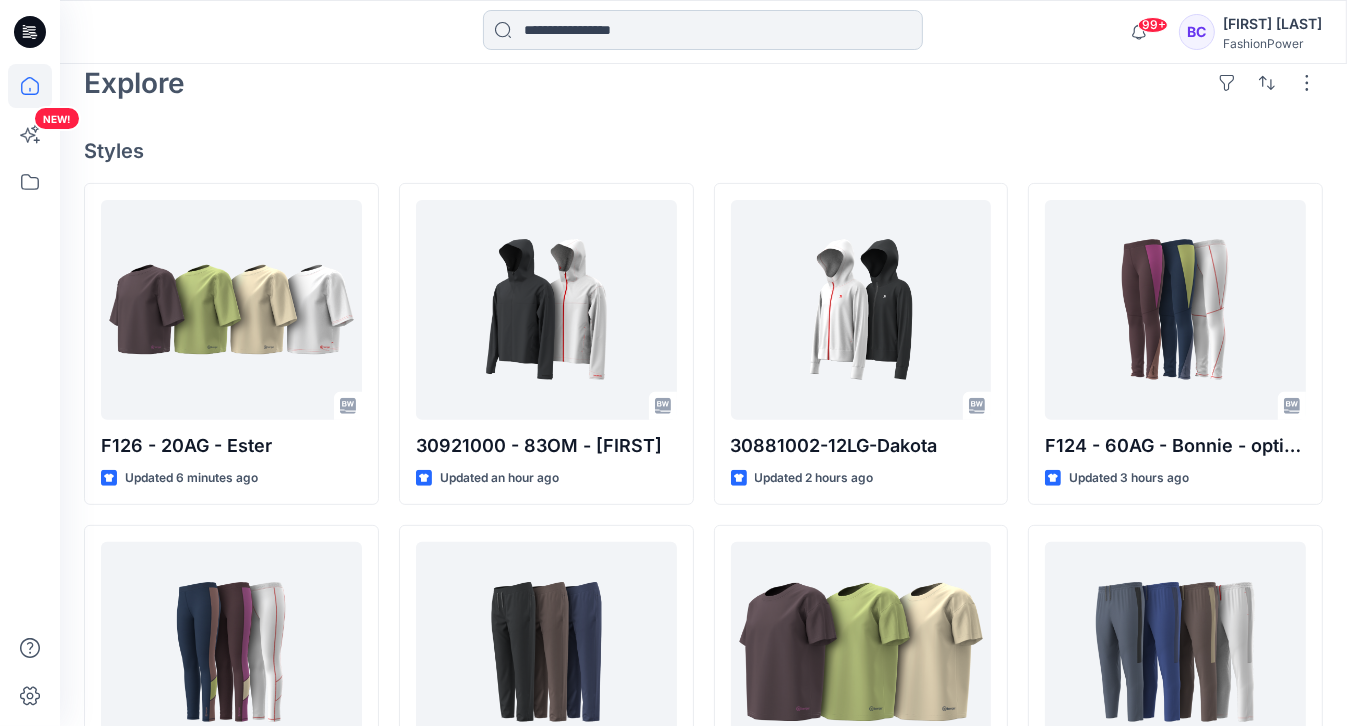 click at bounding box center (703, 30) 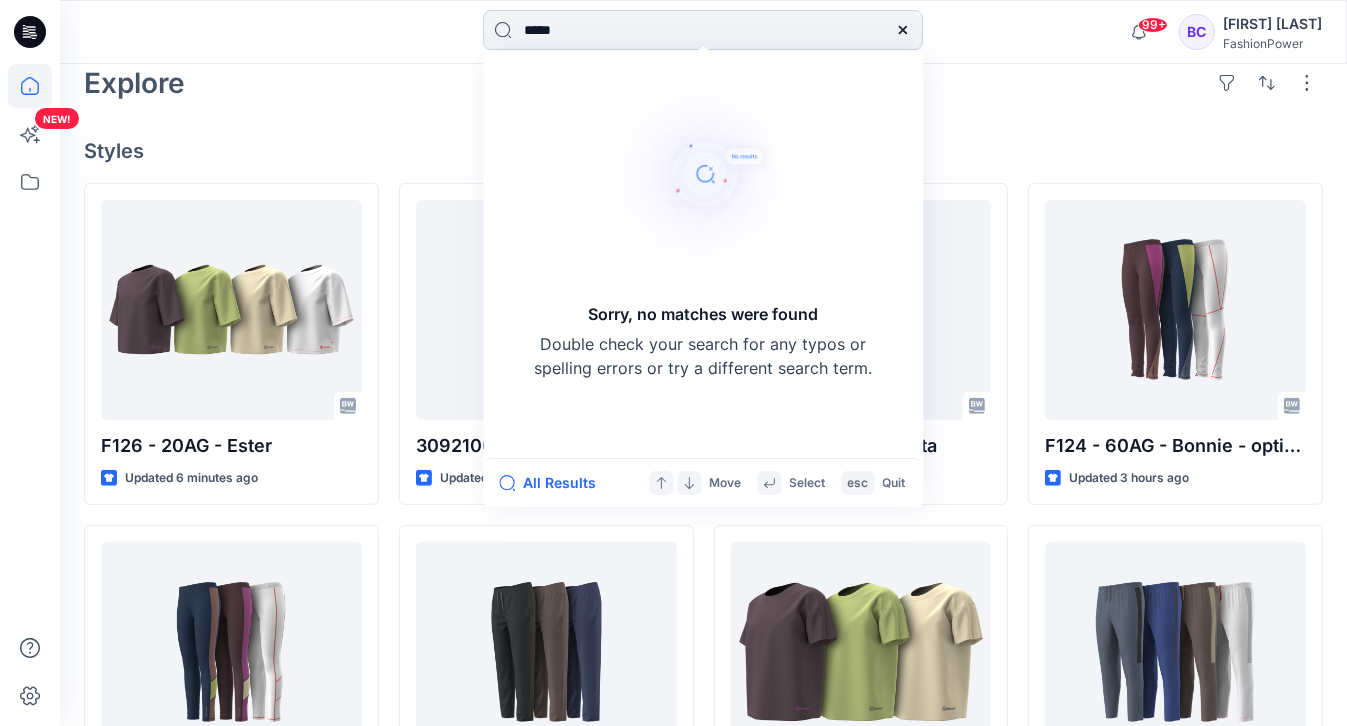 type on "******" 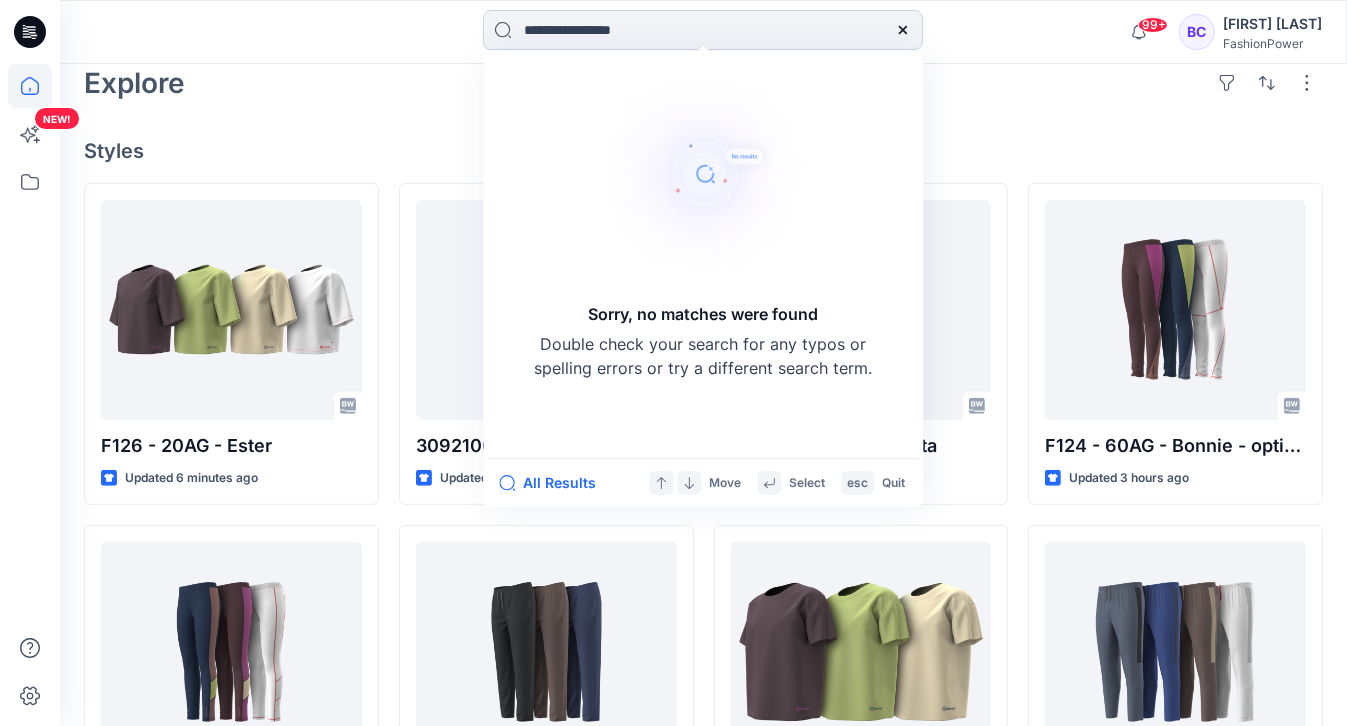 scroll, scrollTop: 0, scrollLeft: 0, axis: both 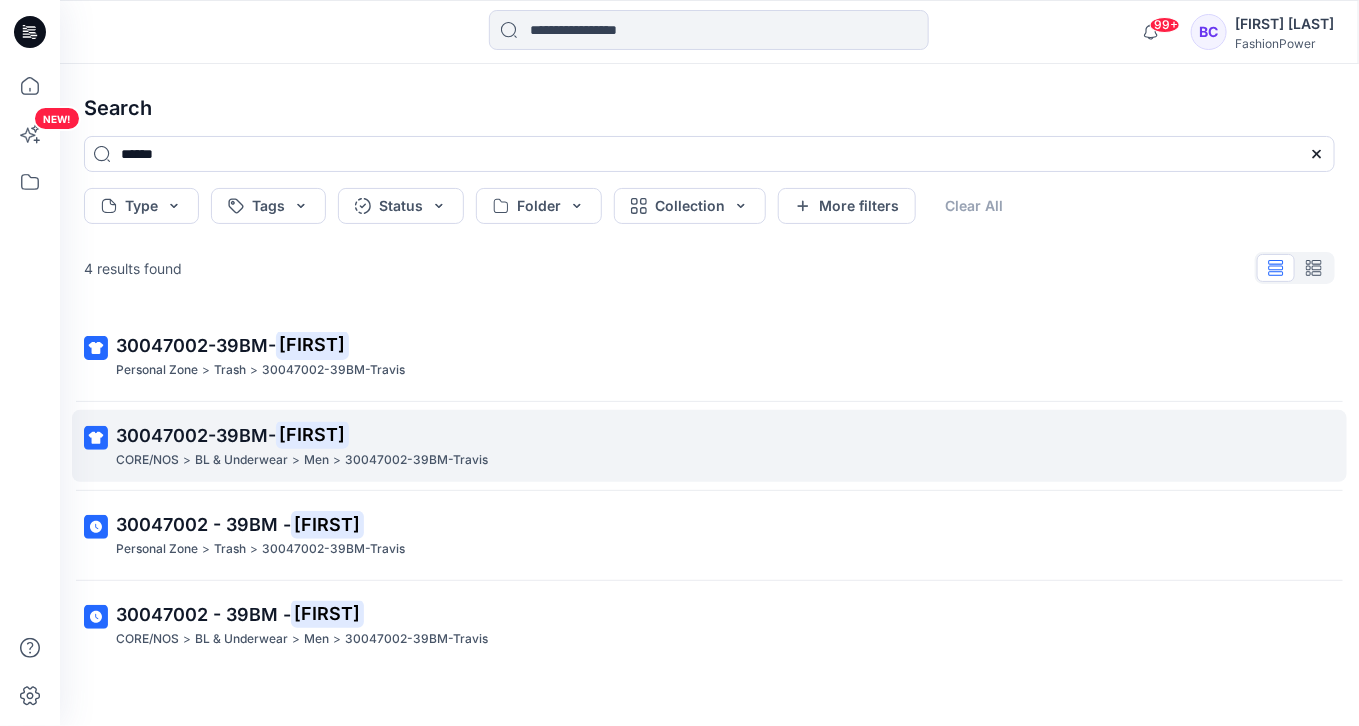 click on "30047002-39BM-Travis" at bounding box center [416, 460] 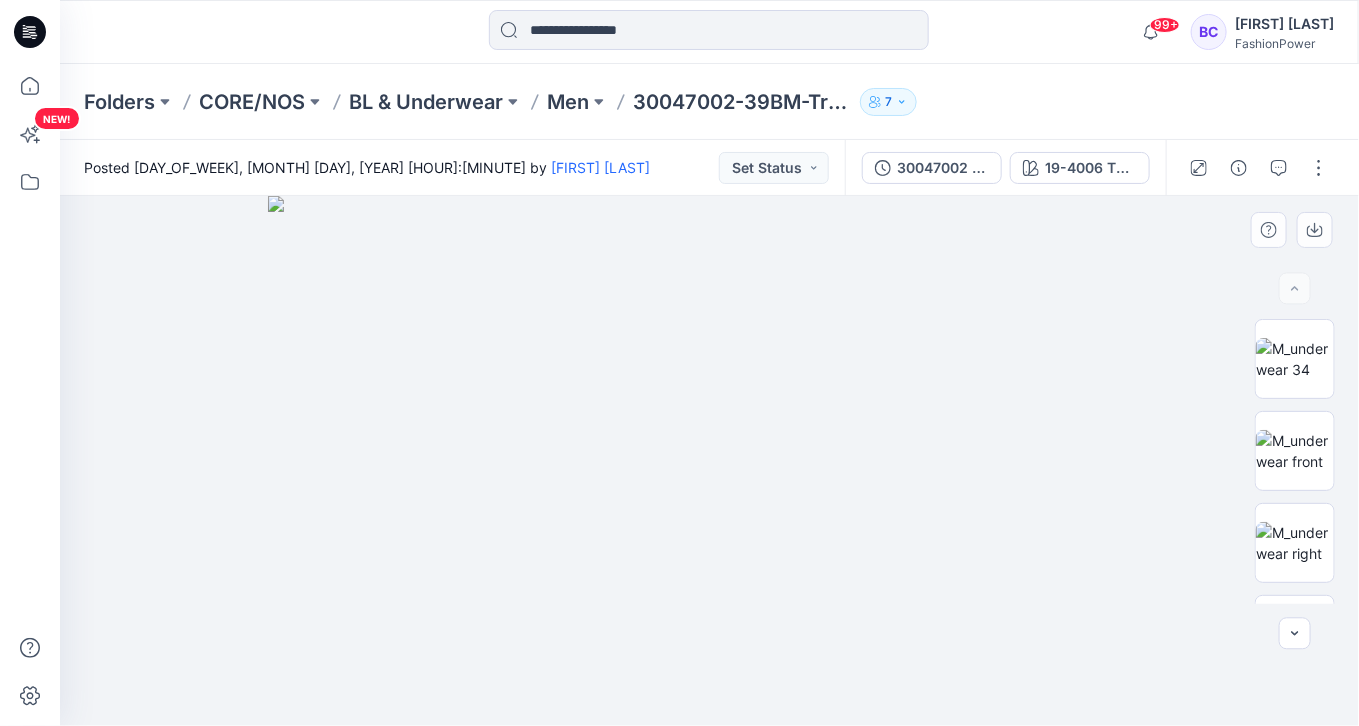 click at bounding box center [709, 461] 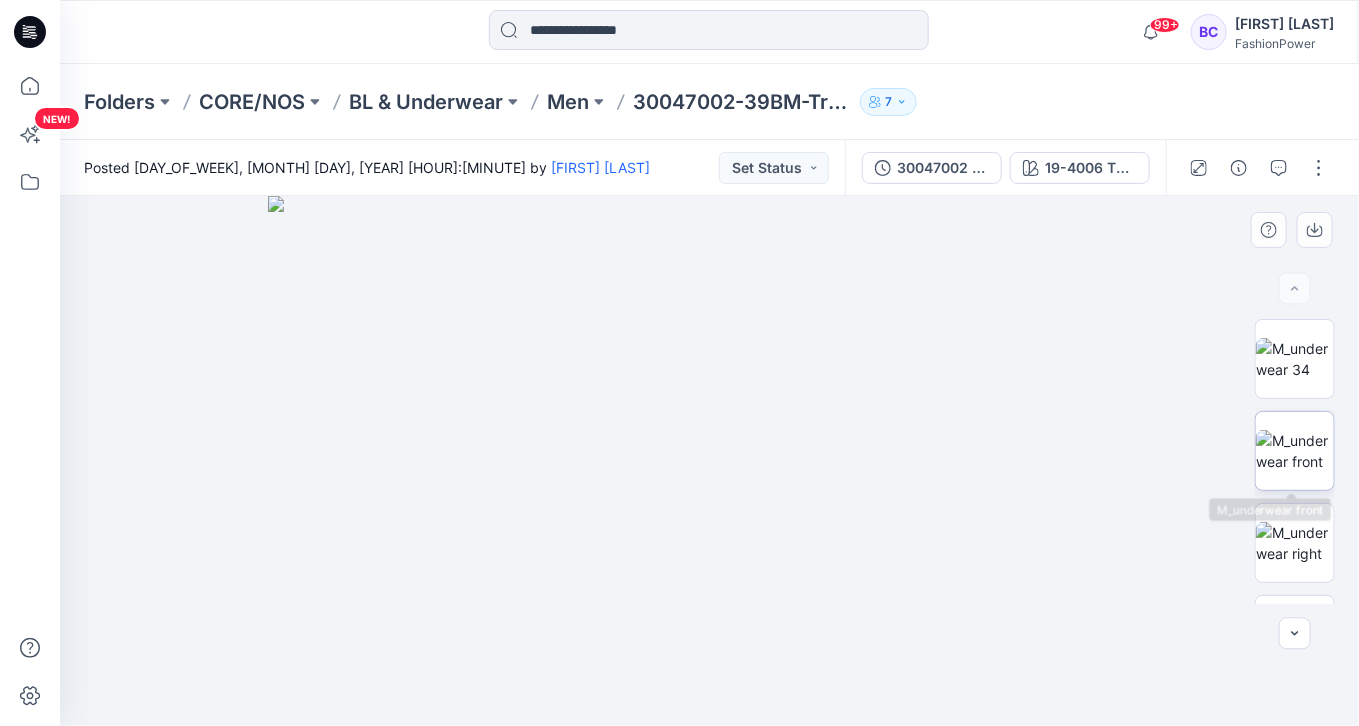 click at bounding box center (1295, 451) 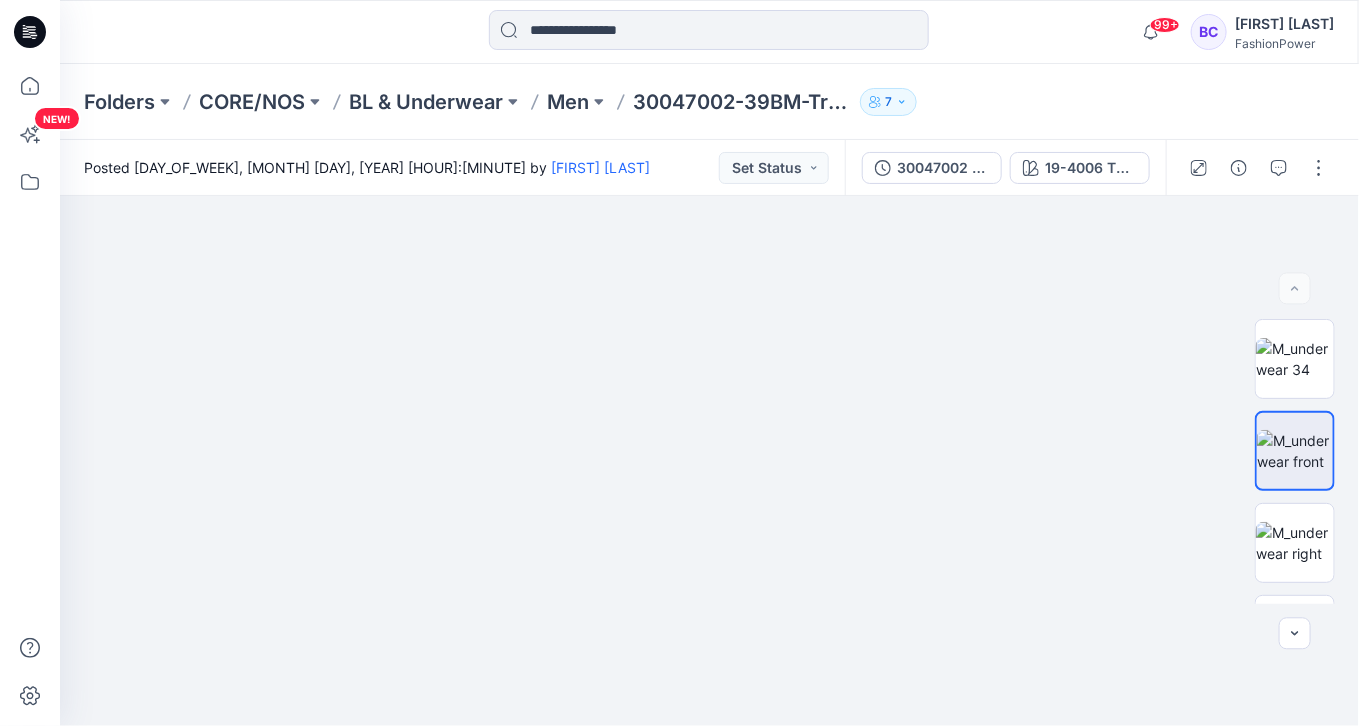 drag, startPoint x: 610, startPoint y: -63, endPoint x: 637, endPoint y: -87, distance: 36.124783 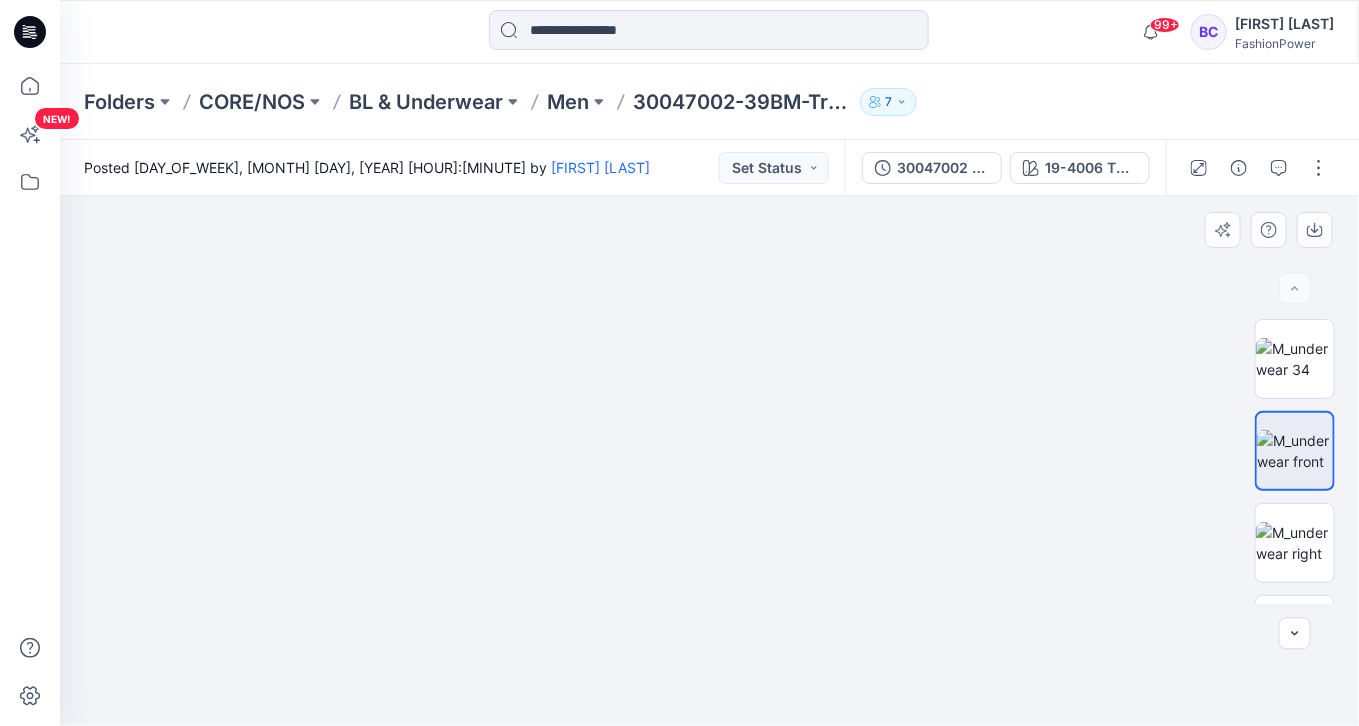 drag, startPoint x: 637, startPoint y: -87, endPoint x: 563, endPoint y: 445, distance: 537.12195 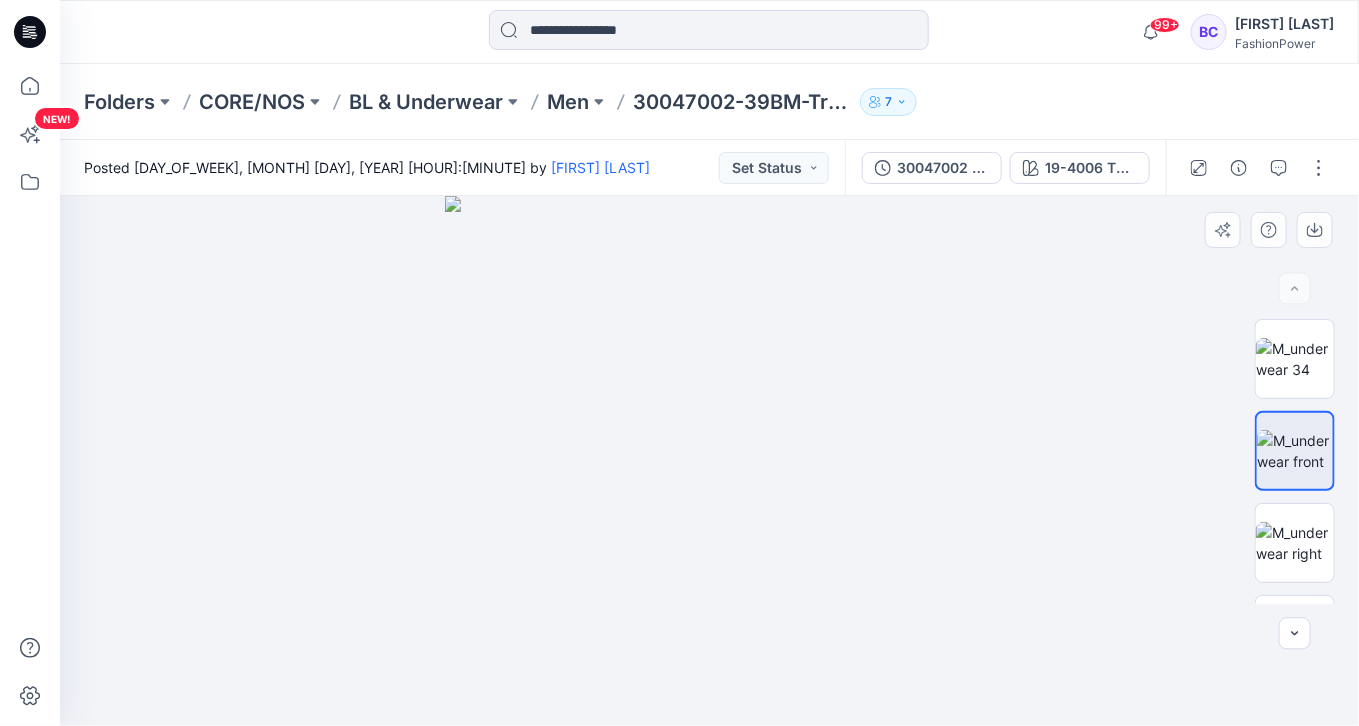 drag, startPoint x: 778, startPoint y: 412, endPoint x: 798, endPoint y: 315, distance: 99.0404 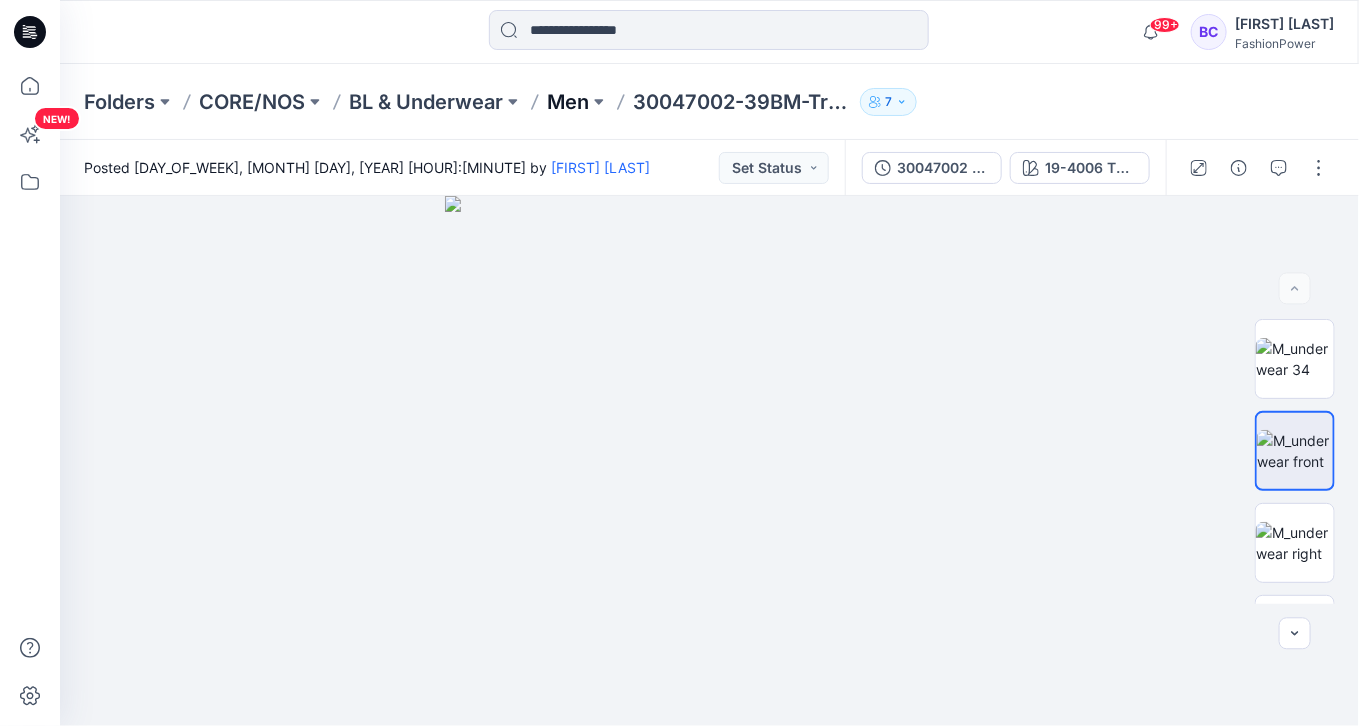 click on "Men" at bounding box center [568, 102] 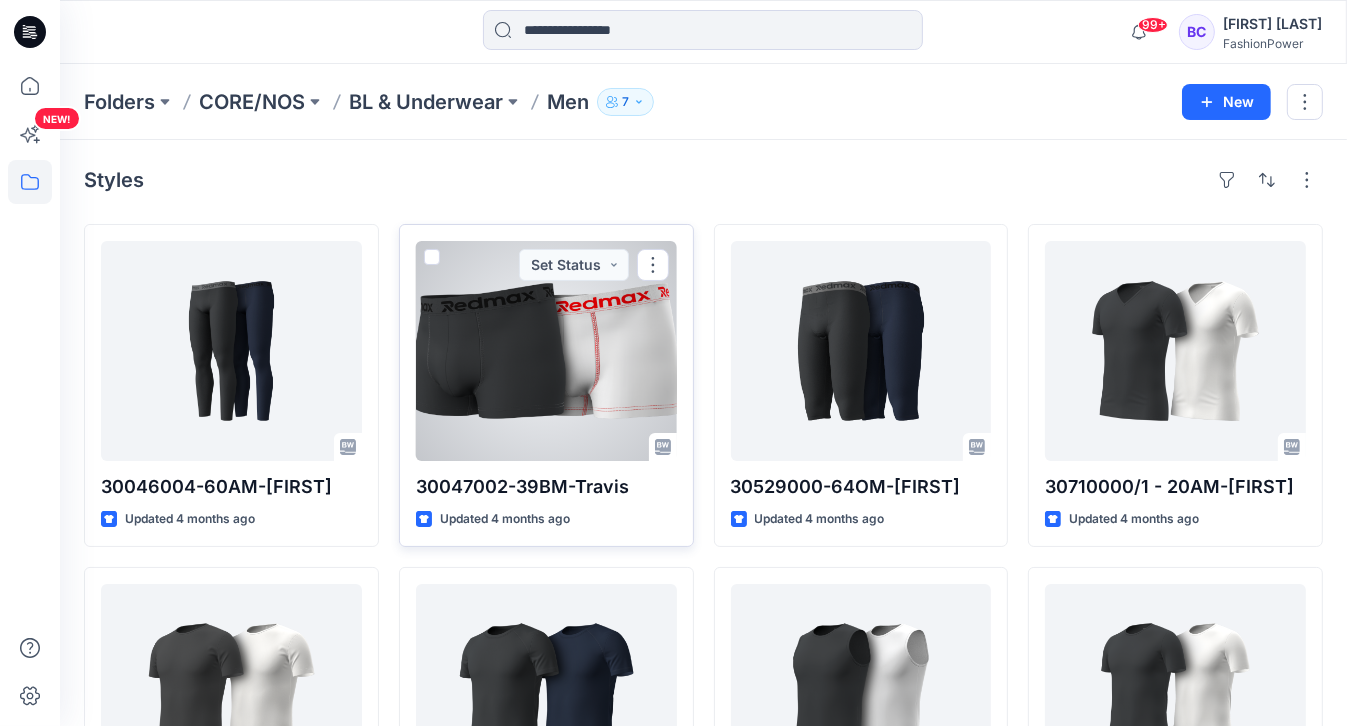 click at bounding box center [546, 351] 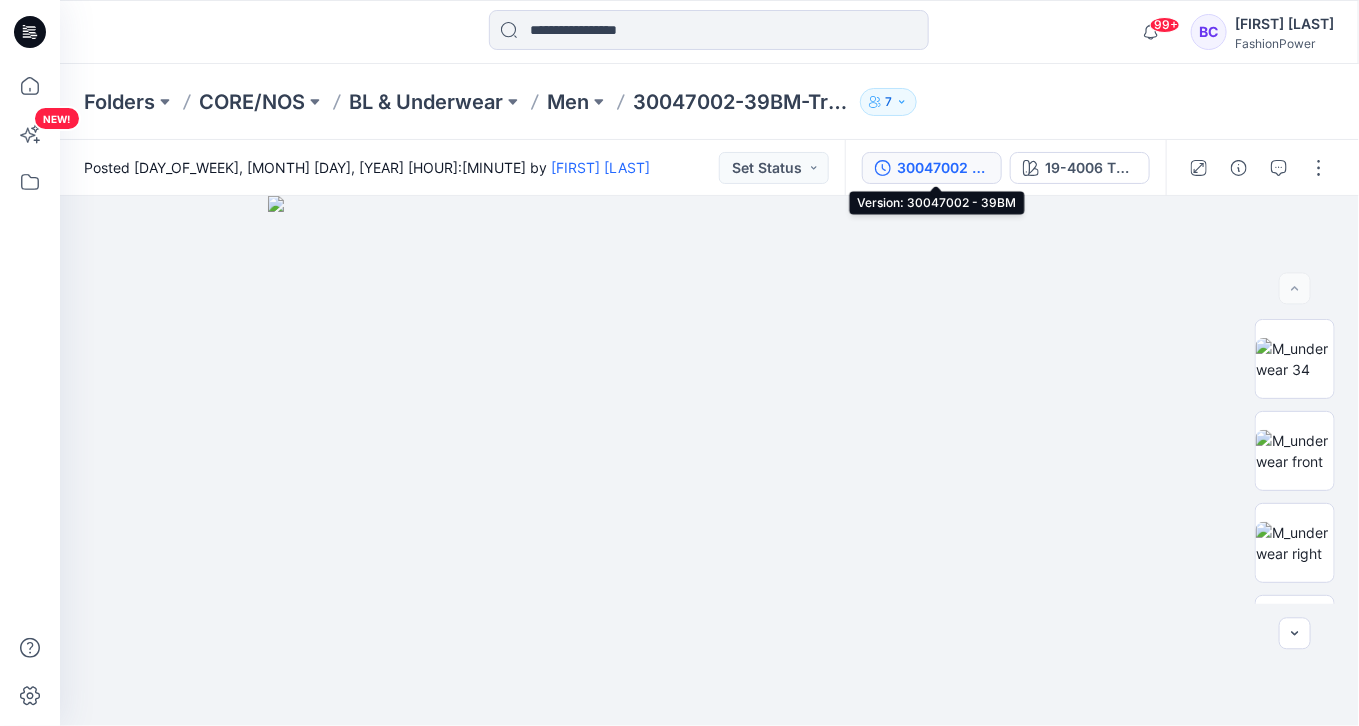 click on "30047002 - 39BM" at bounding box center (932, 168) 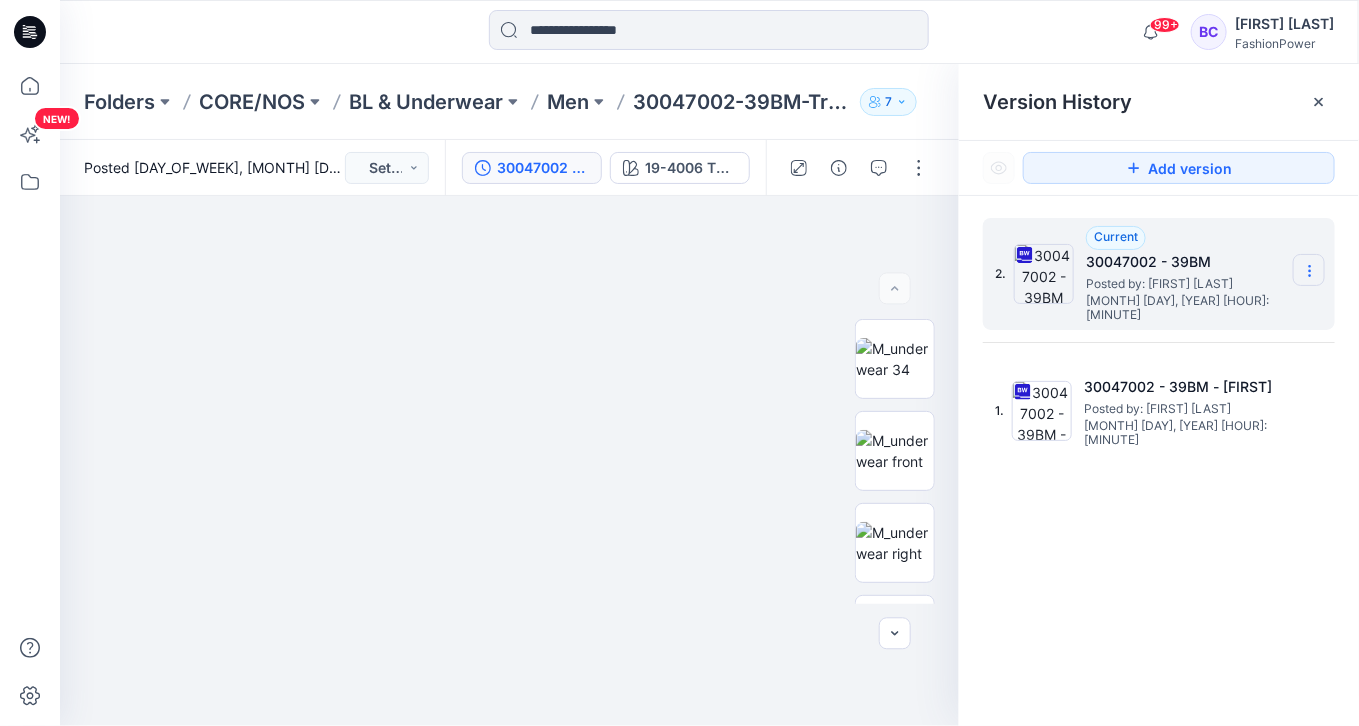 click 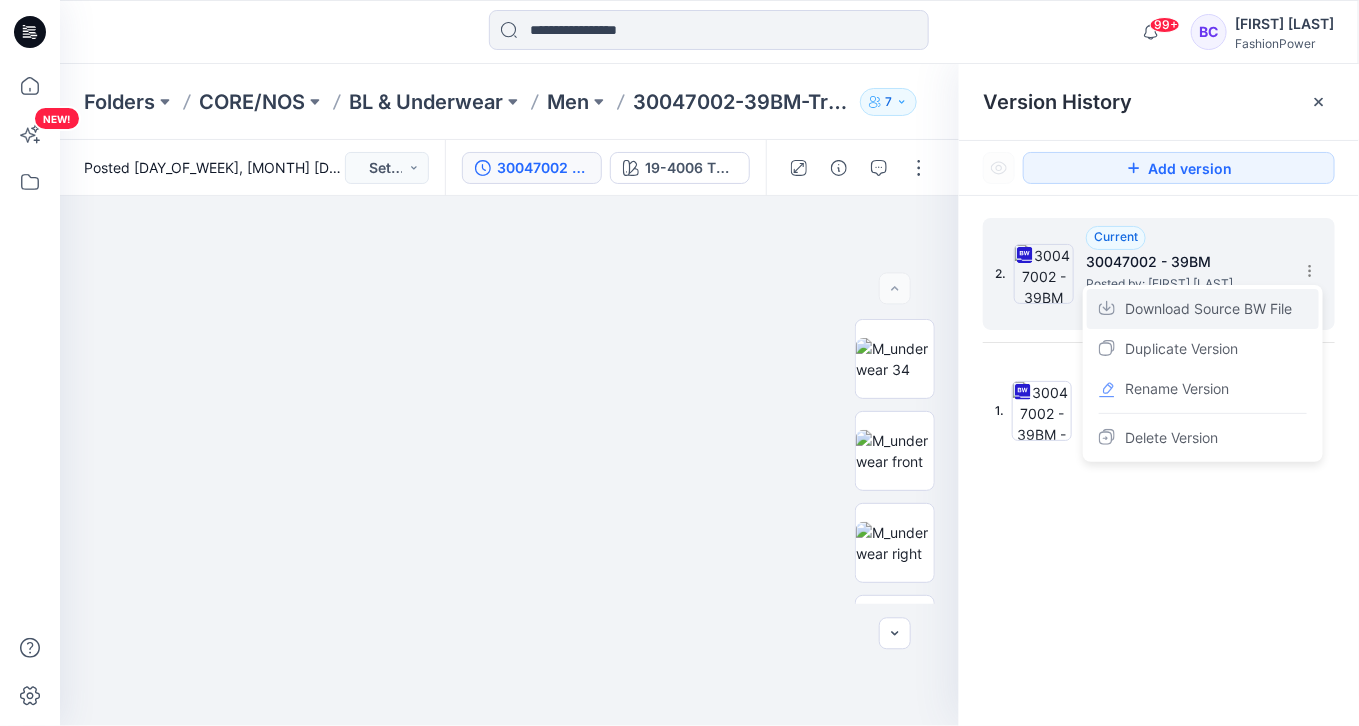 click on "Download Source BW File" at bounding box center (1208, 309) 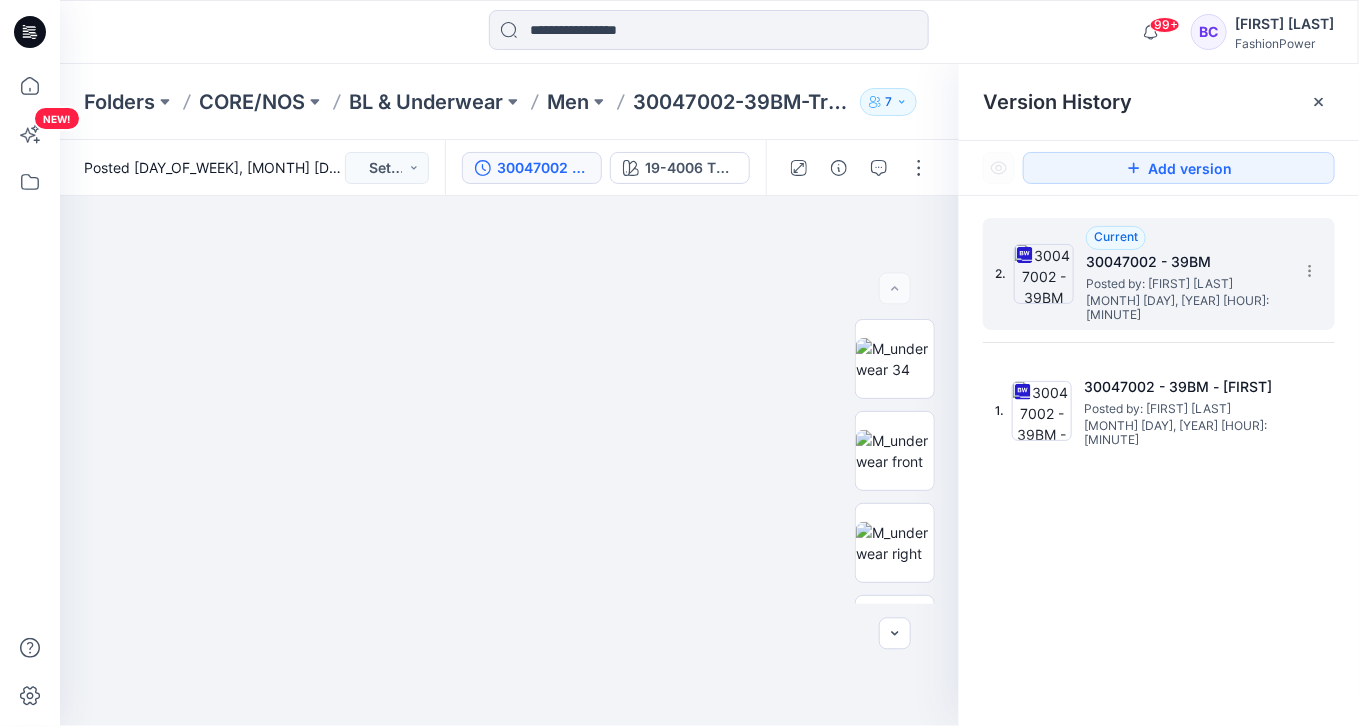 click on "2.   Current 30047002 - 39BM Posted by: Olga Brooke March 25, 2025 09:40 1.   30047002 - 39BM - Travis Posted by: Olga Brooke March 25, 2025 09:40" at bounding box center [1159, 475] 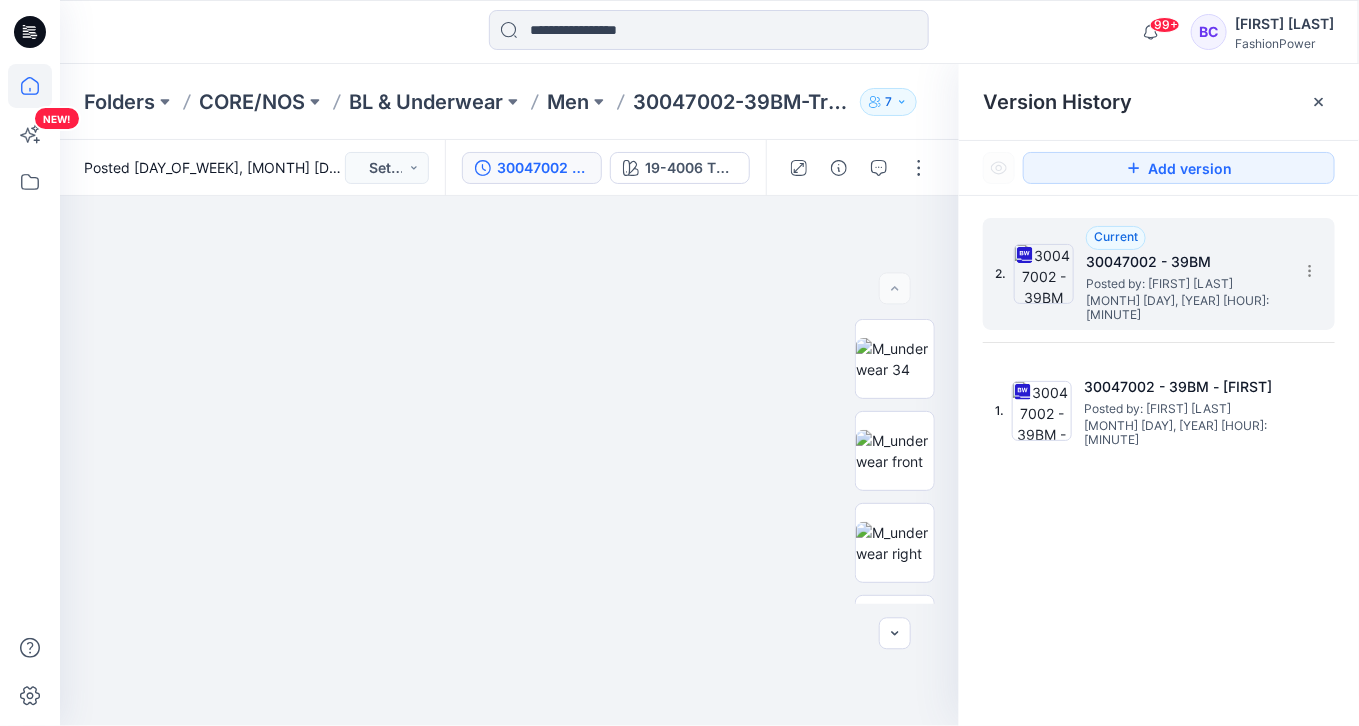 click 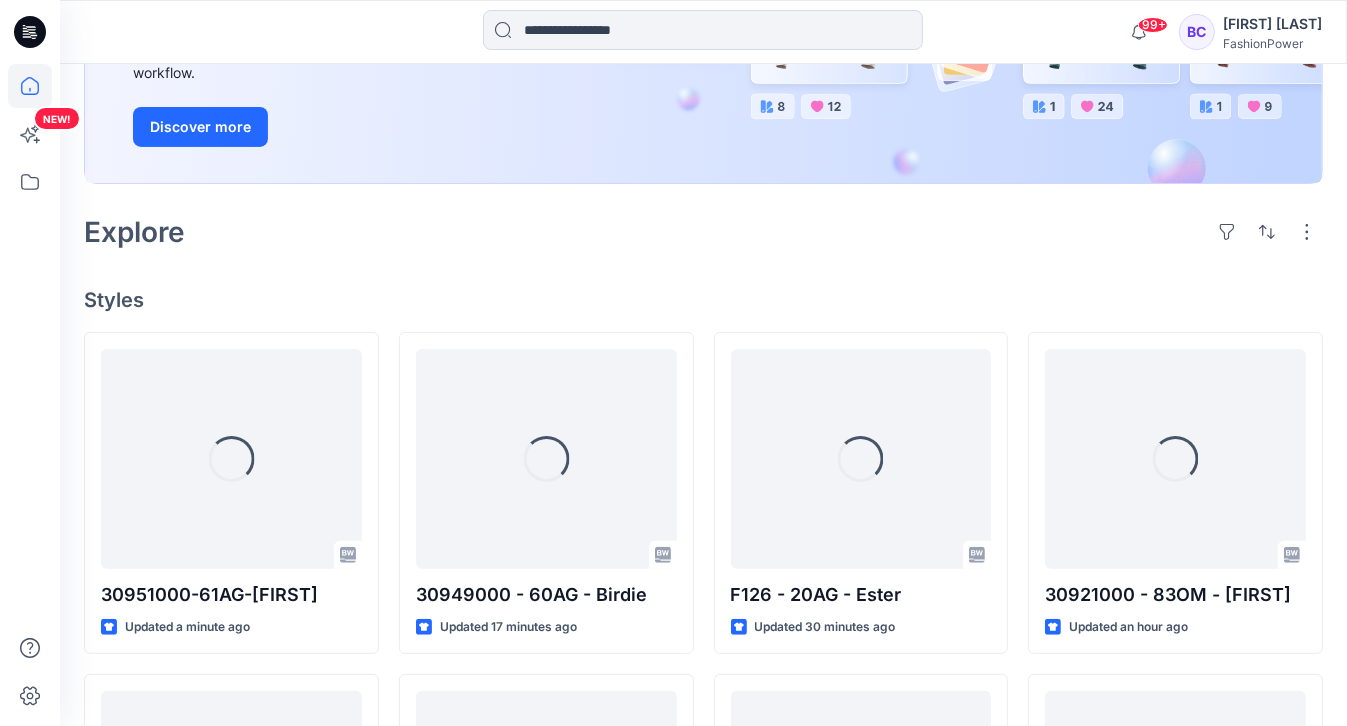 scroll, scrollTop: 560, scrollLeft: 0, axis: vertical 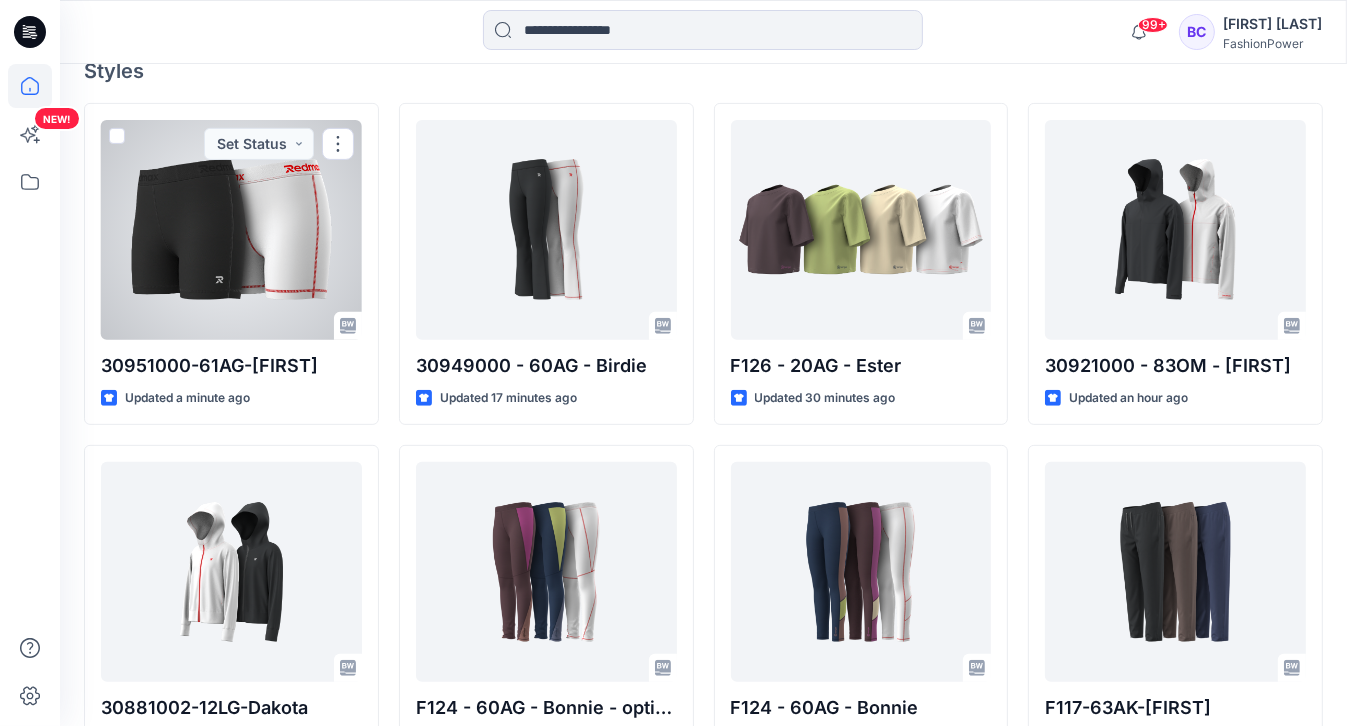 click at bounding box center (231, 230) 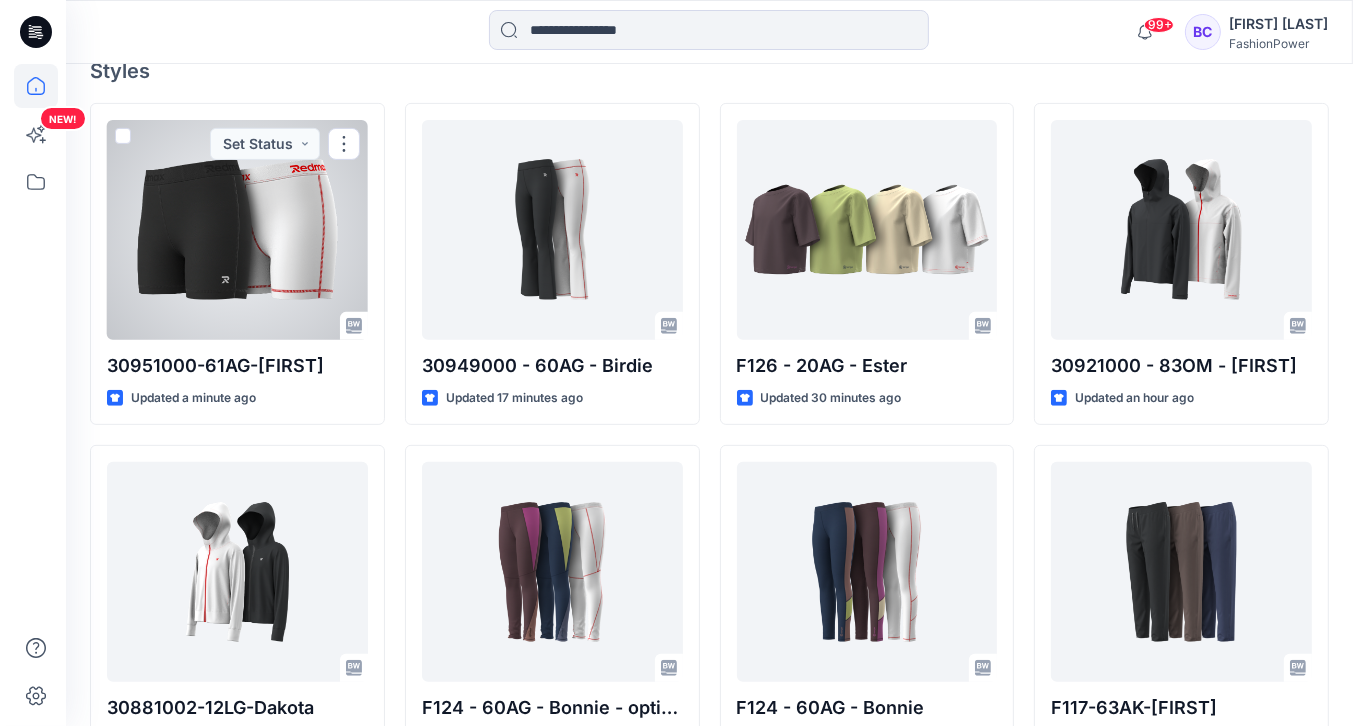 scroll, scrollTop: 0, scrollLeft: 0, axis: both 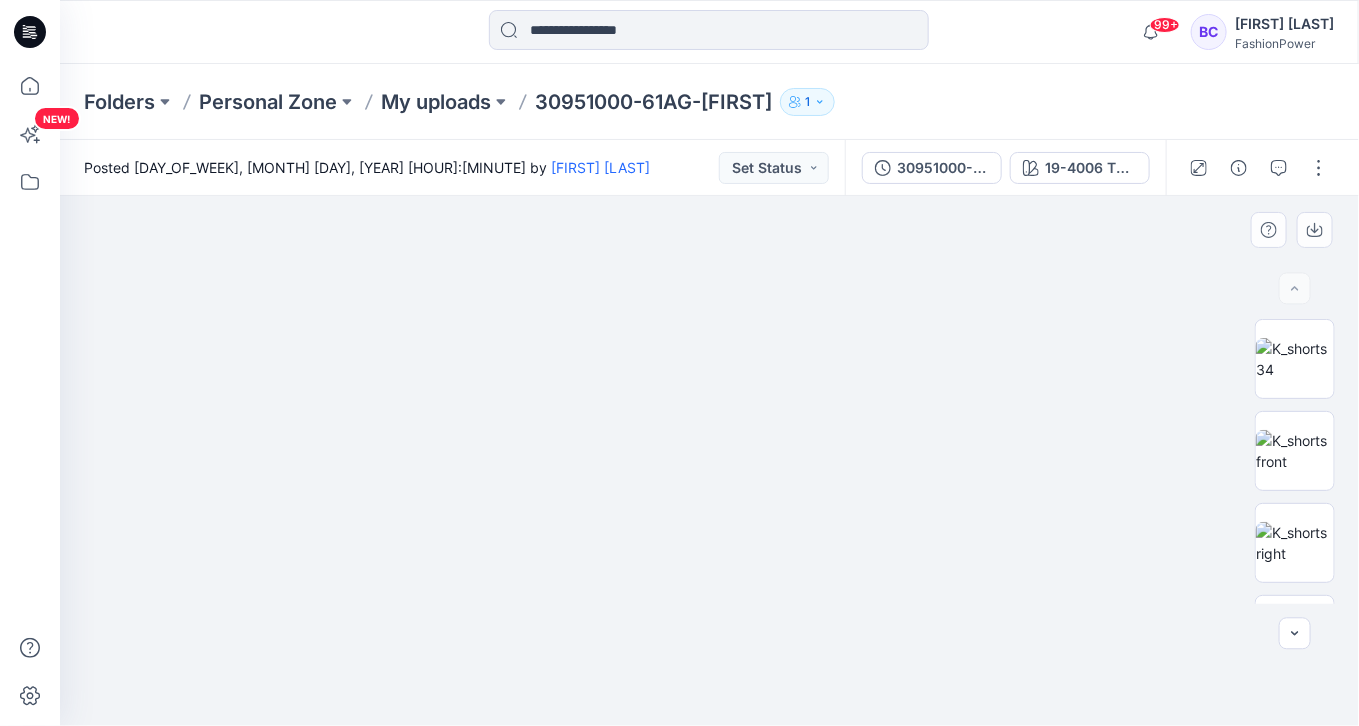 drag, startPoint x: 536, startPoint y: 294, endPoint x: 556, endPoint y: 409, distance: 116.72617 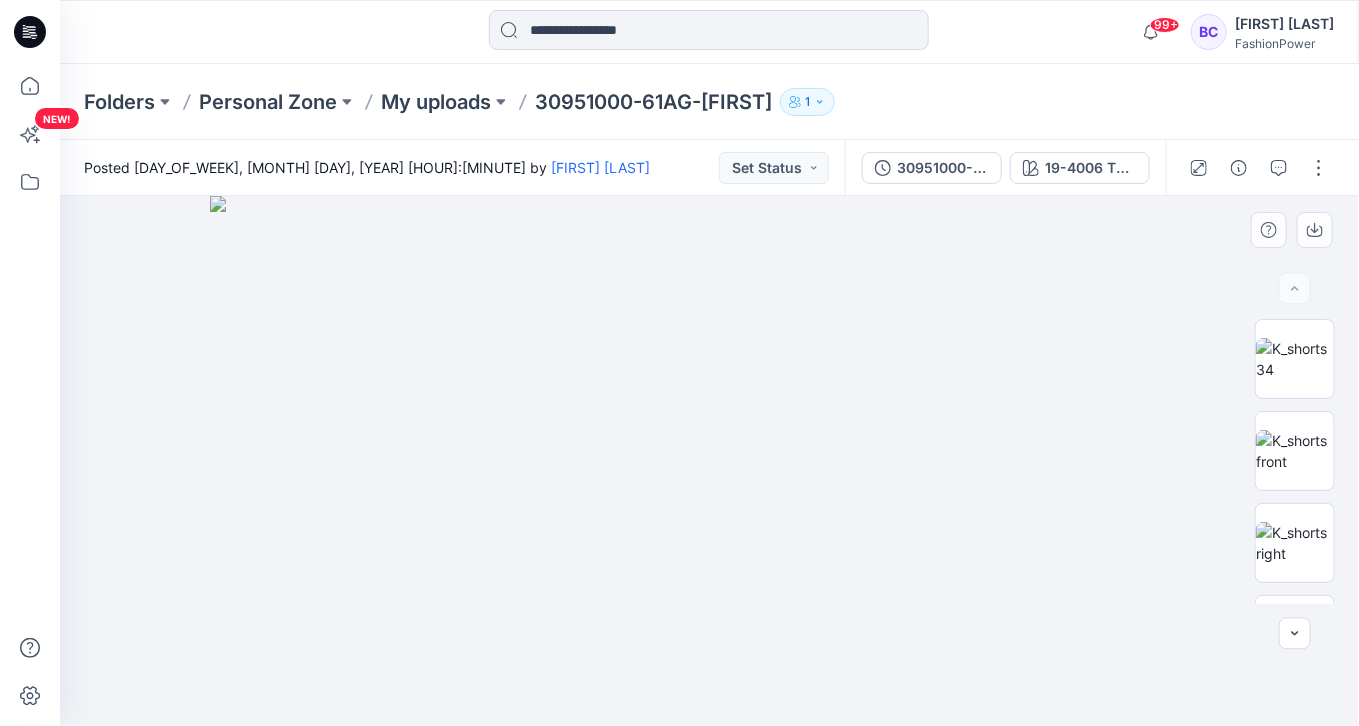 click at bounding box center (710, 461) 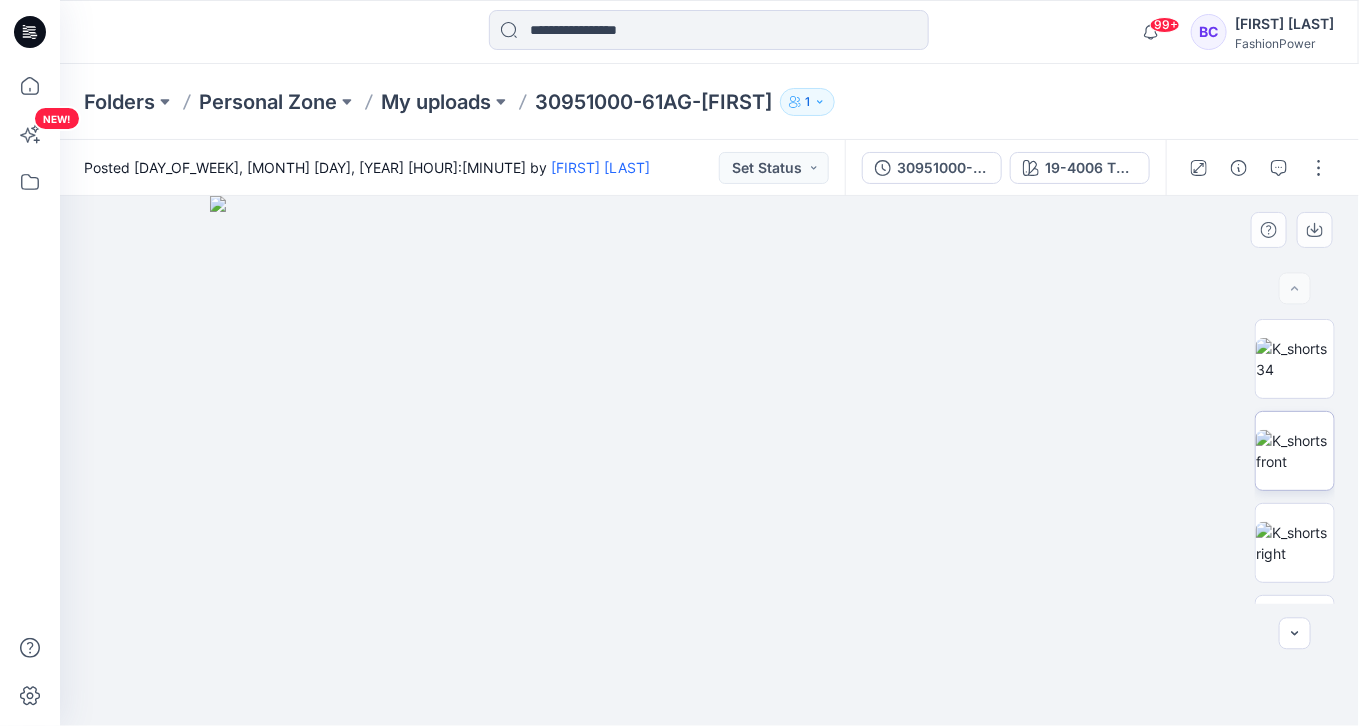 click at bounding box center (1295, 451) 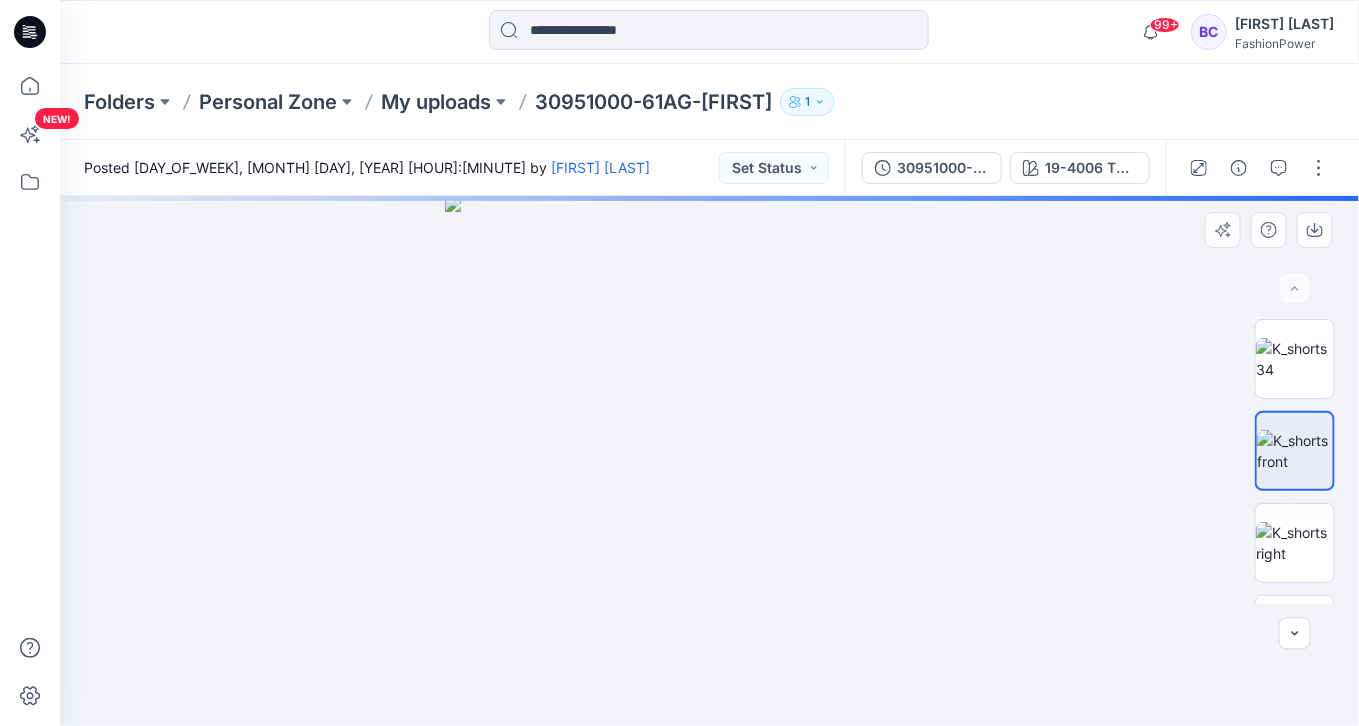 click at bounding box center (1295, 451) 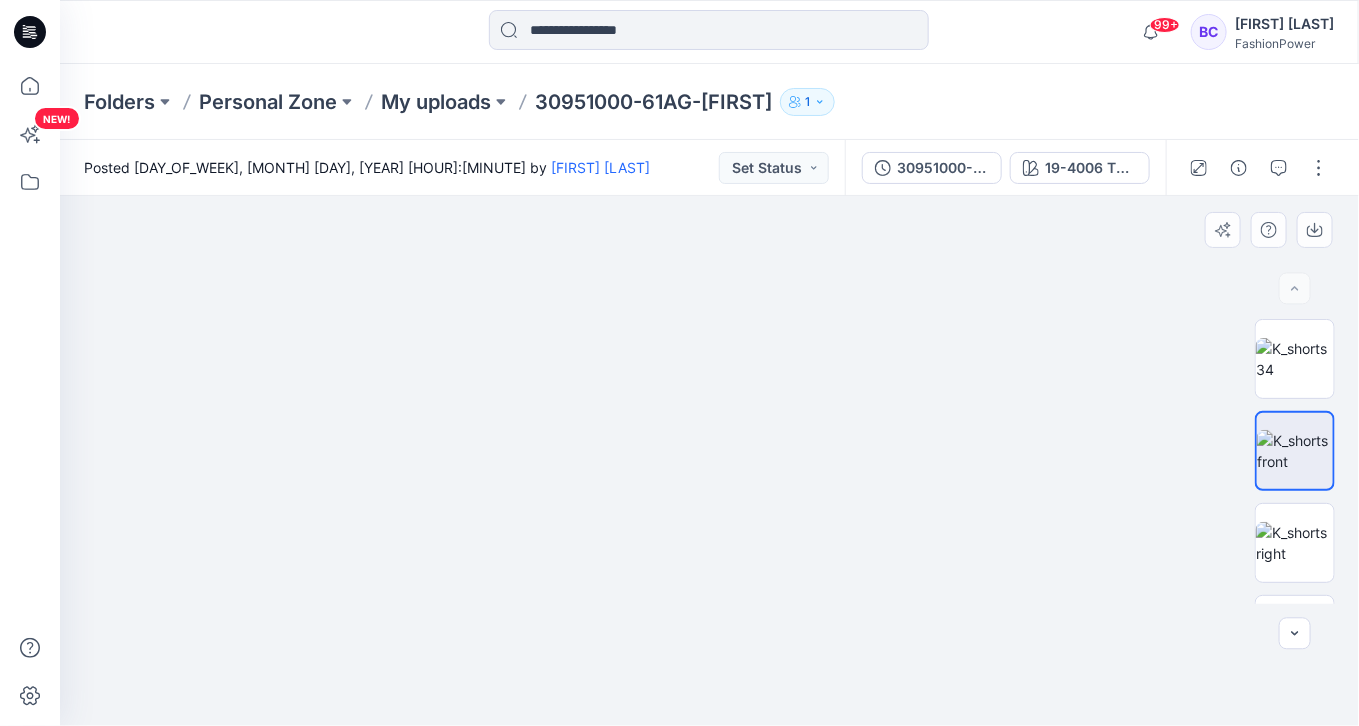 drag, startPoint x: 683, startPoint y: 417, endPoint x: 662, endPoint y: 533, distance: 117.88554 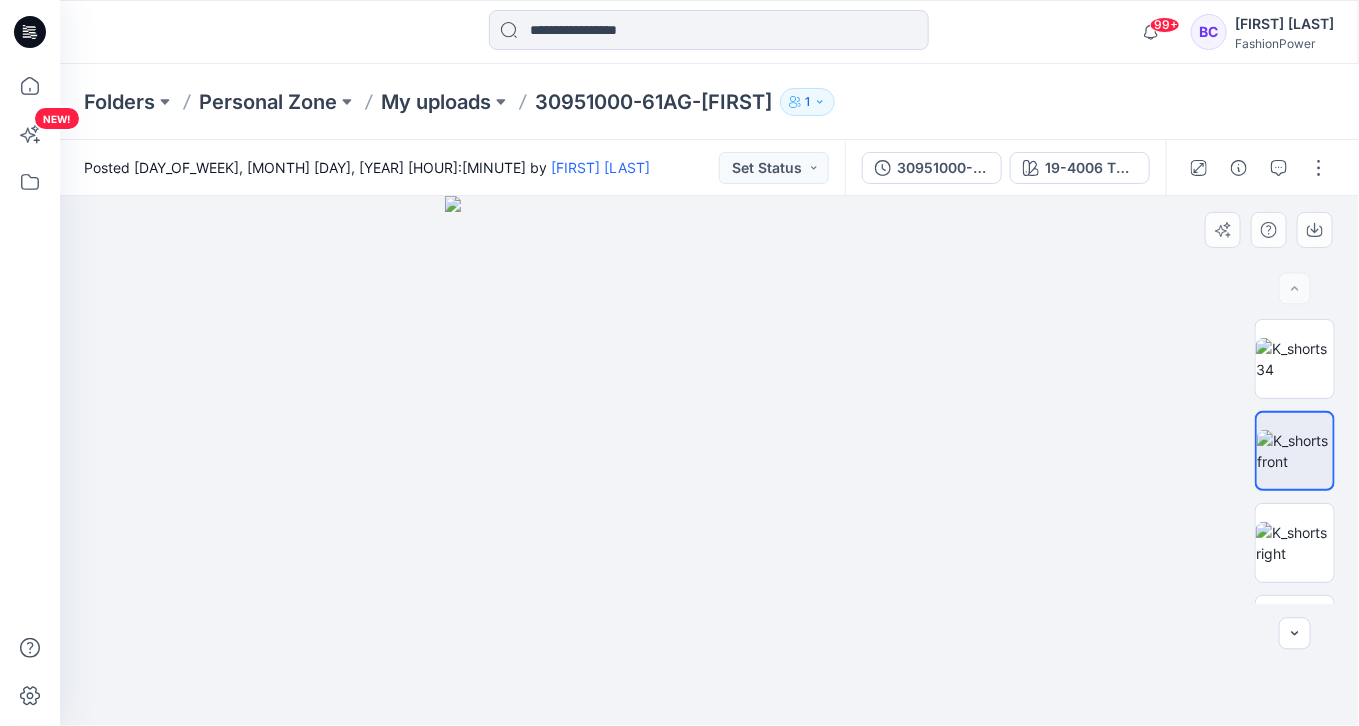 drag, startPoint x: 717, startPoint y: 484, endPoint x: 725, endPoint y: 412, distance: 72.443085 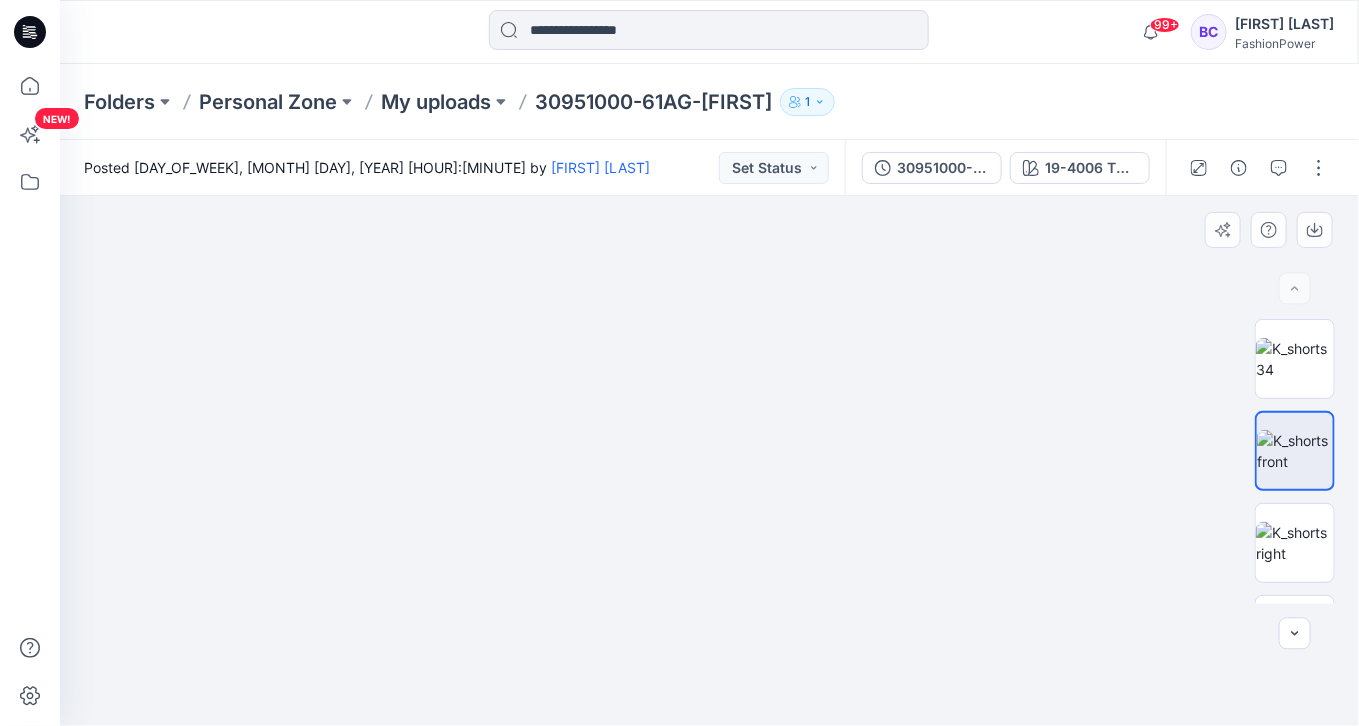 drag, startPoint x: 732, startPoint y: 378, endPoint x: 731, endPoint y: 334, distance: 44.011364 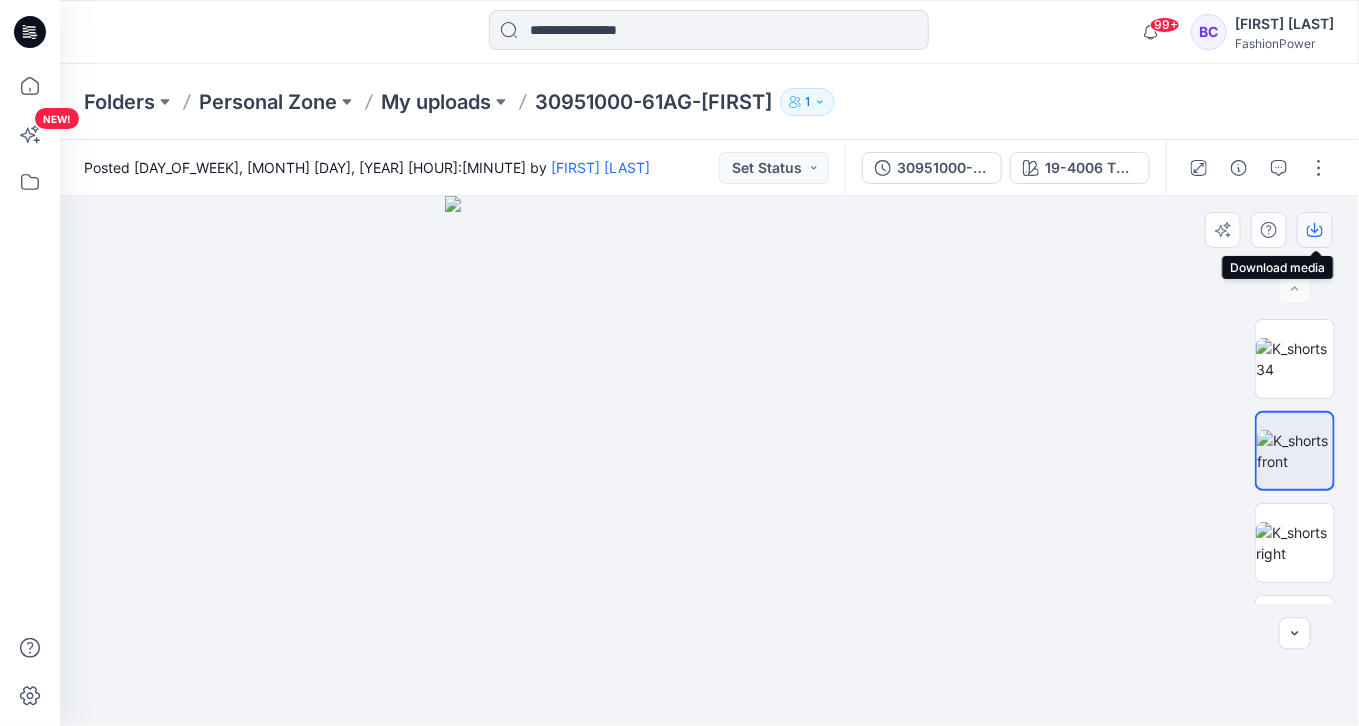 click 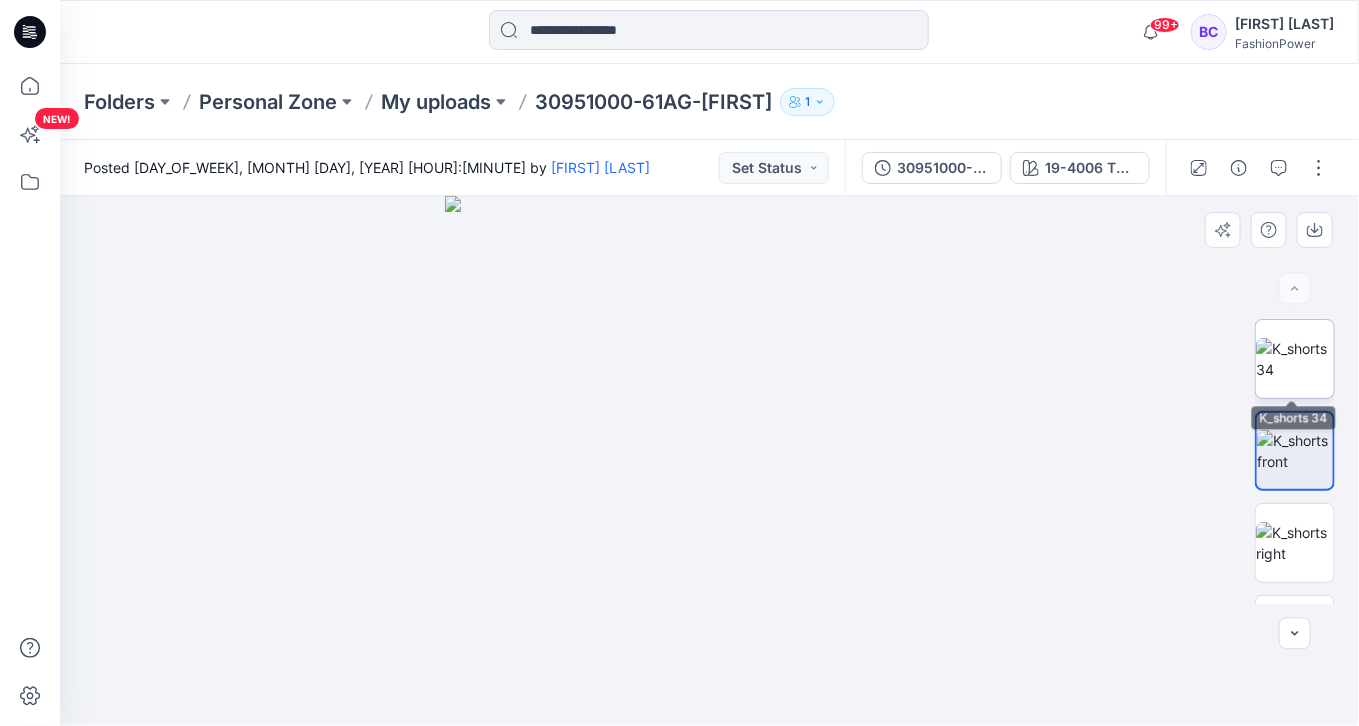 click at bounding box center (1295, 359) 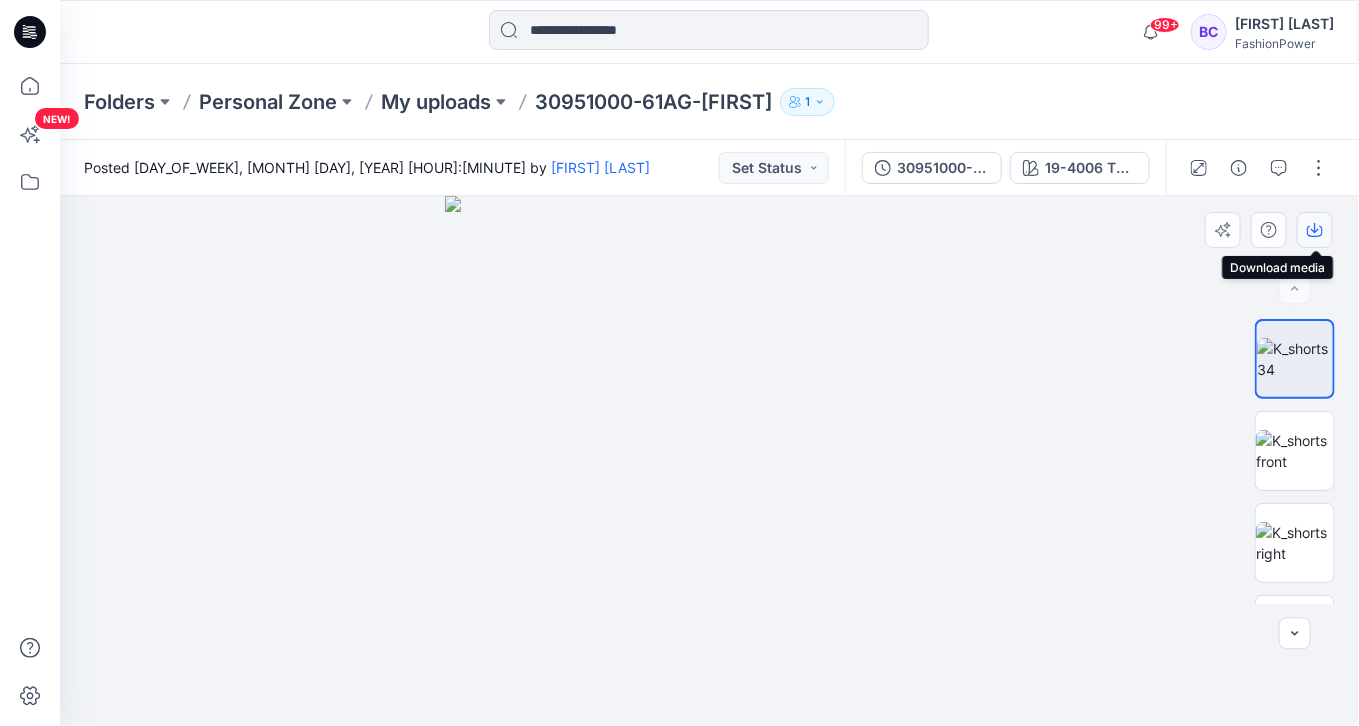 click 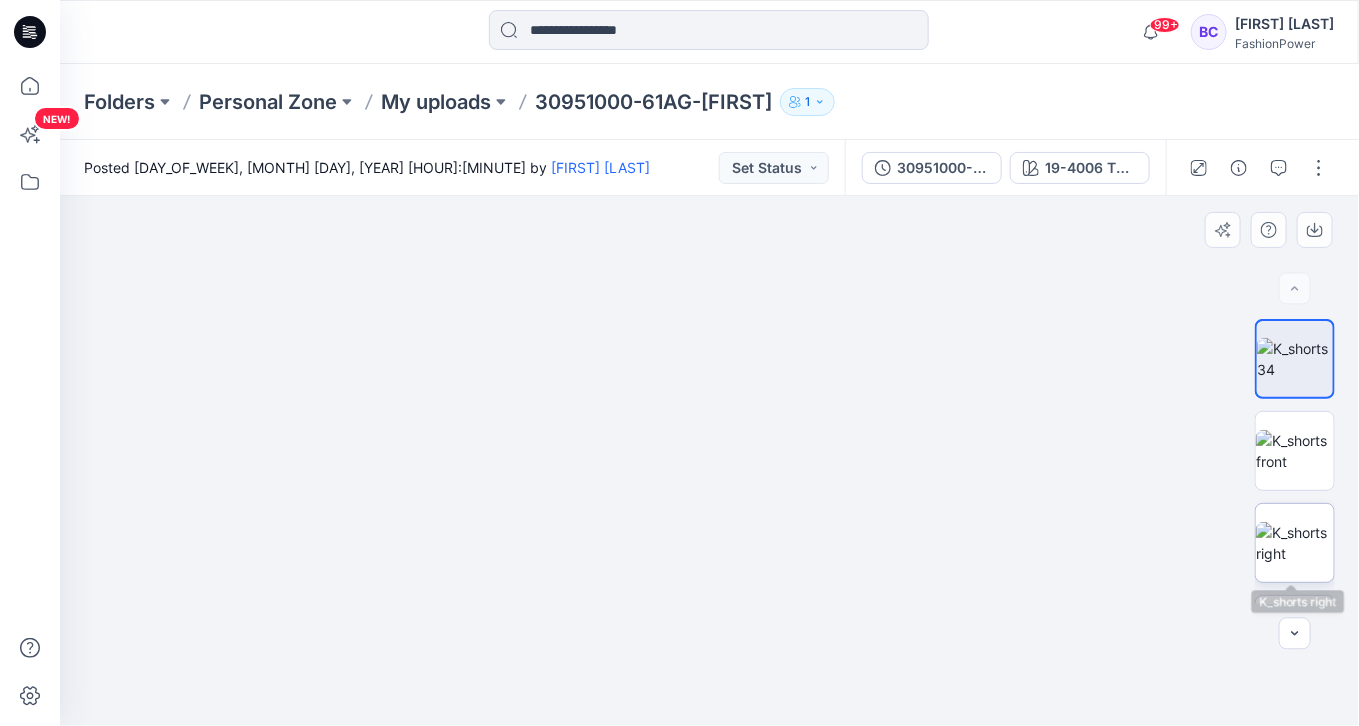 click at bounding box center [1295, 543] 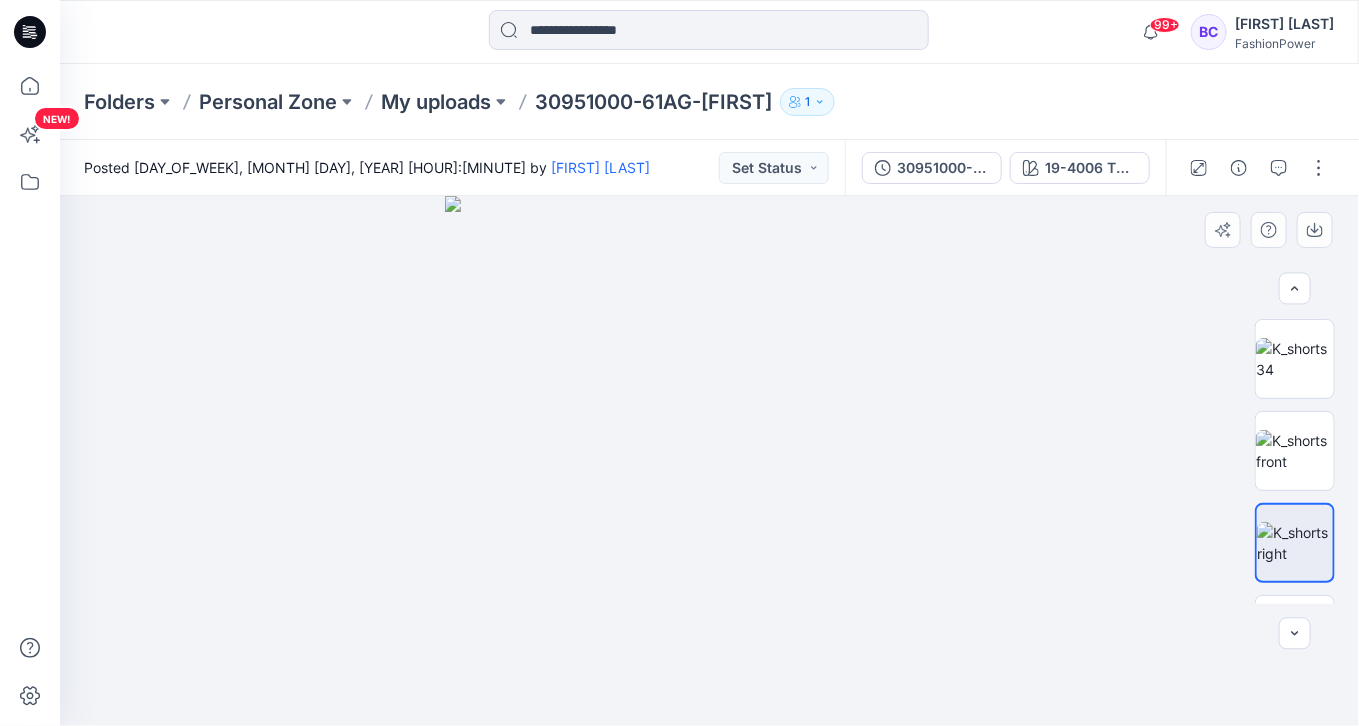 scroll, scrollTop: 160, scrollLeft: 0, axis: vertical 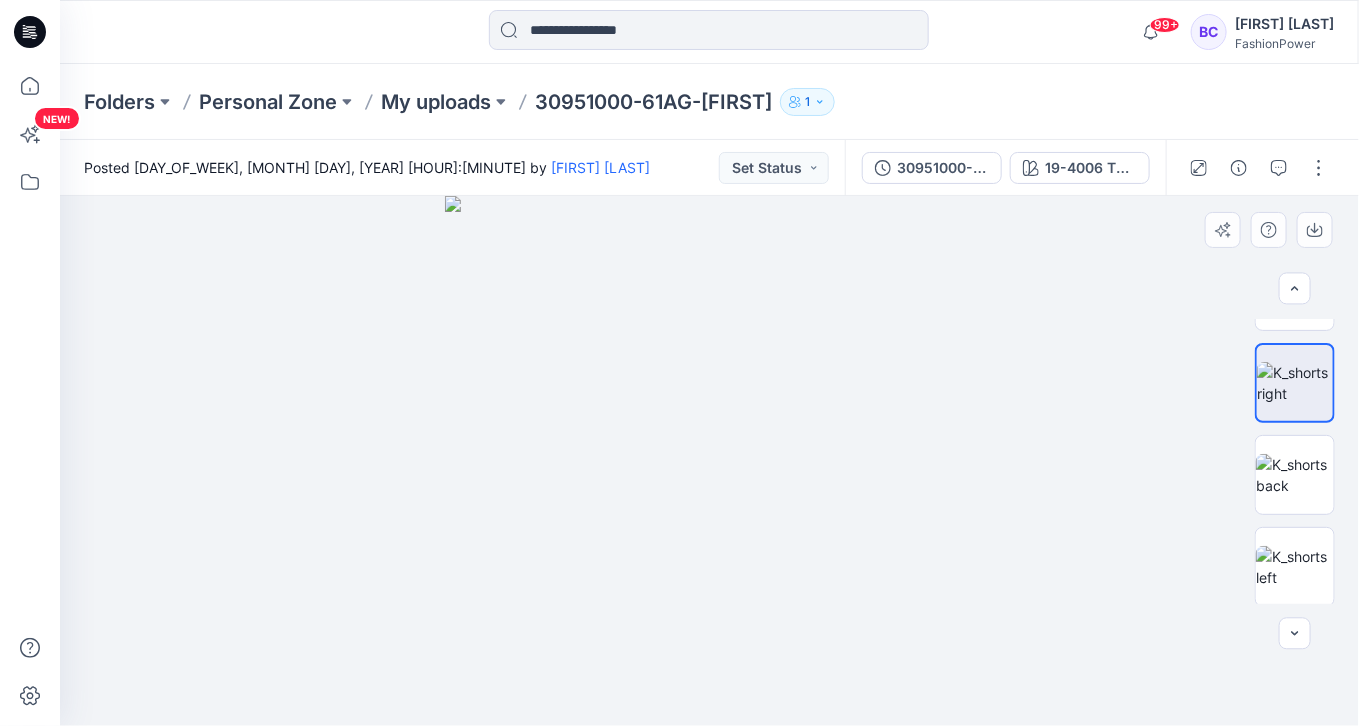 click at bounding box center [1295, 475] 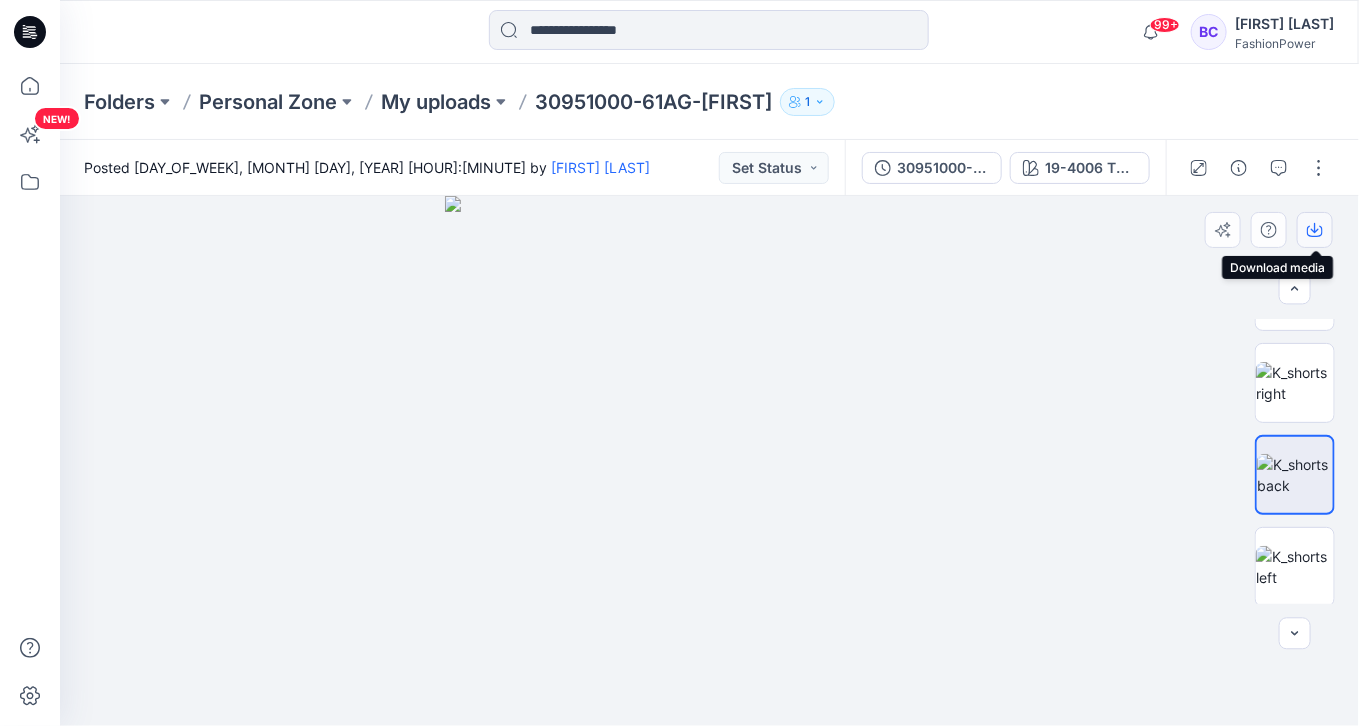 click 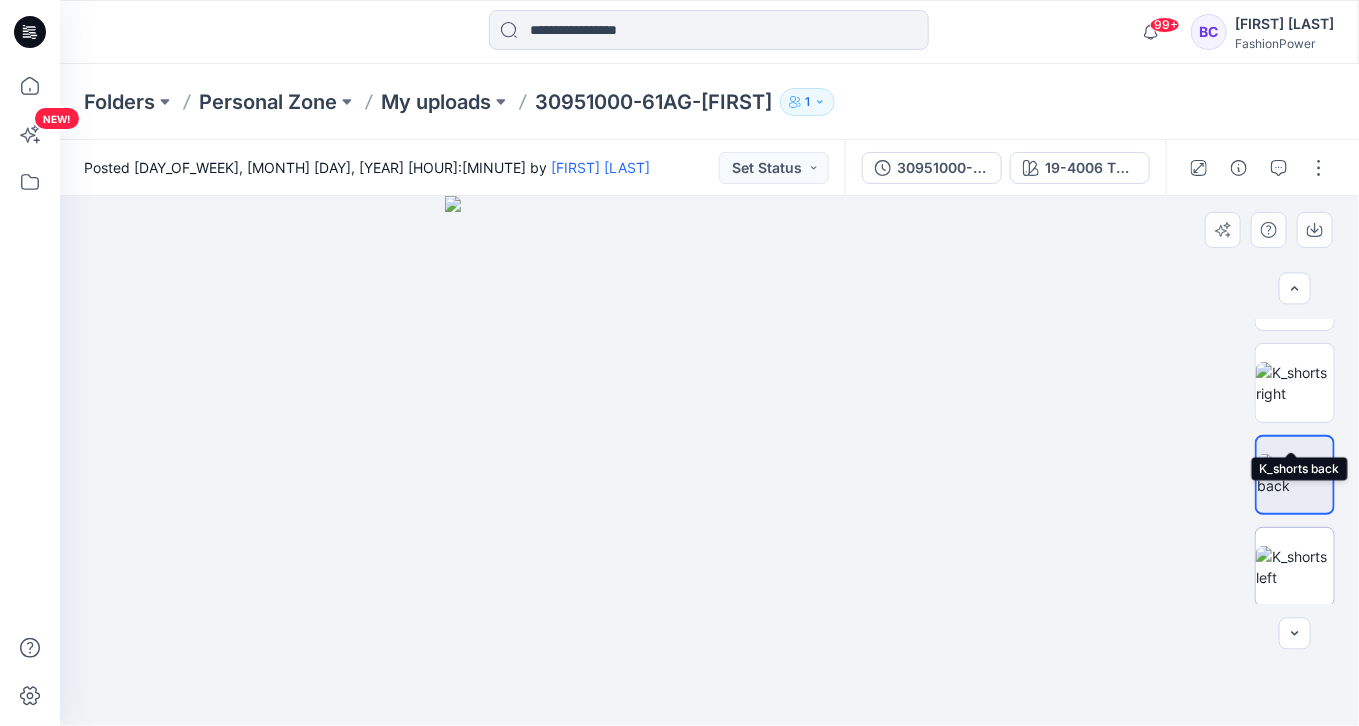 scroll, scrollTop: 240, scrollLeft: 0, axis: vertical 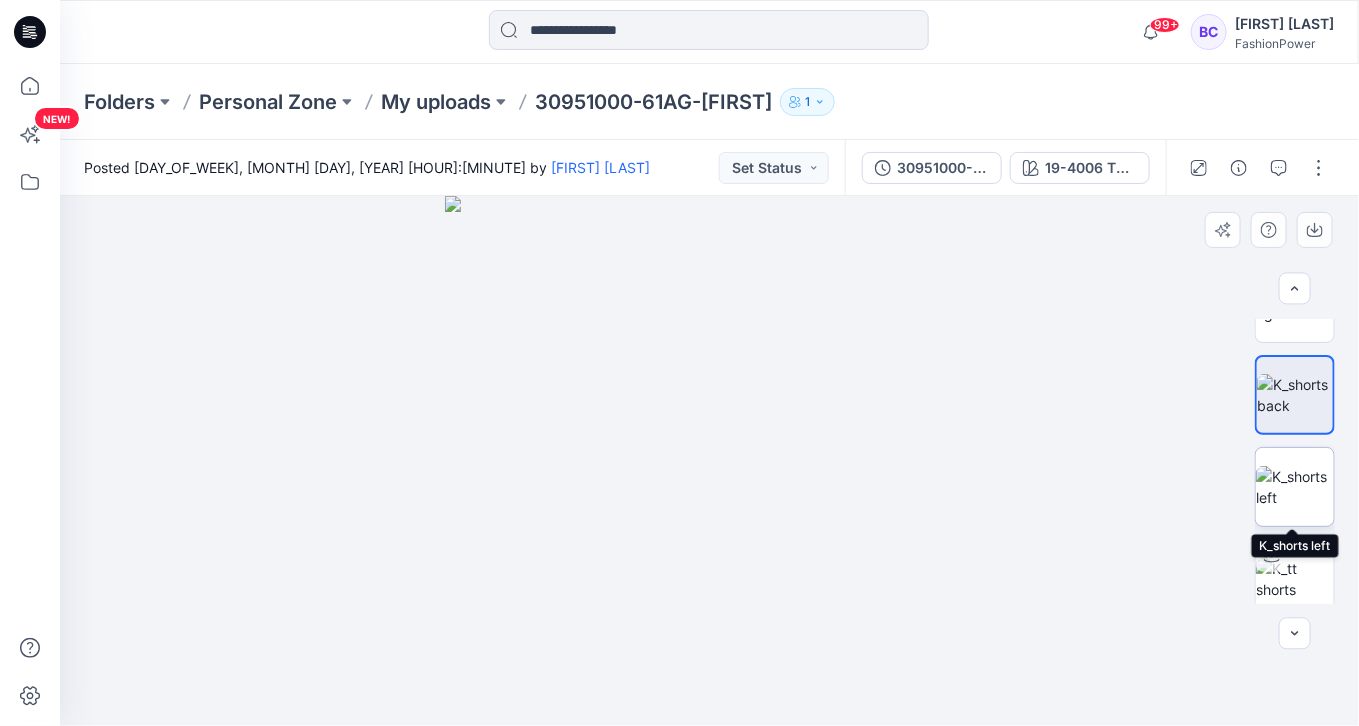 click at bounding box center (1295, 487) 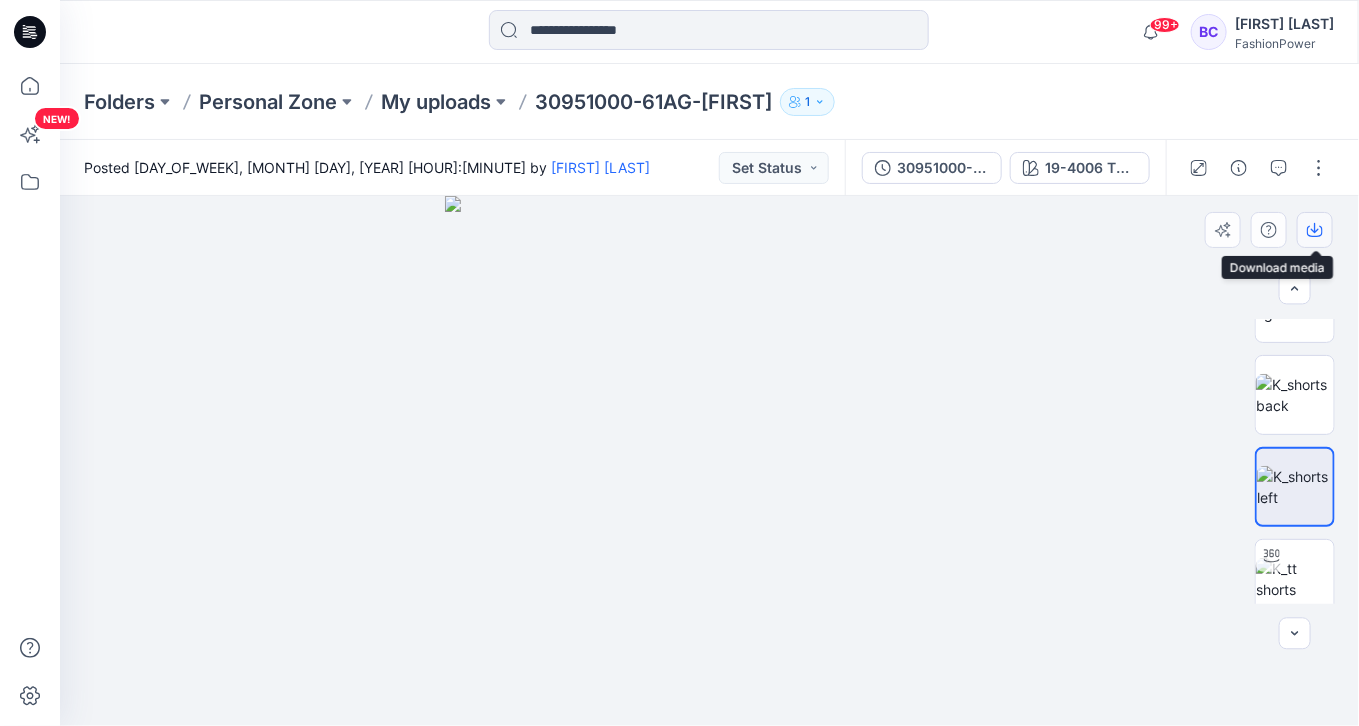 click 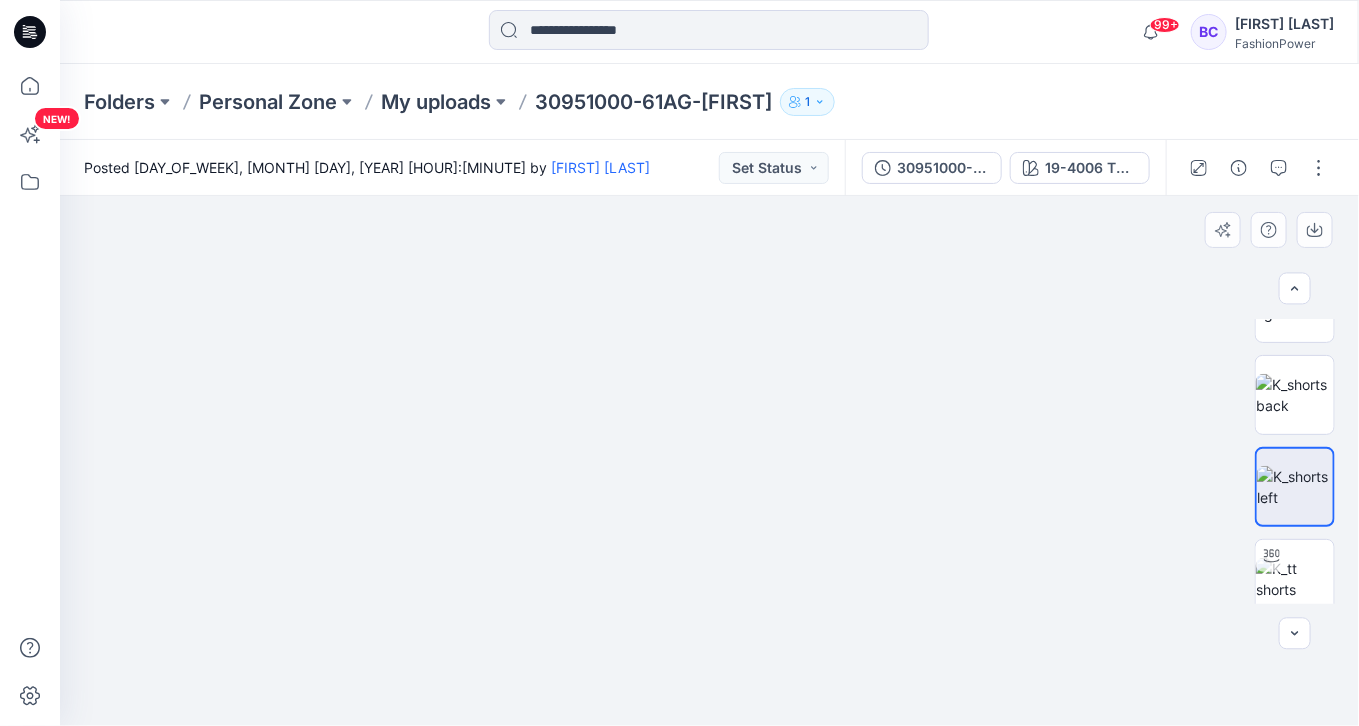 drag, startPoint x: 792, startPoint y: 365, endPoint x: 771, endPoint y: 460, distance: 97.29337 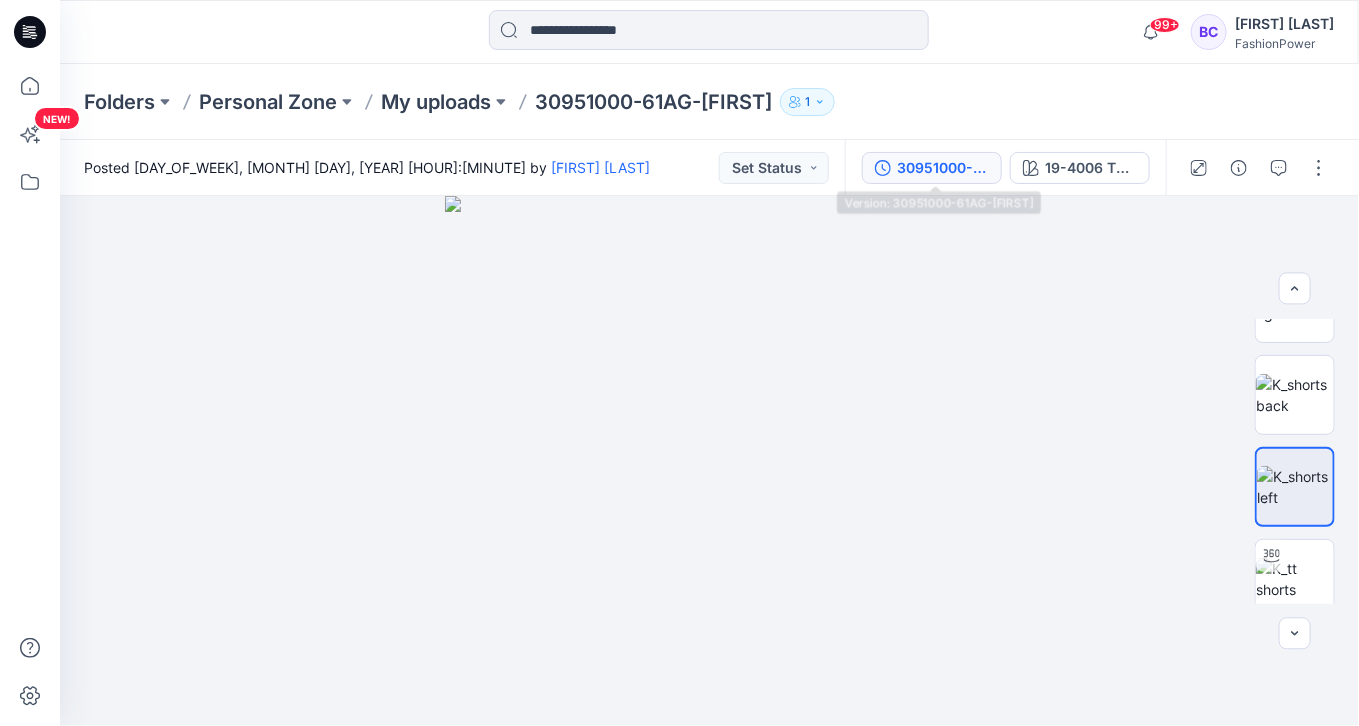 click on "30951000-61AG-[PERSON]" at bounding box center [943, 168] 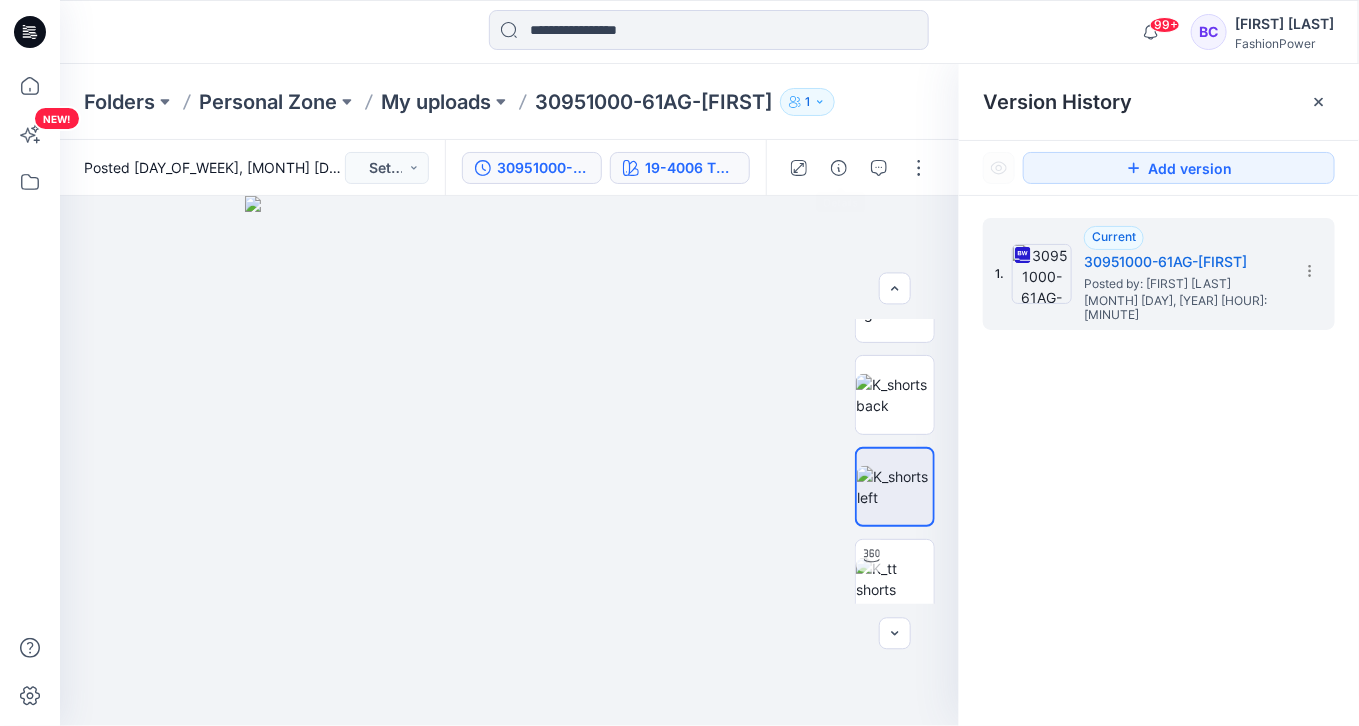 click on "19-4006 TPG Caviar" at bounding box center (691, 168) 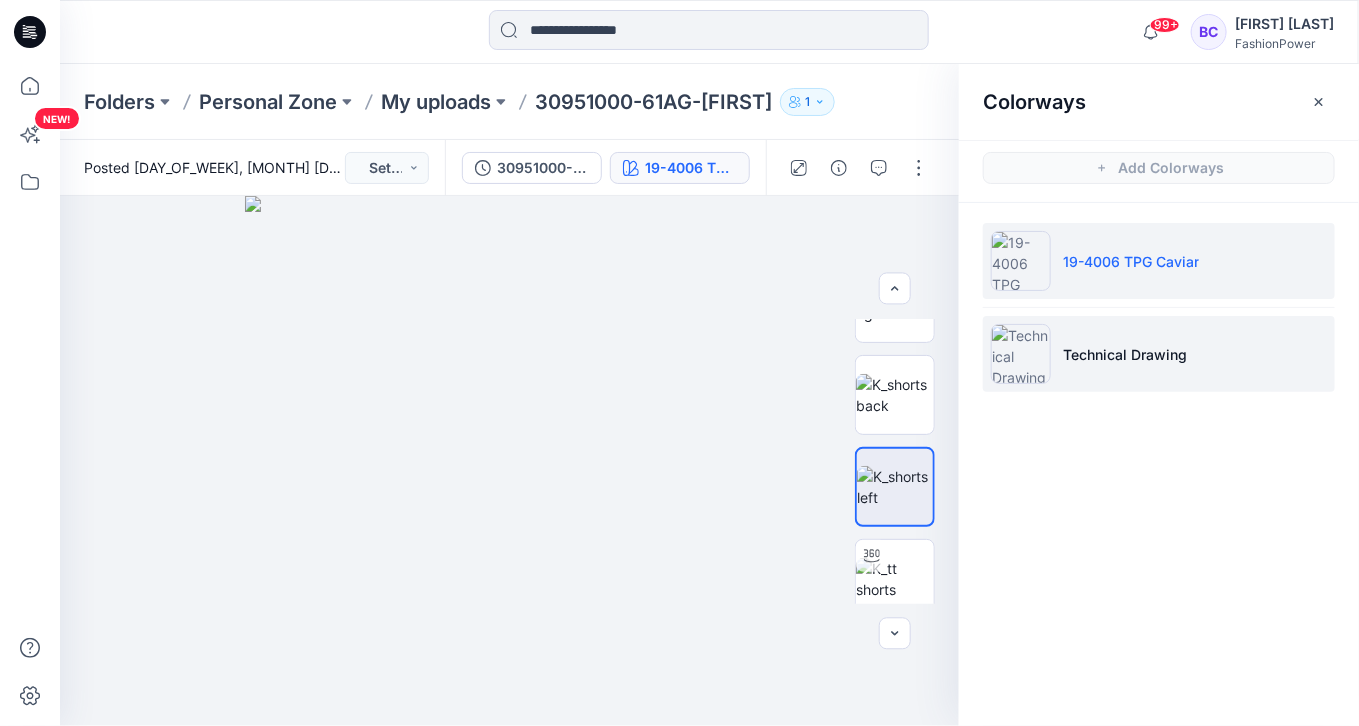 click on "Technical Drawing" at bounding box center (1159, 354) 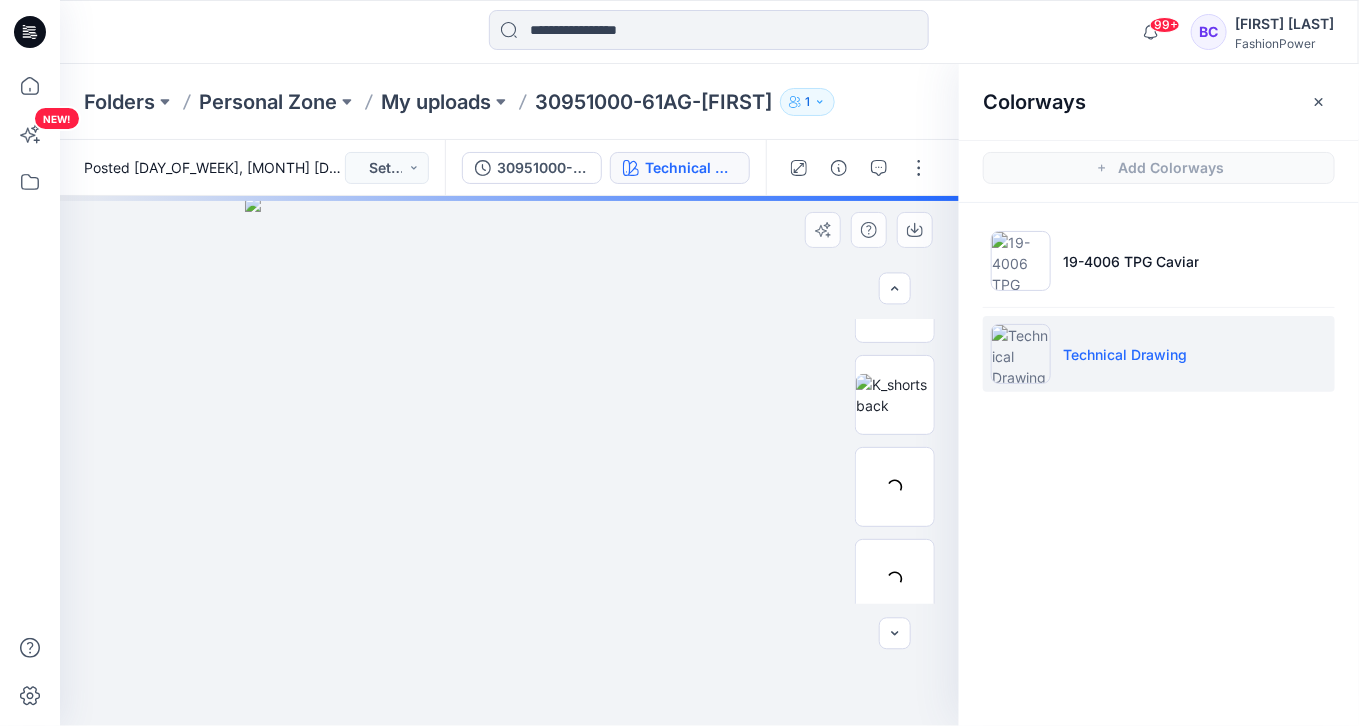 click at bounding box center (510, 461) 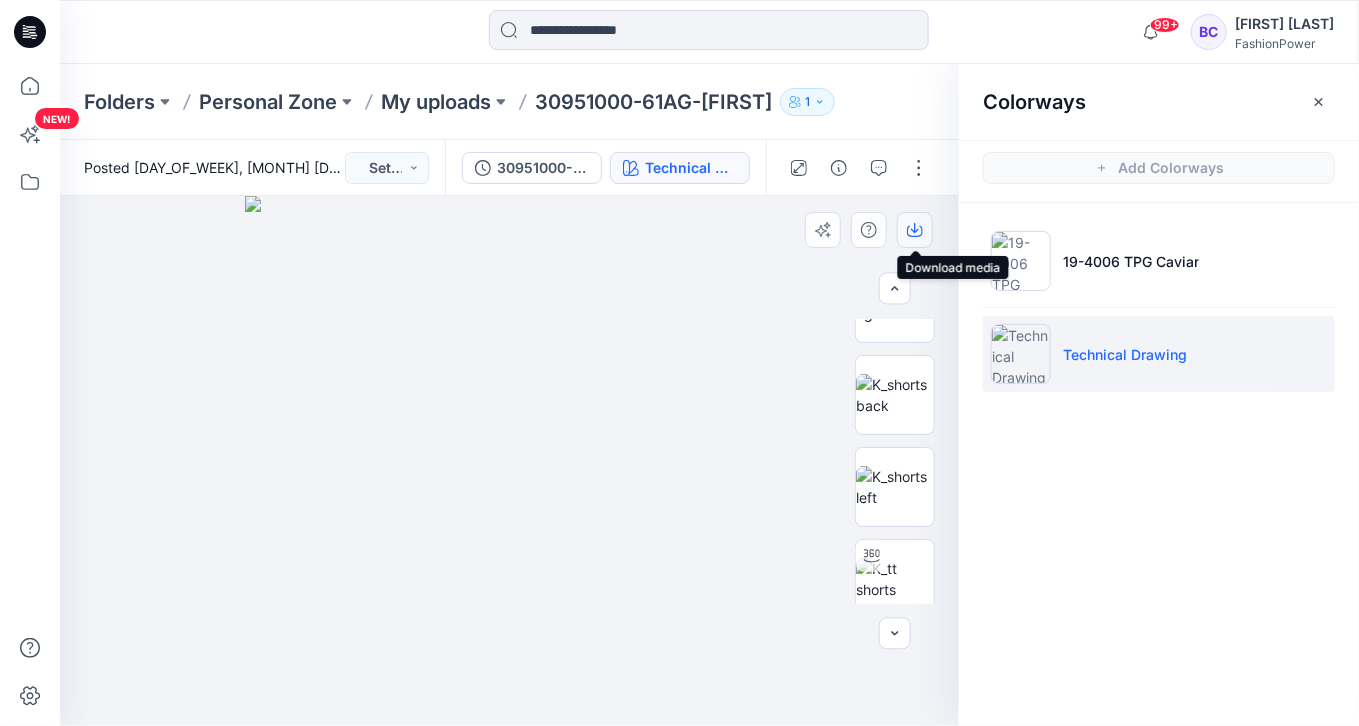 click 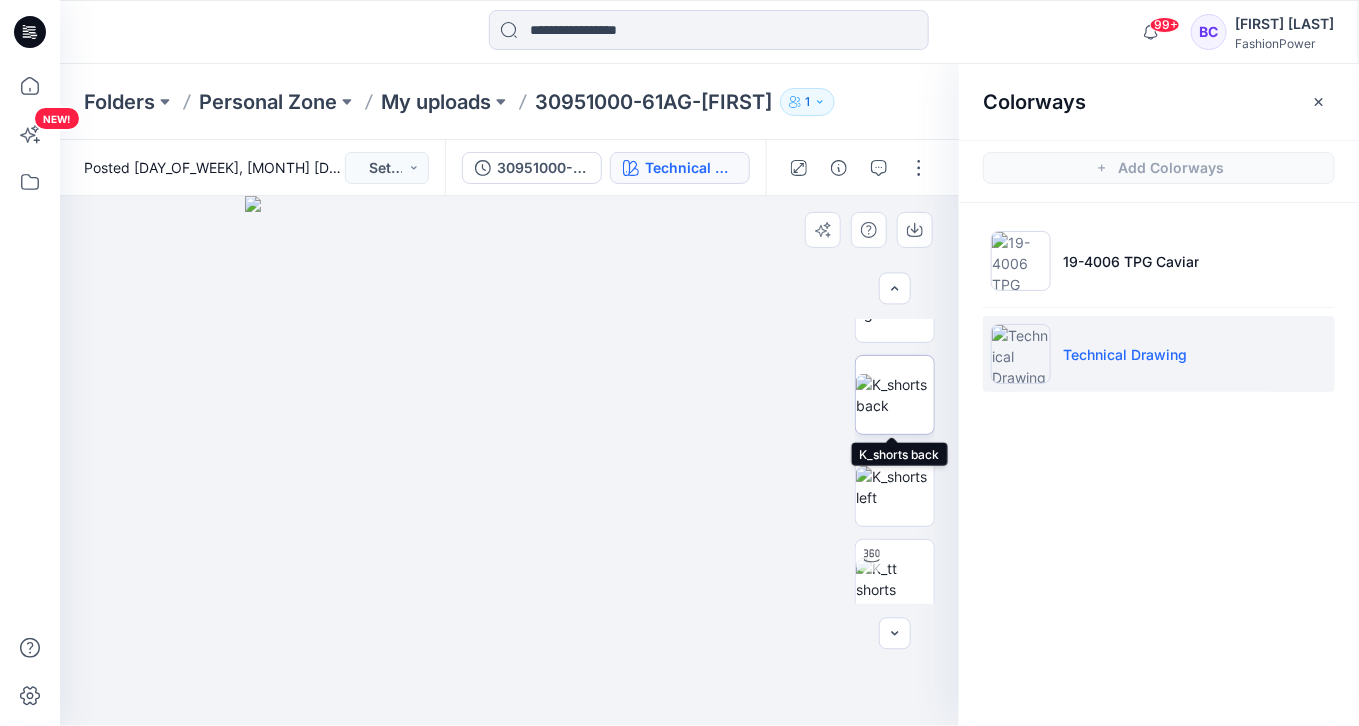 click at bounding box center (895, 395) 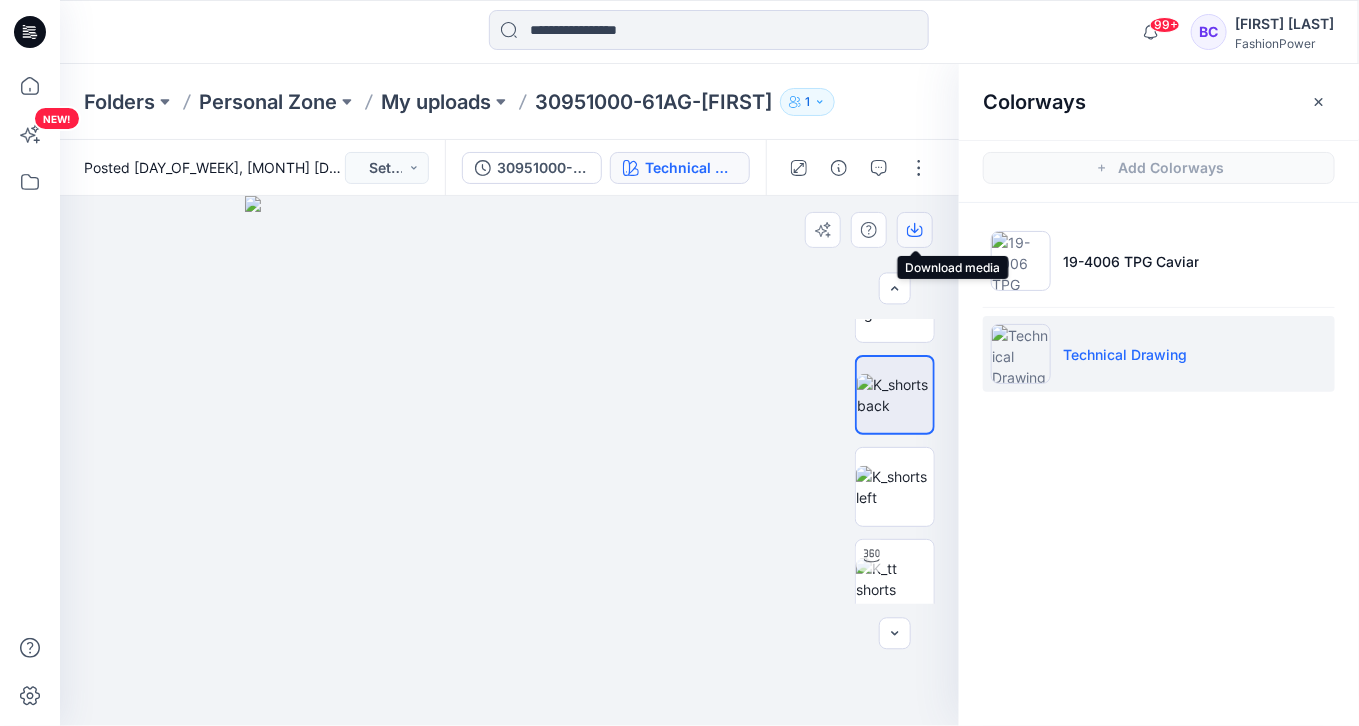 click 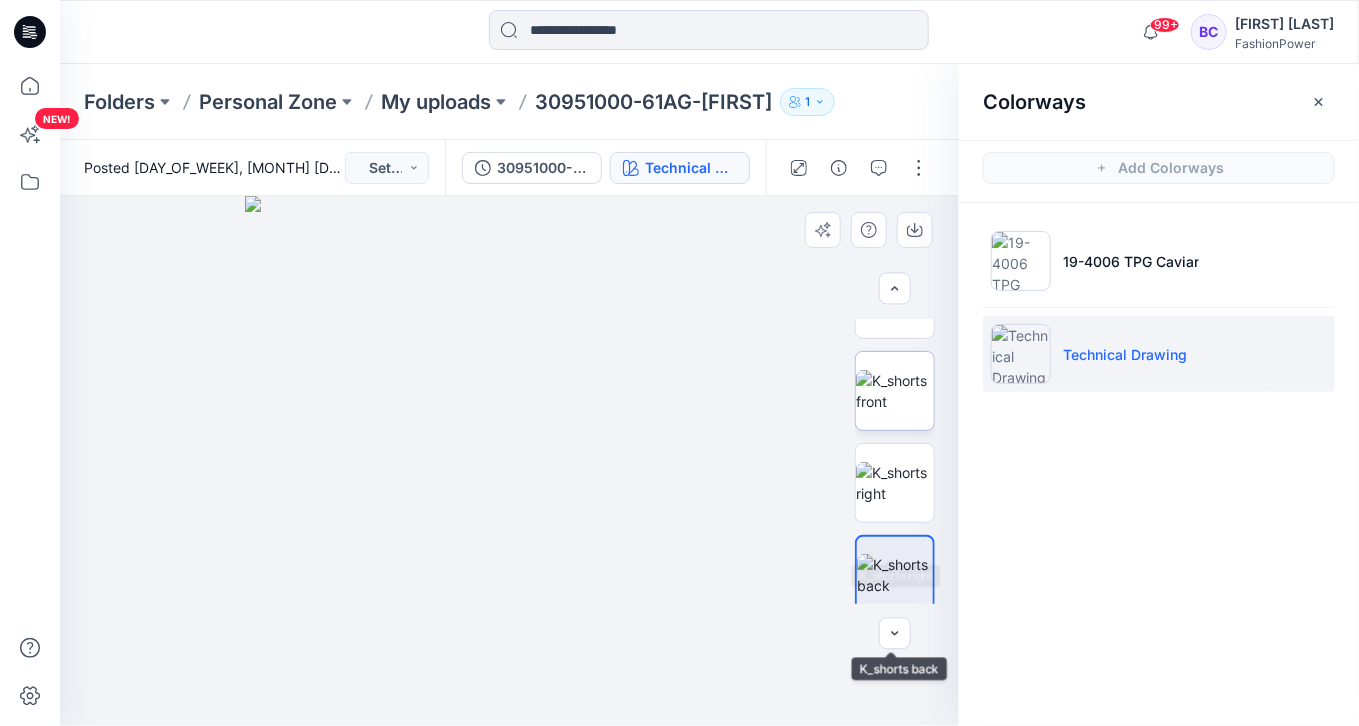 scroll, scrollTop: 0, scrollLeft: 0, axis: both 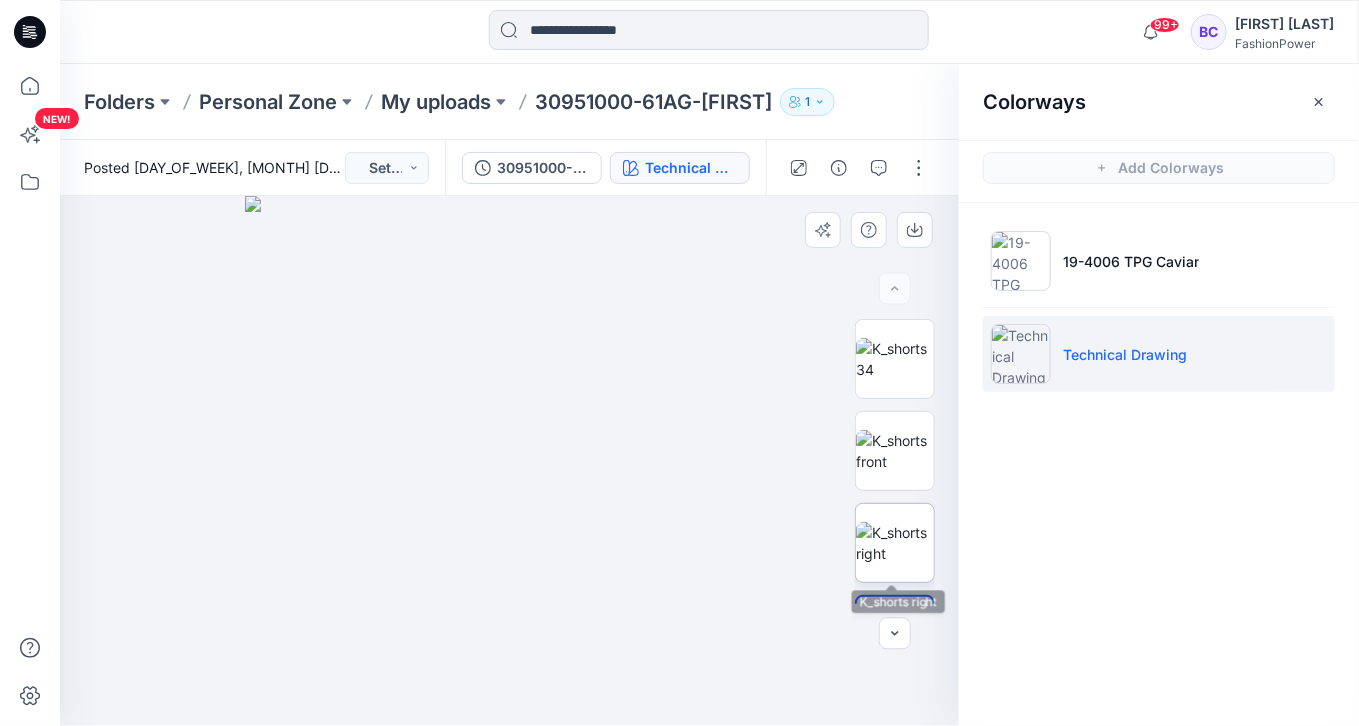 click at bounding box center [895, 543] 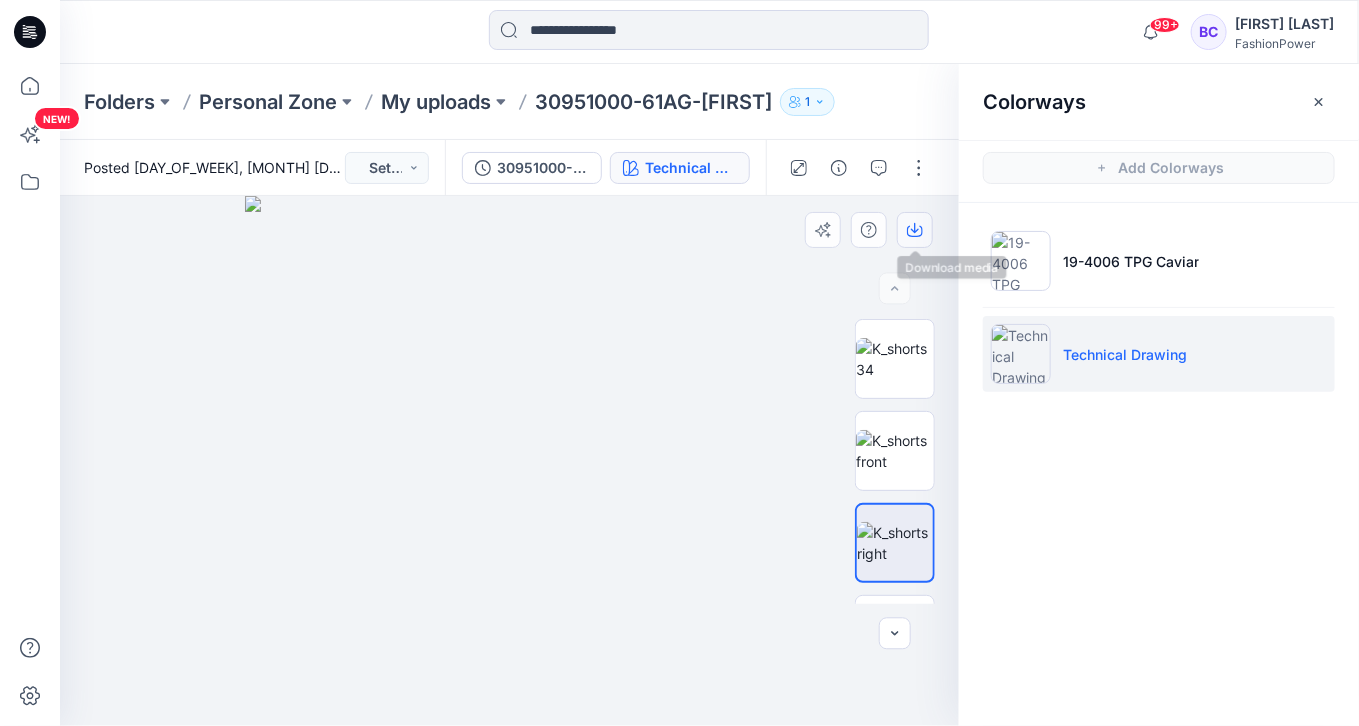 click 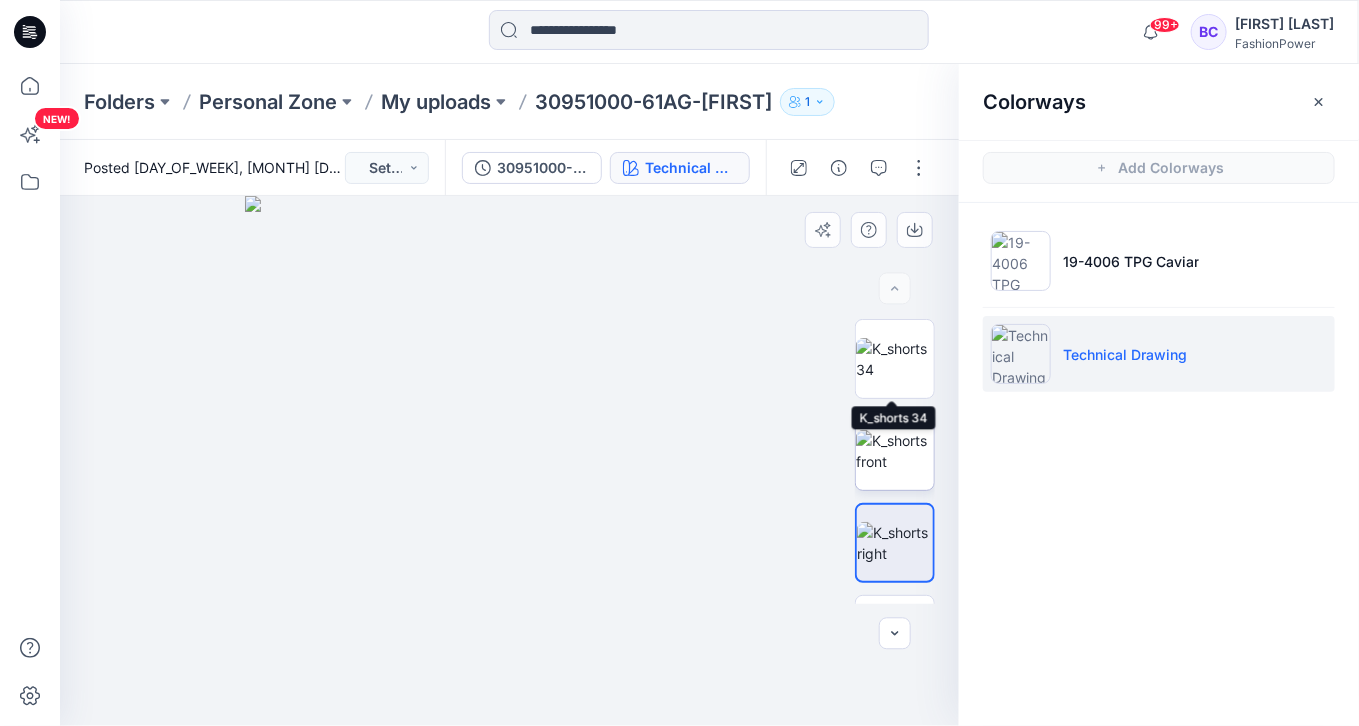 click at bounding box center [895, 451] 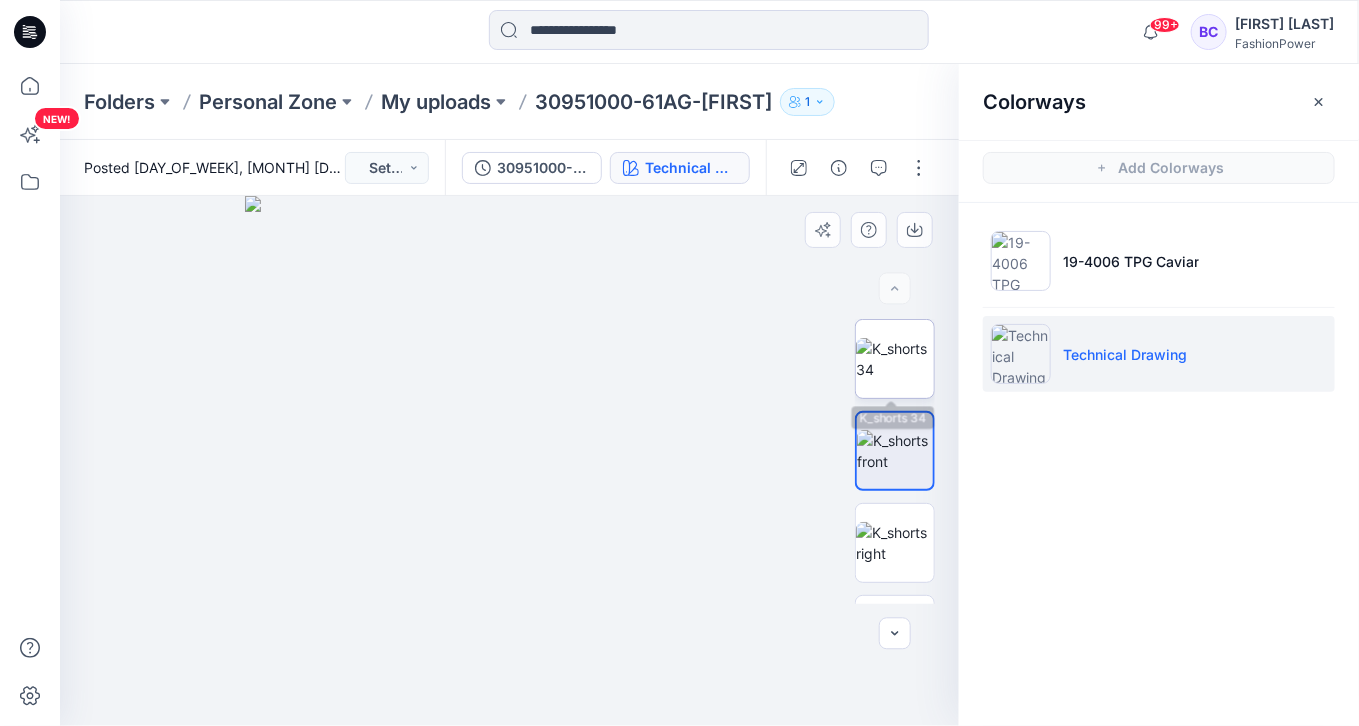 click at bounding box center [895, 359] 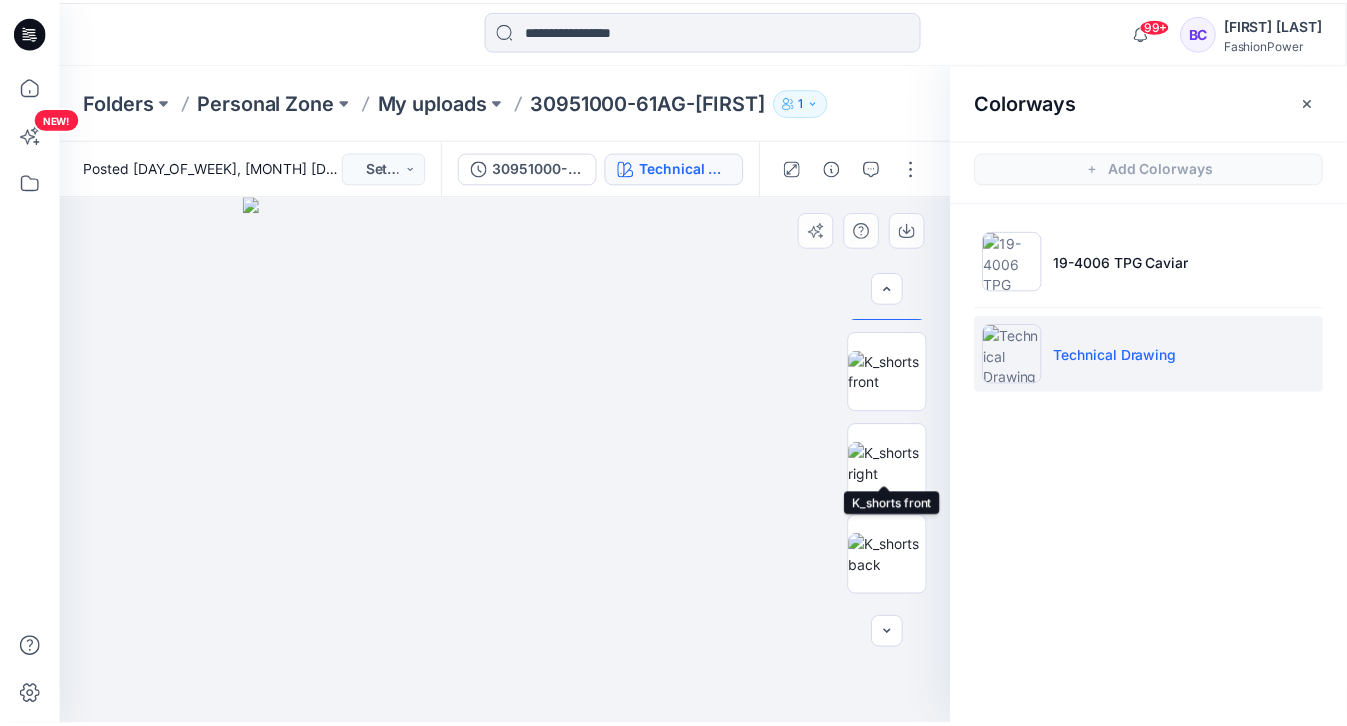 scroll, scrollTop: 320, scrollLeft: 0, axis: vertical 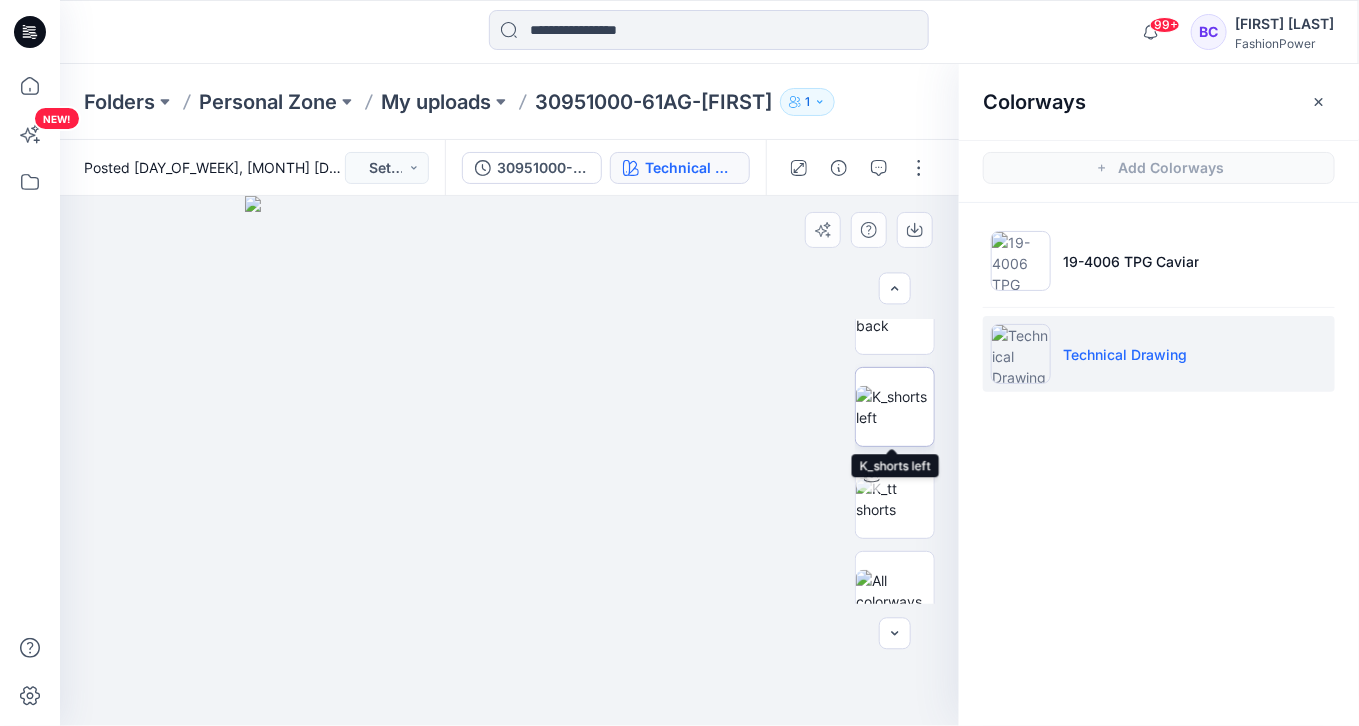 click at bounding box center [895, 407] 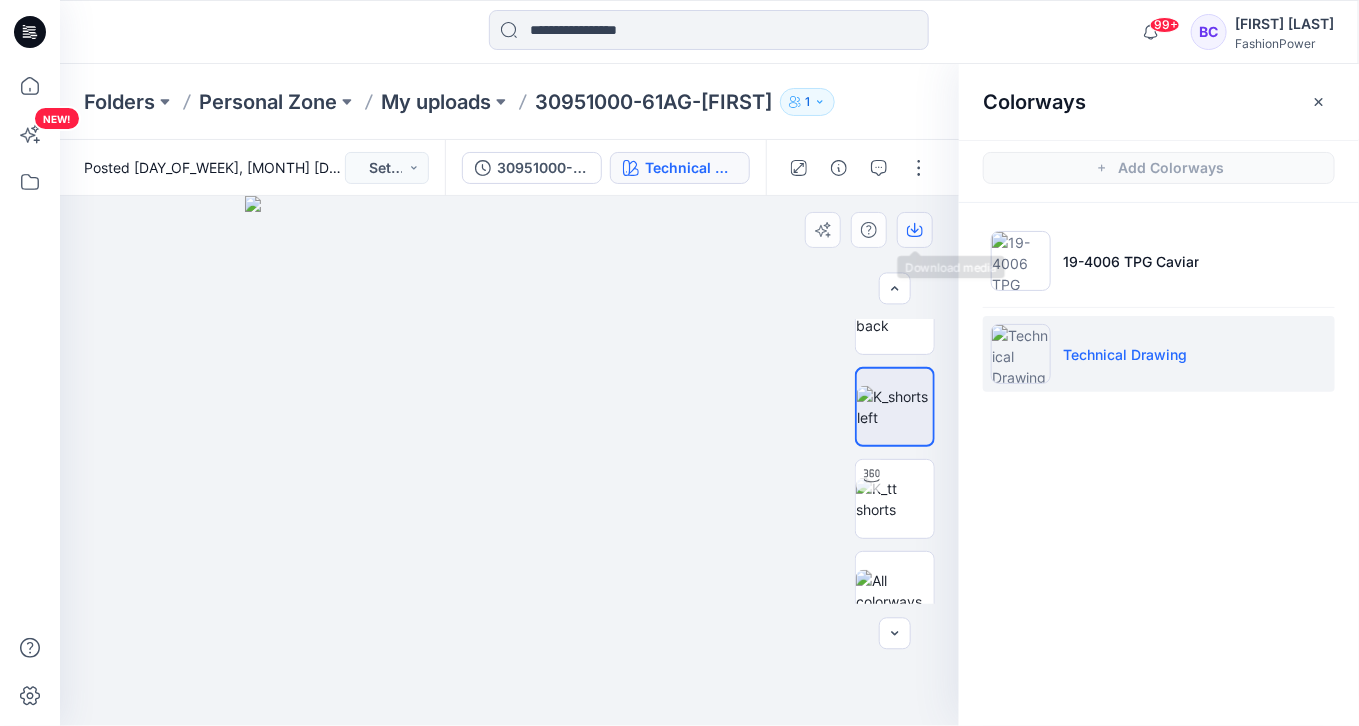 click 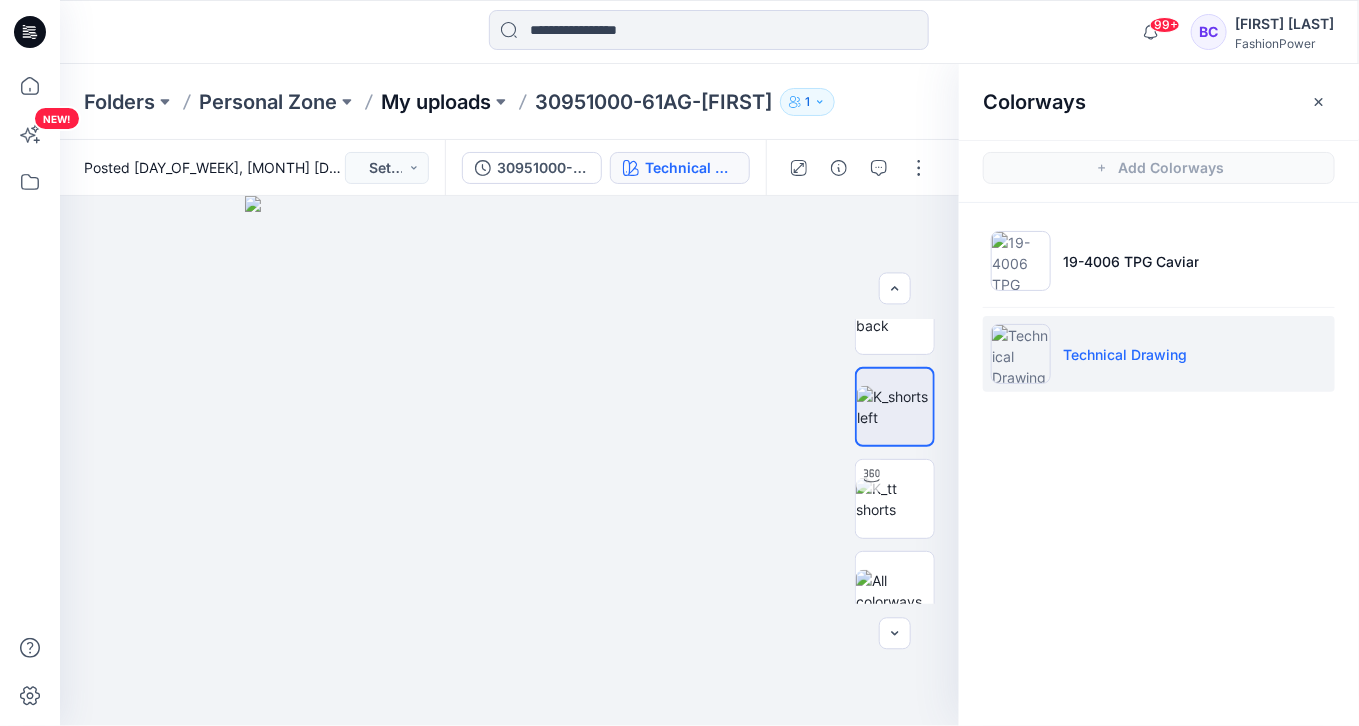 click on "My uploads" at bounding box center (436, 102) 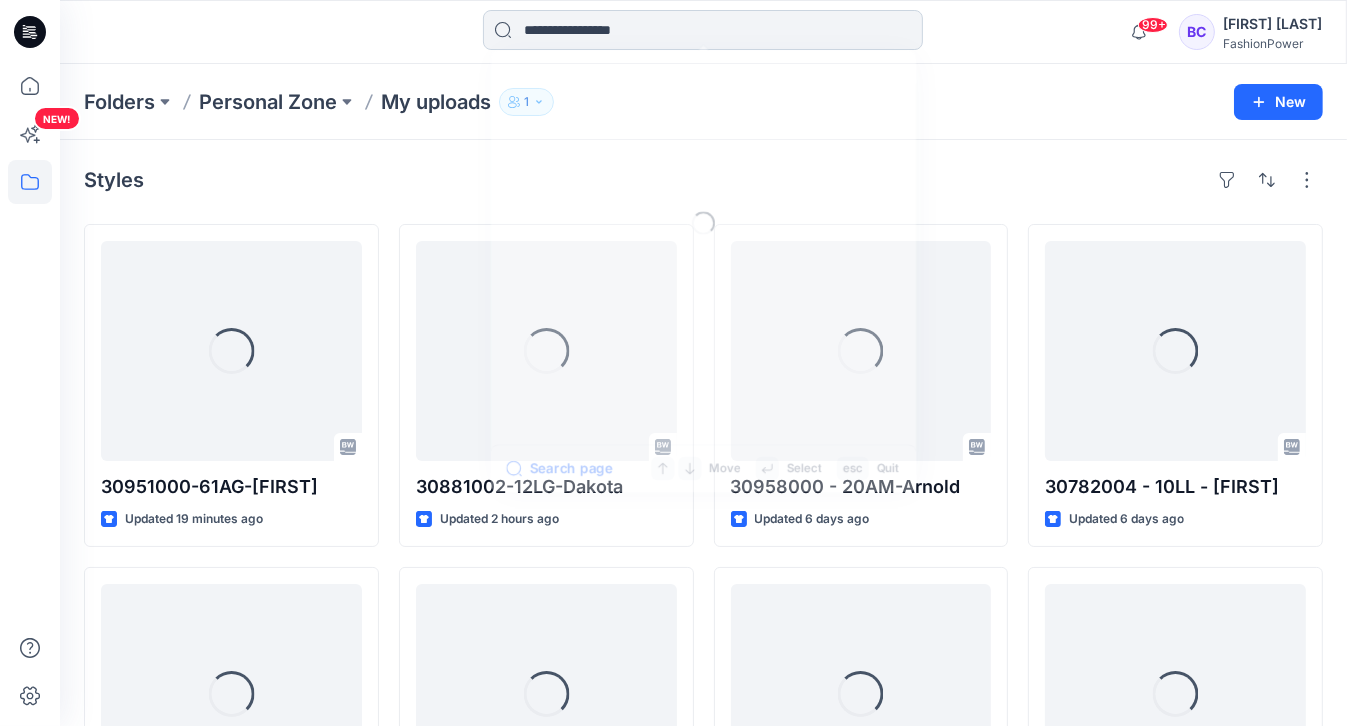 click at bounding box center [703, 30] 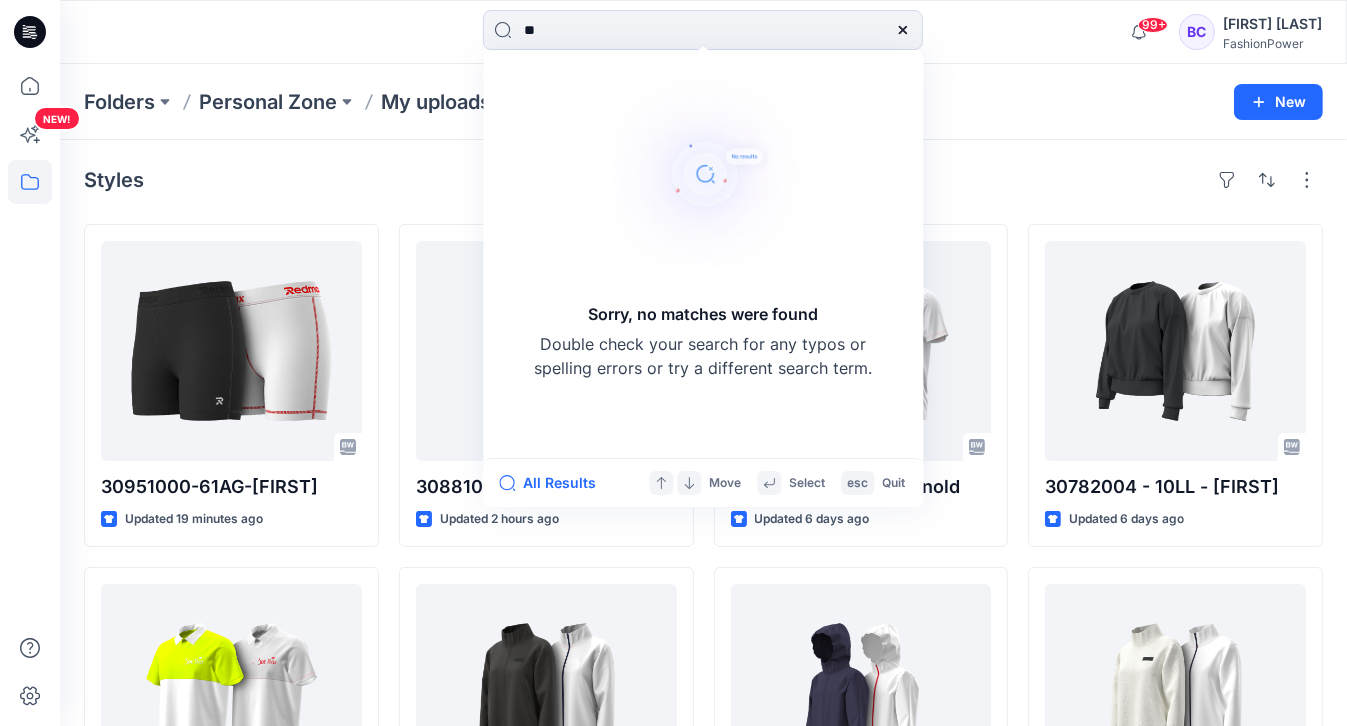 type on "*" 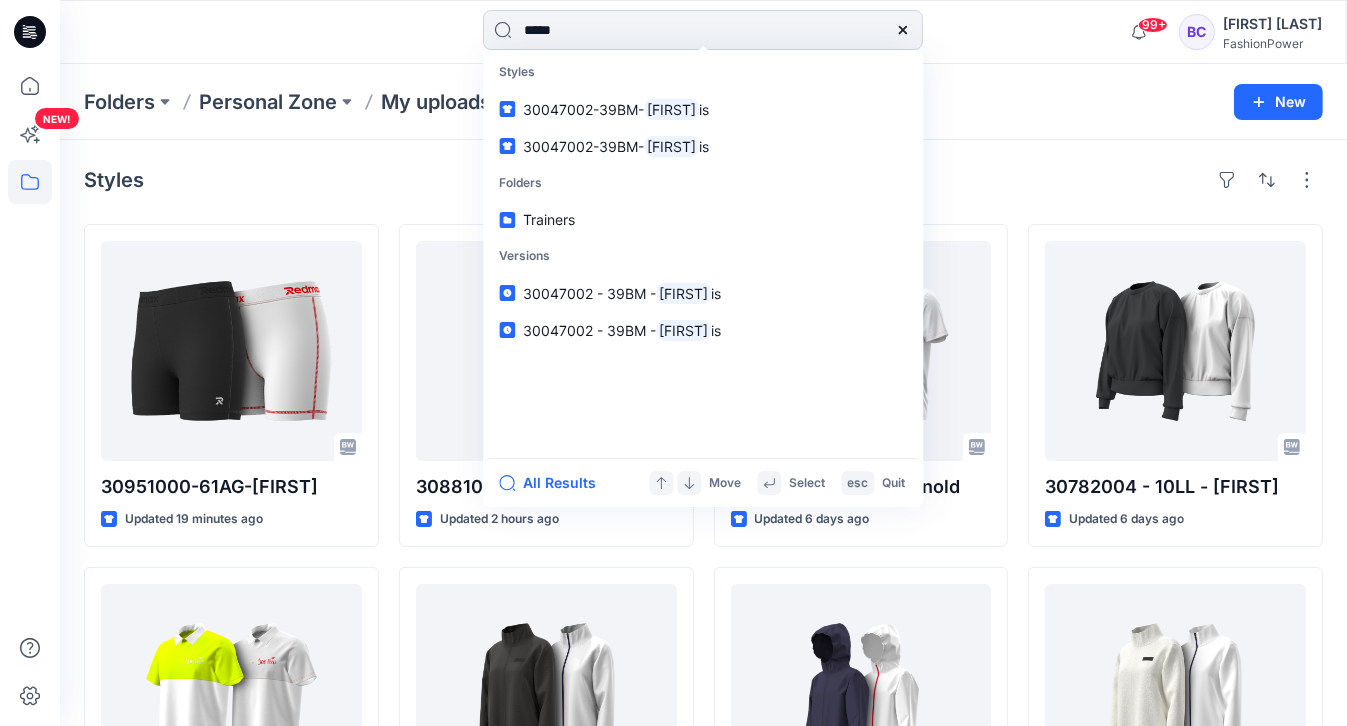 type on "******" 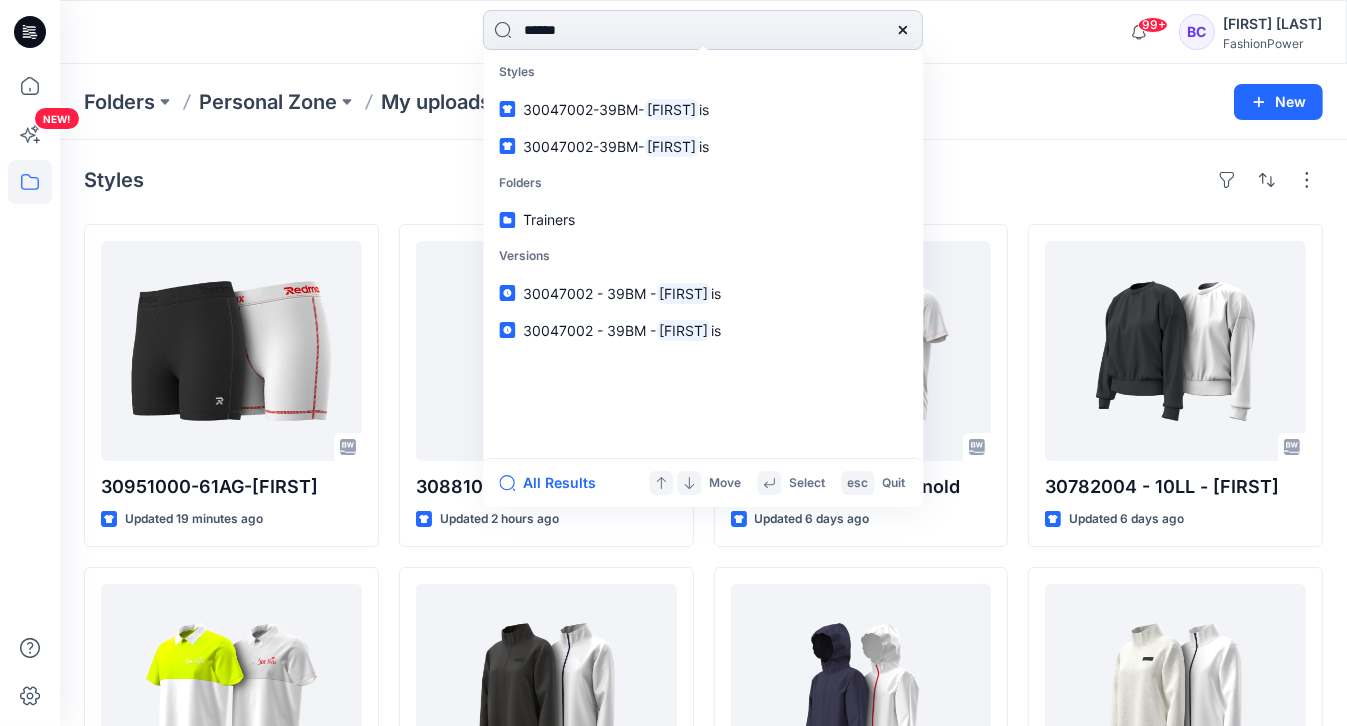 type 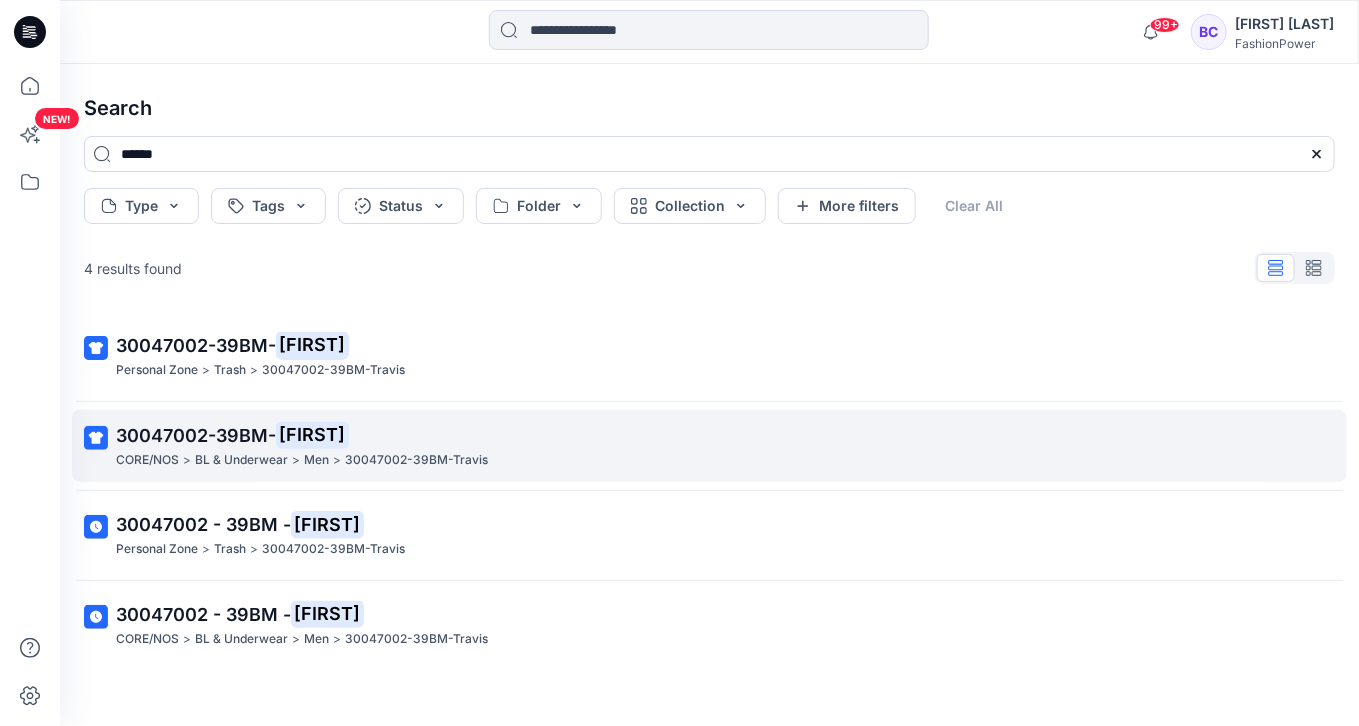 click on "30047002-39BM- Travis" at bounding box center [707, 436] 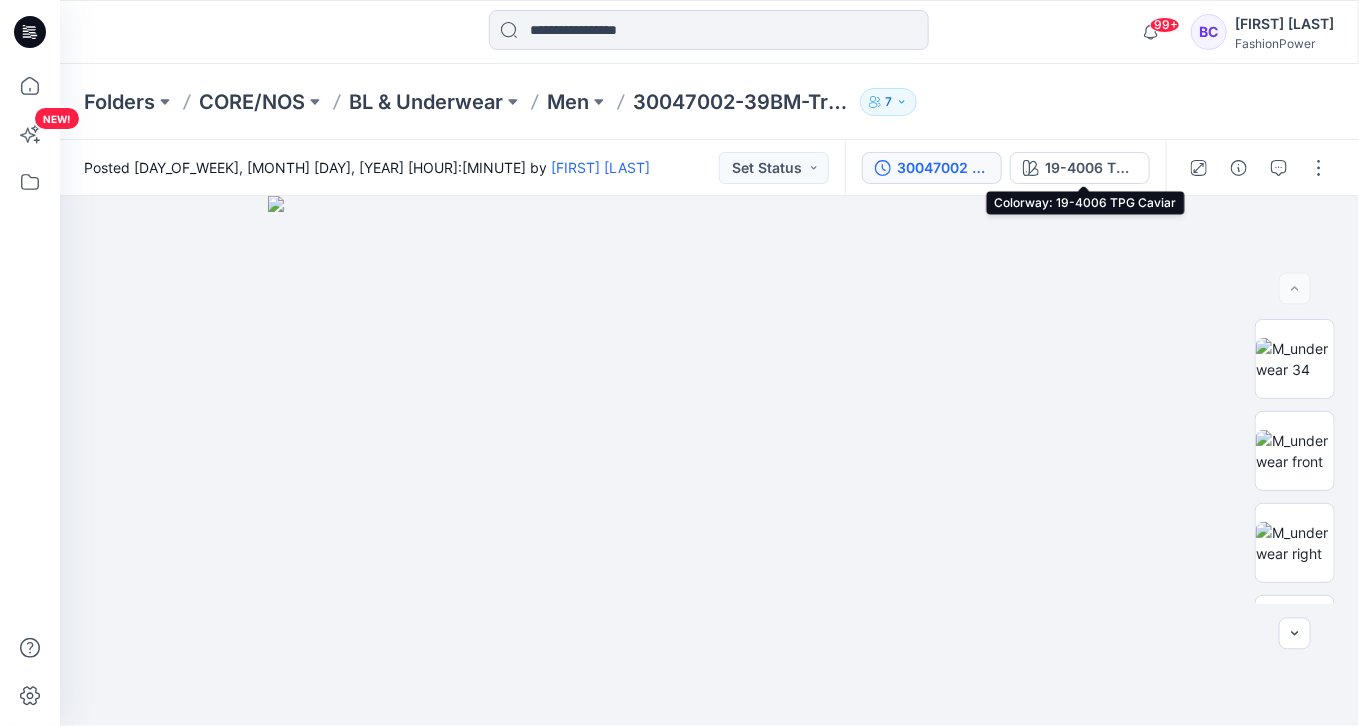drag, startPoint x: 1006, startPoint y: 163, endPoint x: 978, endPoint y: 173, distance: 29.732138 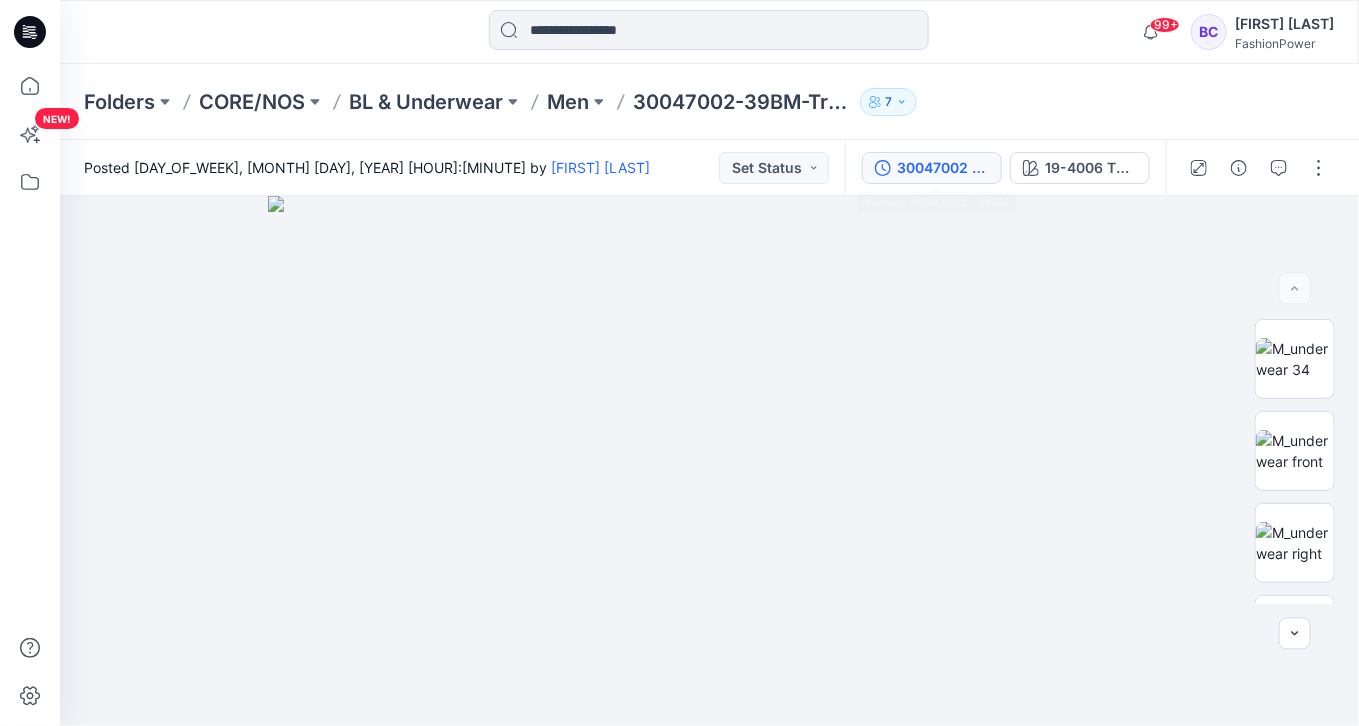 click on "30047002 - 39BM" at bounding box center [943, 168] 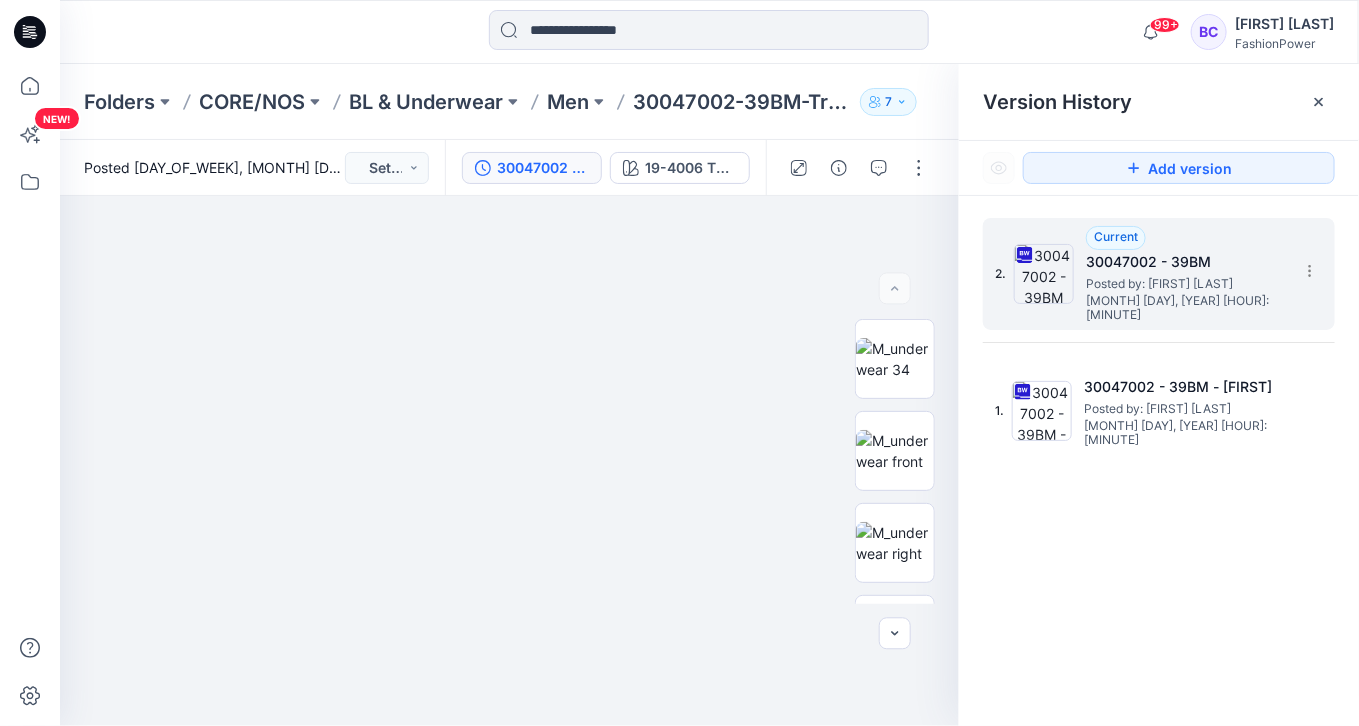click on "2.   Current 30047002 - 39BM Posted by: Olga Brooke March 25, 2025 09:40" at bounding box center (1159, 274) 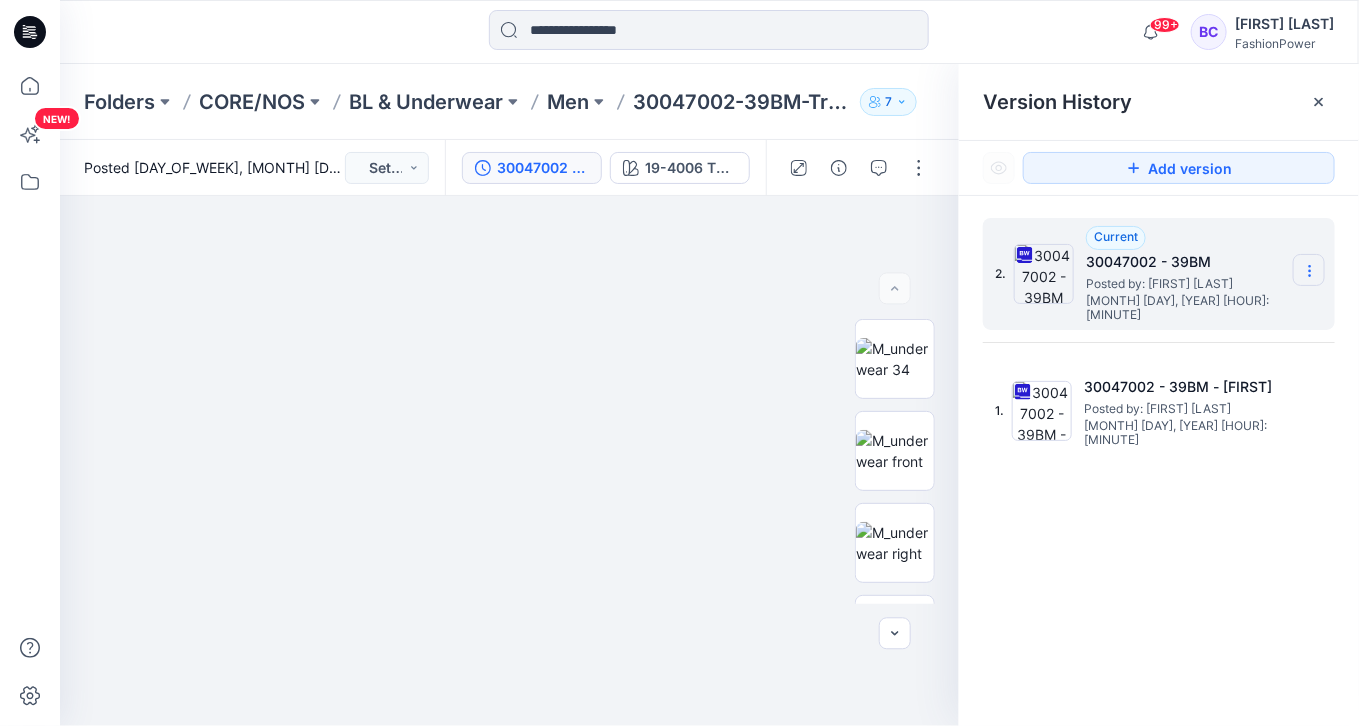click 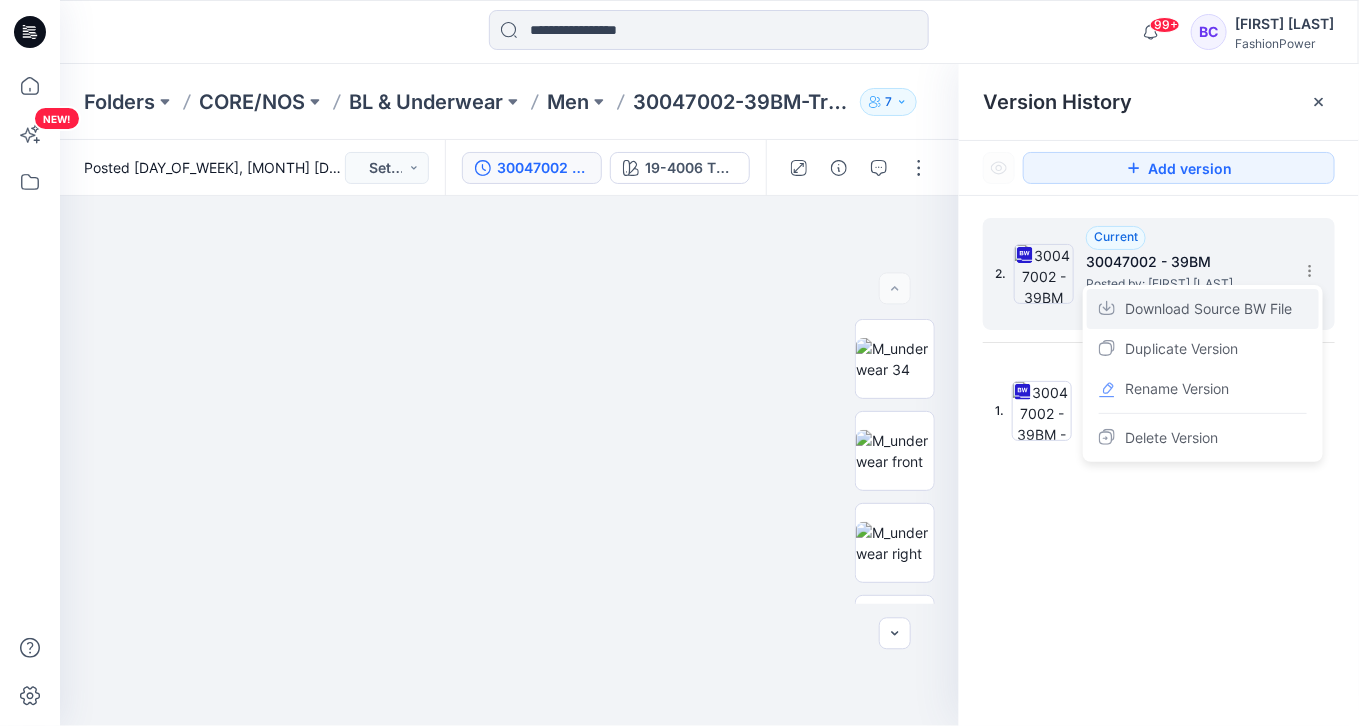 click on "Download Source BW File" at bounding box center (1208, 309) 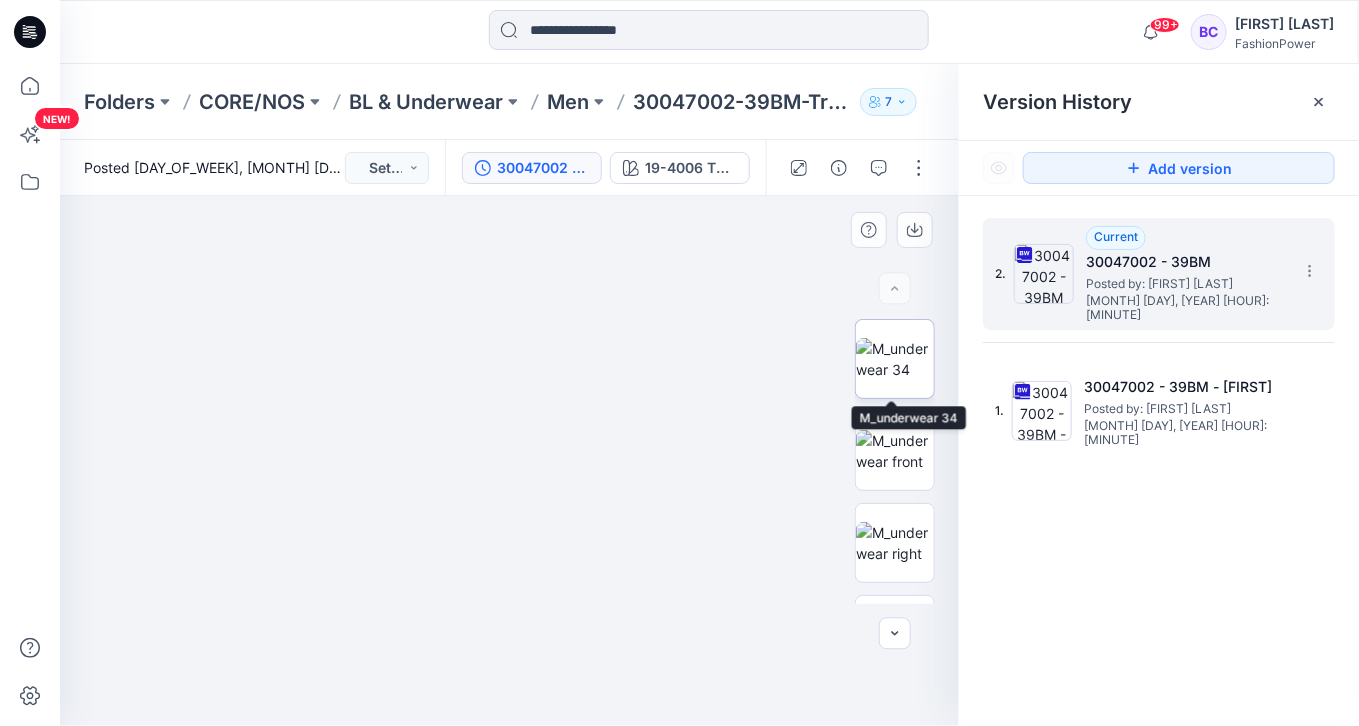 drag, startPoint x: 859, startPoint y: 368, endPoint x: 850, endPoint y: 363, distance: 10.29563 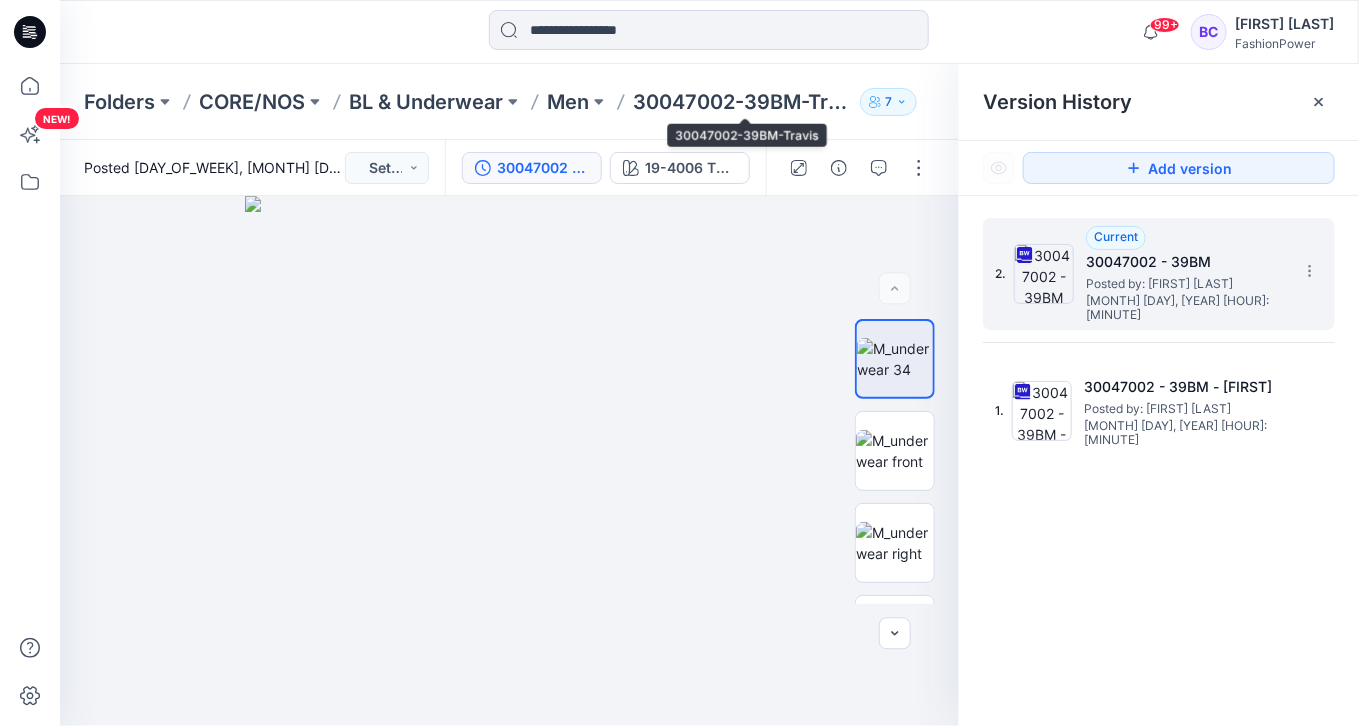 click on "30047002-39BM-Travis" at bounding box center [742, 102] 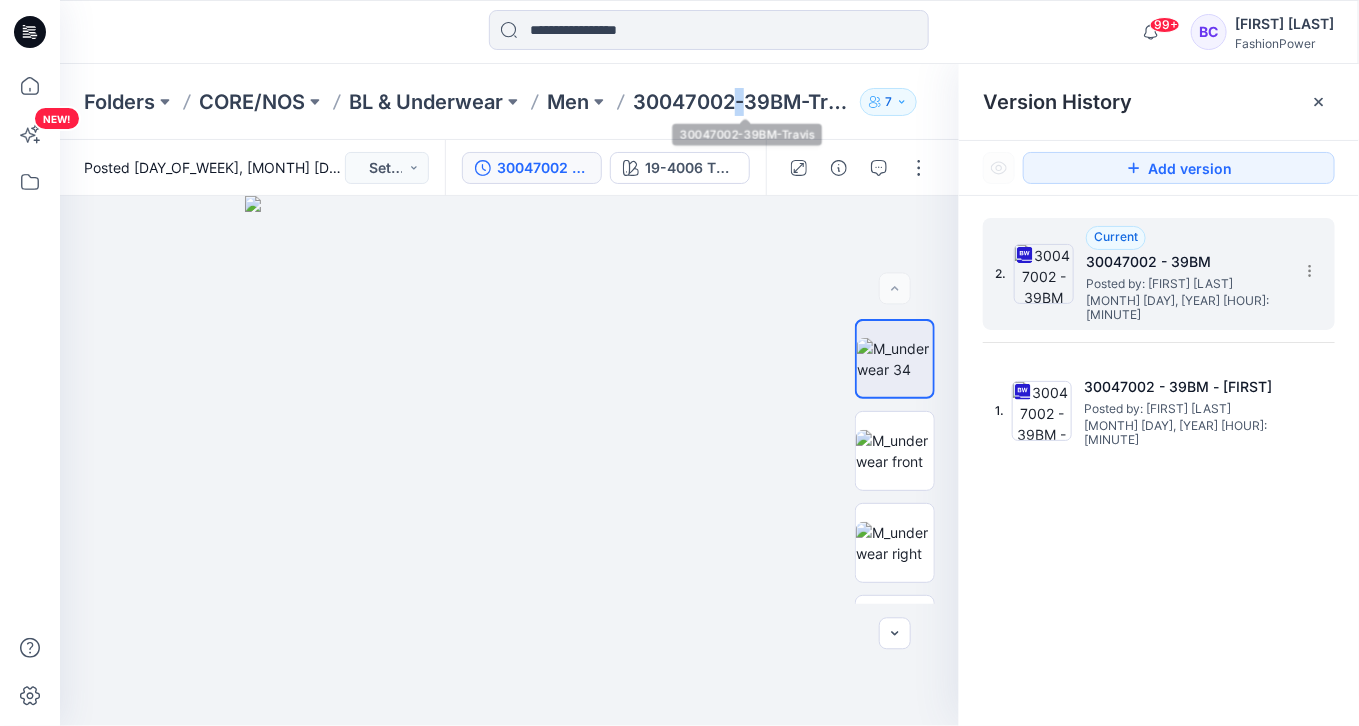 click on "30047002-39BM-Travis" at bounding box center [742, 102] 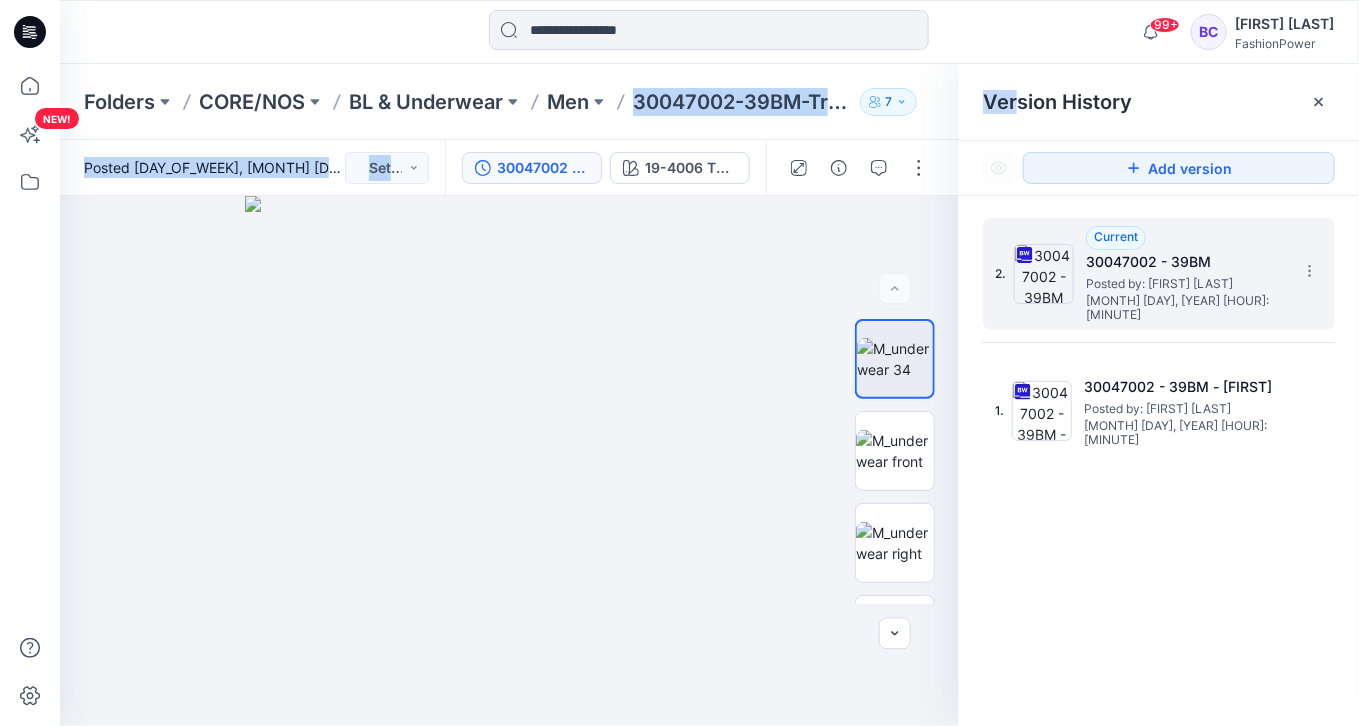 drag, startPoint x: 638, startPoint y: 102, endPoint x: 959, endPoint y: 110, distance: 321.09967 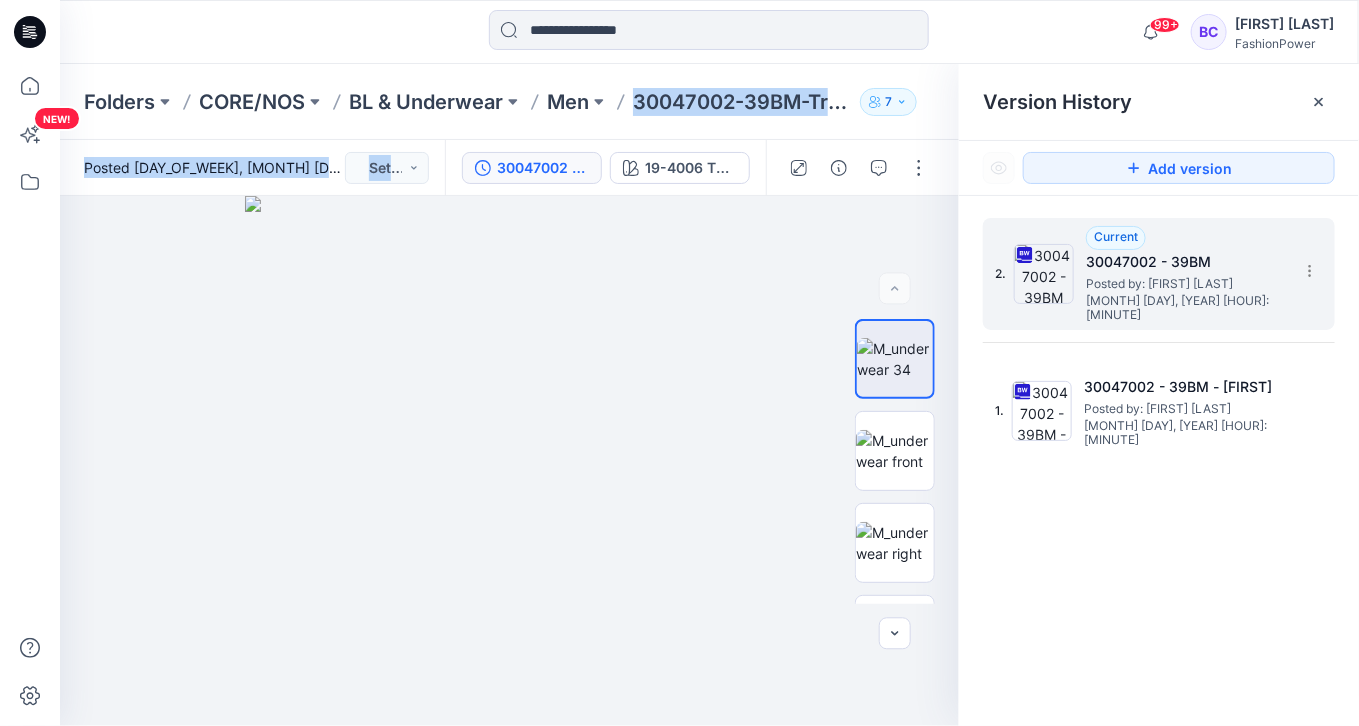 drag, startPoint x: 959, startPoint y: 110, endPoint x: 773, endPoint y: 104, distance: 186.09676 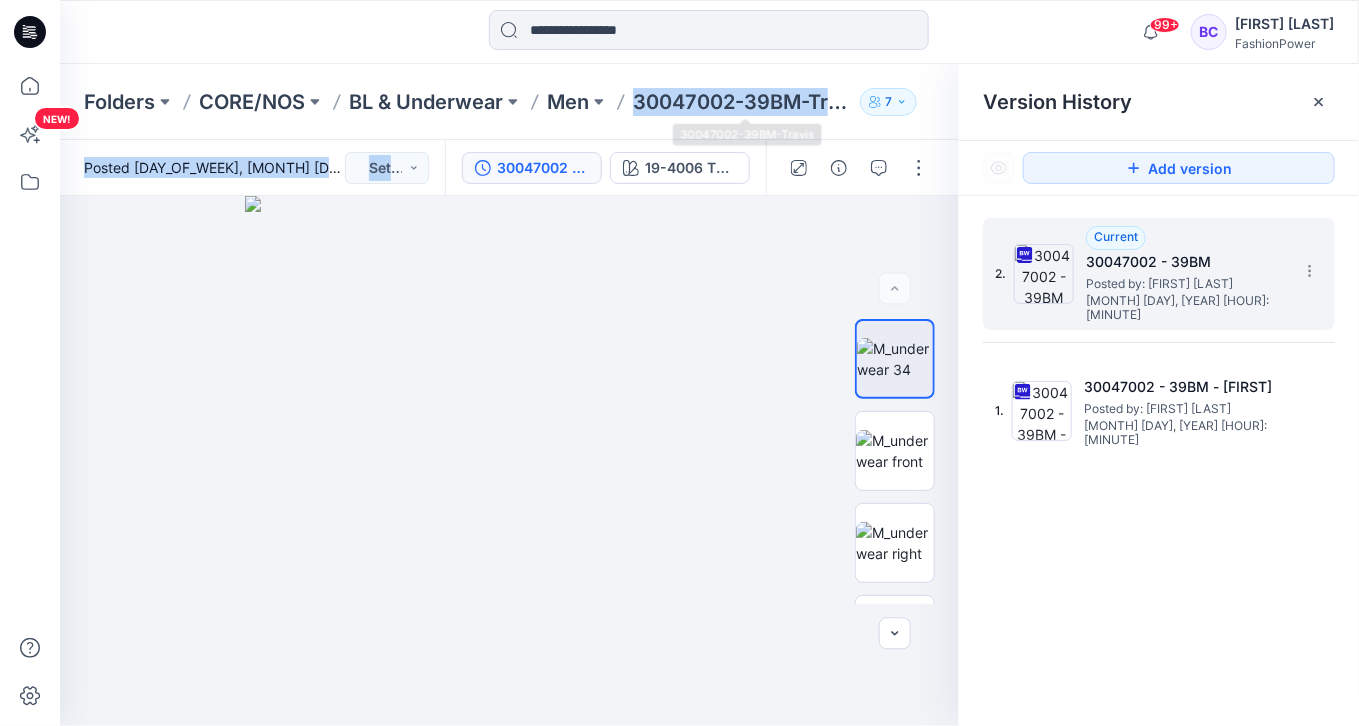 click on "30047002-39BM-Travis" at bounding box center (742, 102) 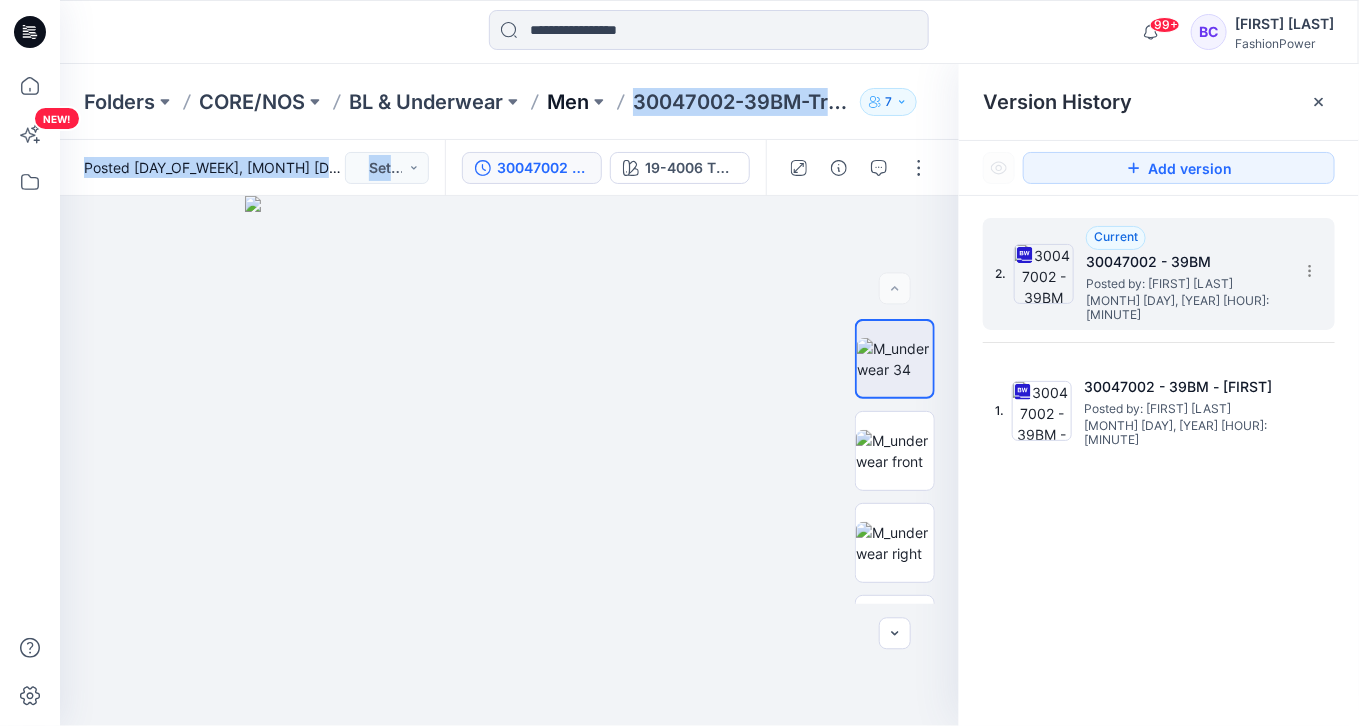 click on "Men" at bounding box center (568, 102) 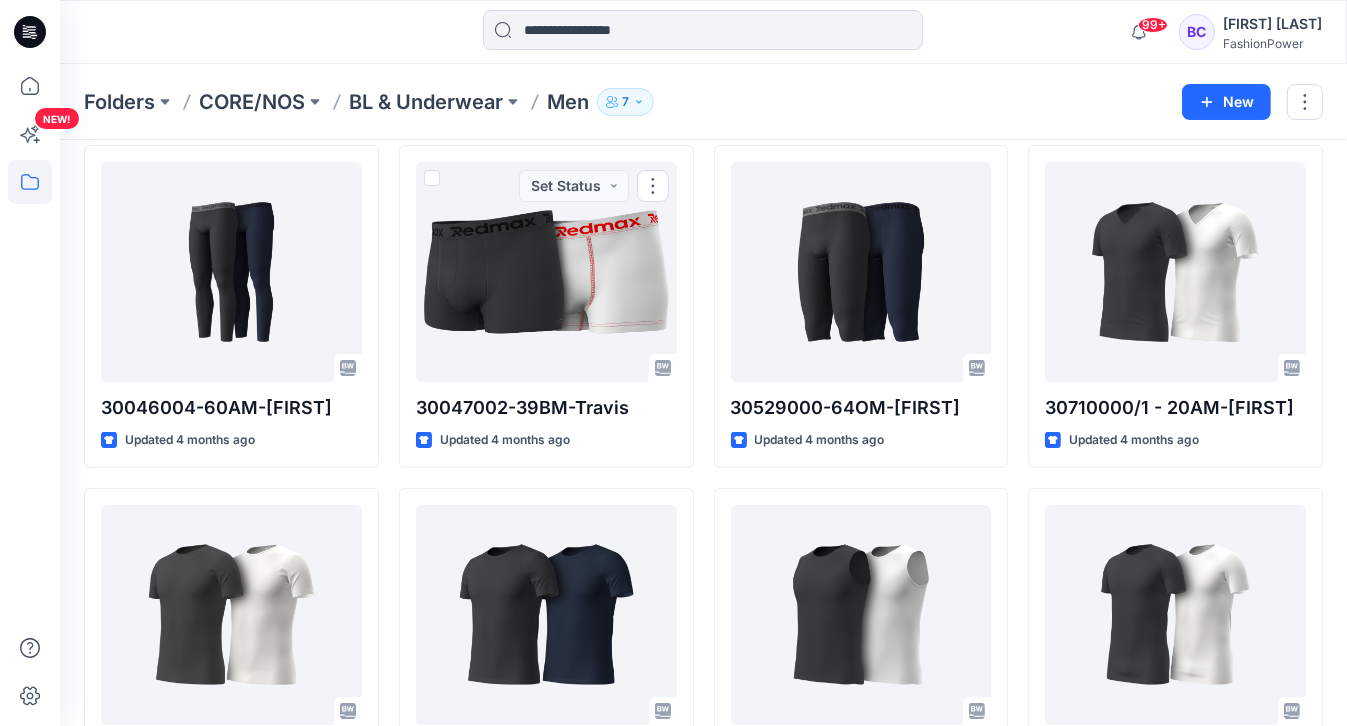 scroll, scrollTop: 80, scrollLeft: 0, axis: vertical 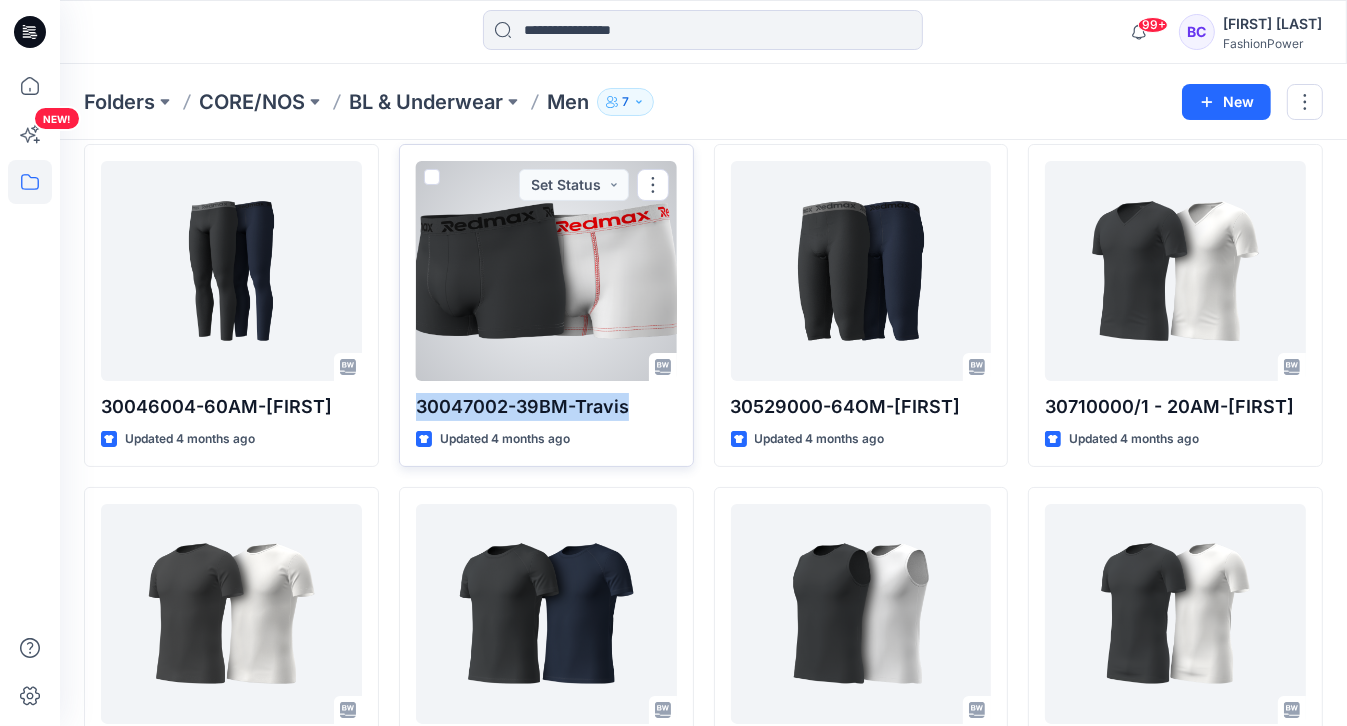 drag, startPoint x: 636, startPoint y: 409, endPoint x: 411, endPoint y: 411, distance: 225.0089 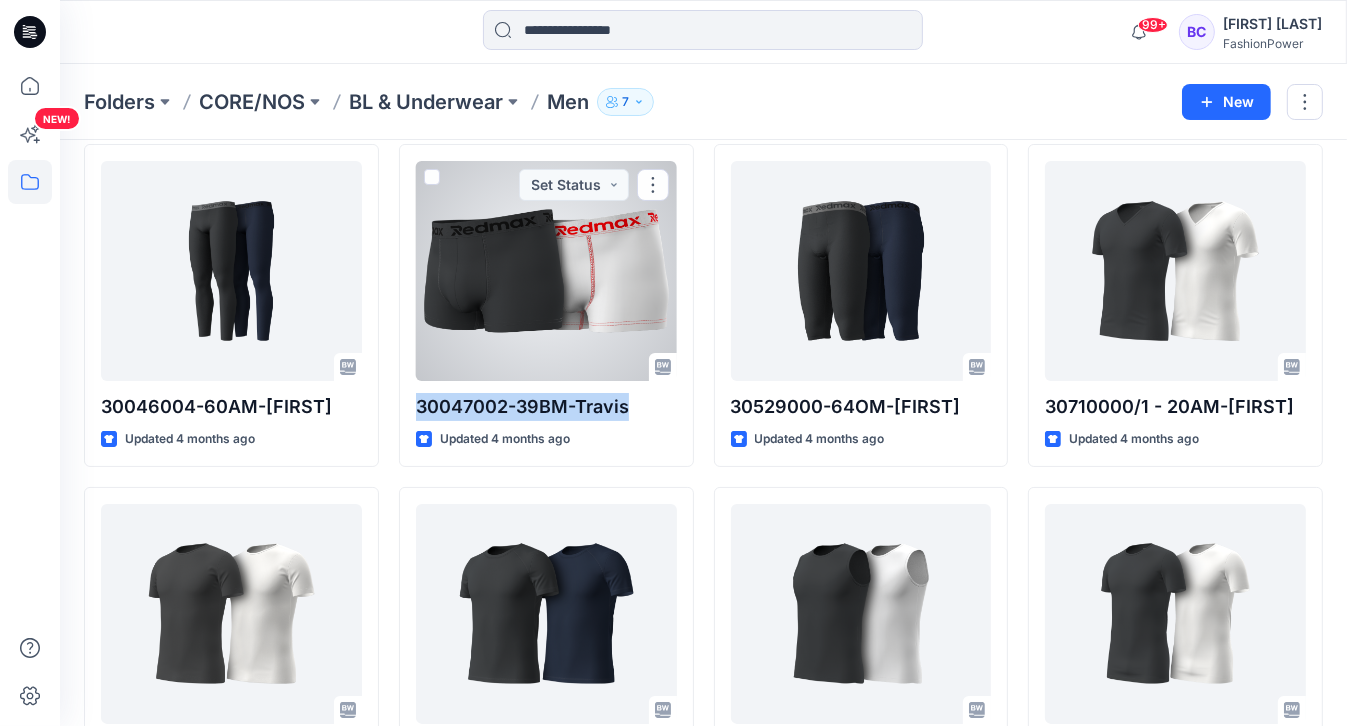 click at bounding box center [546, 271] 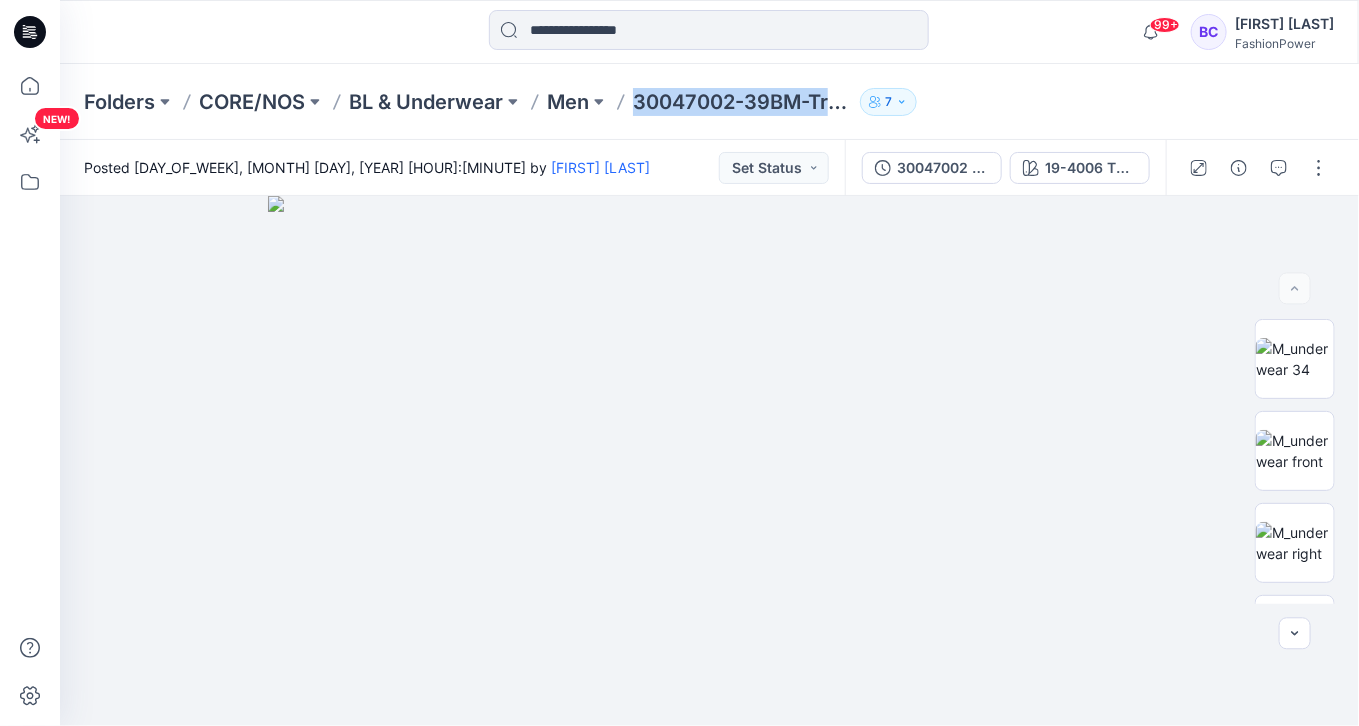 drag, startPoint x: 636, startPoint y: 106, endPoint x: 931, endPoint y: 112, distance: 295.061 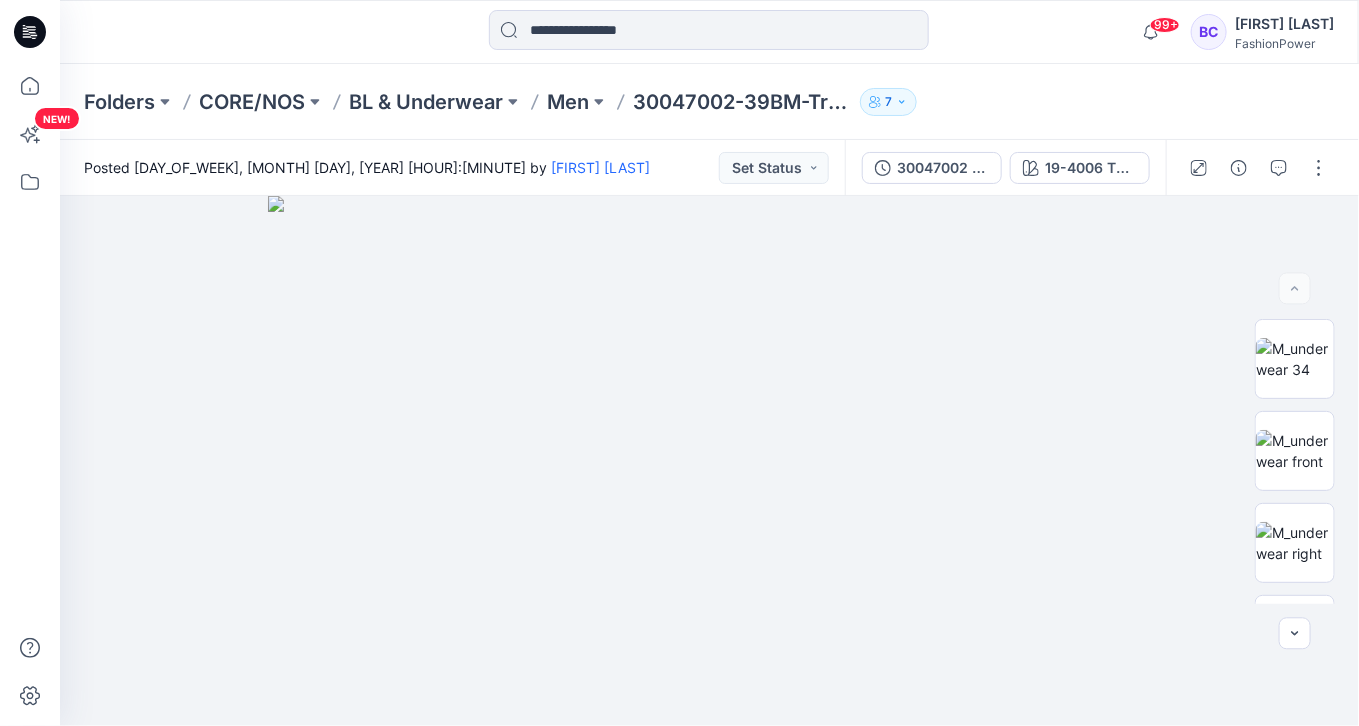 click on "Folders CORE/NOS BL & Underwear Men 30047002-39BM-Travis 7" at bounding box center (631, 102) 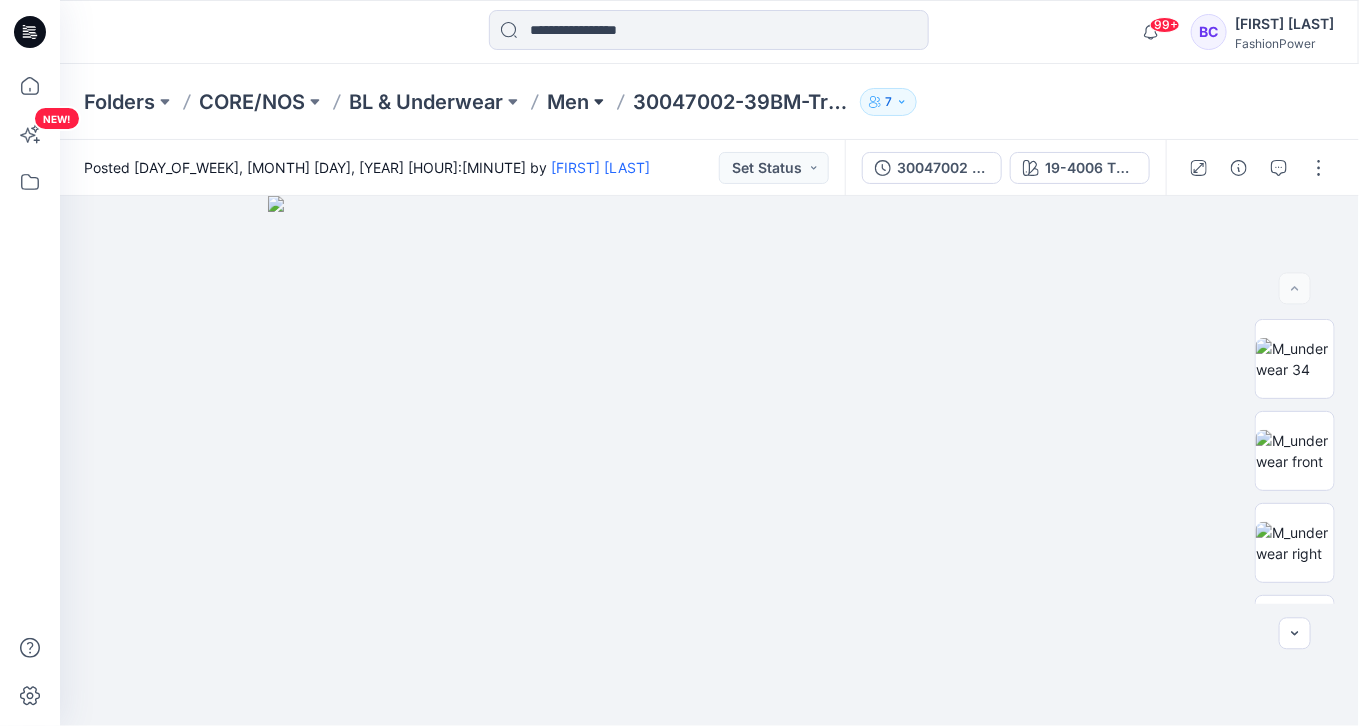 click at bounding box center [599, 102] 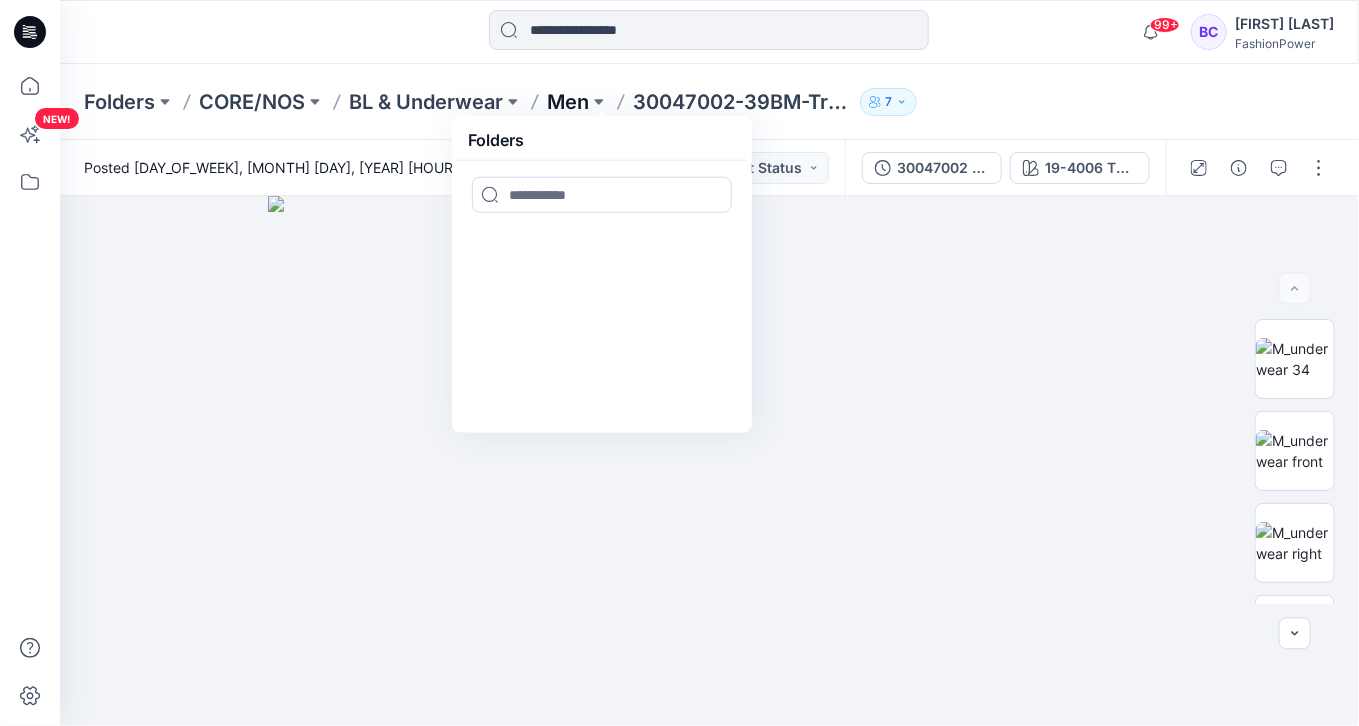 click on "Men" at bounding box center (568, 102) 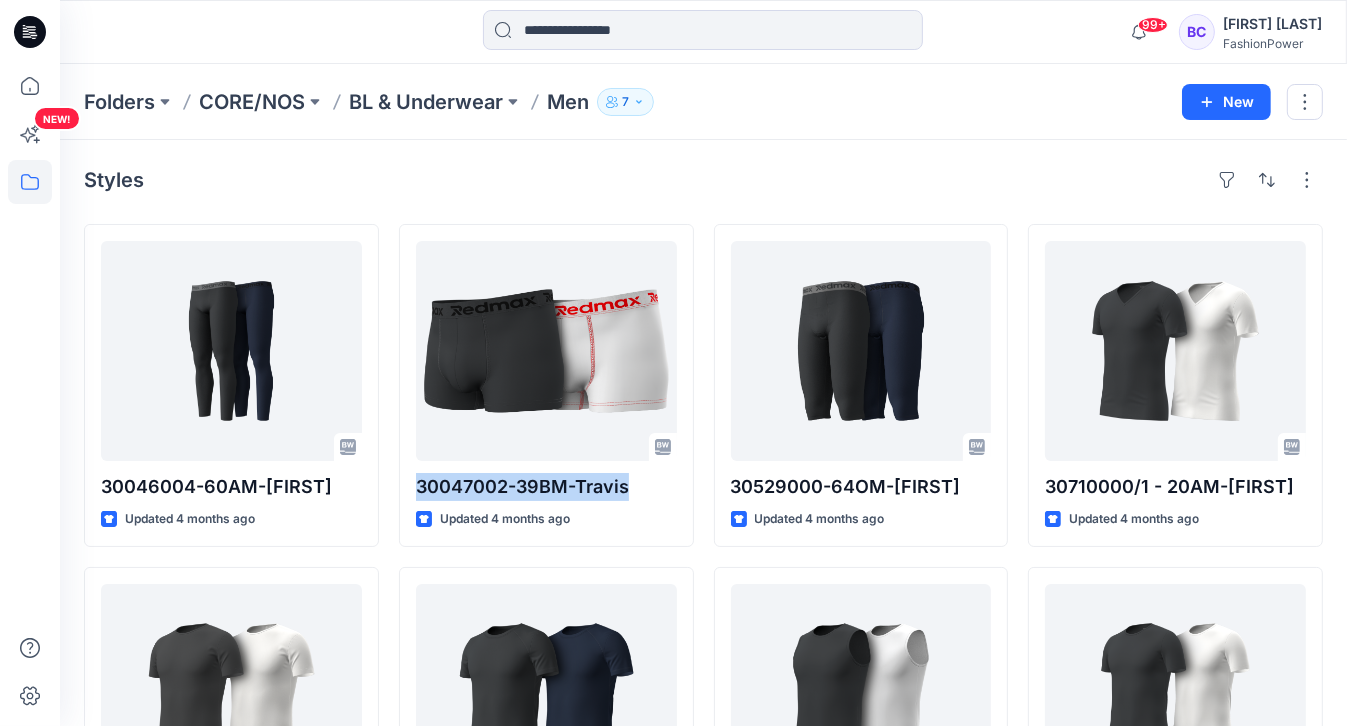 drag, startPoint x: 627, startPoint y: 496, endPoint x: 396, endPoint y: 489, distance: 231.10603 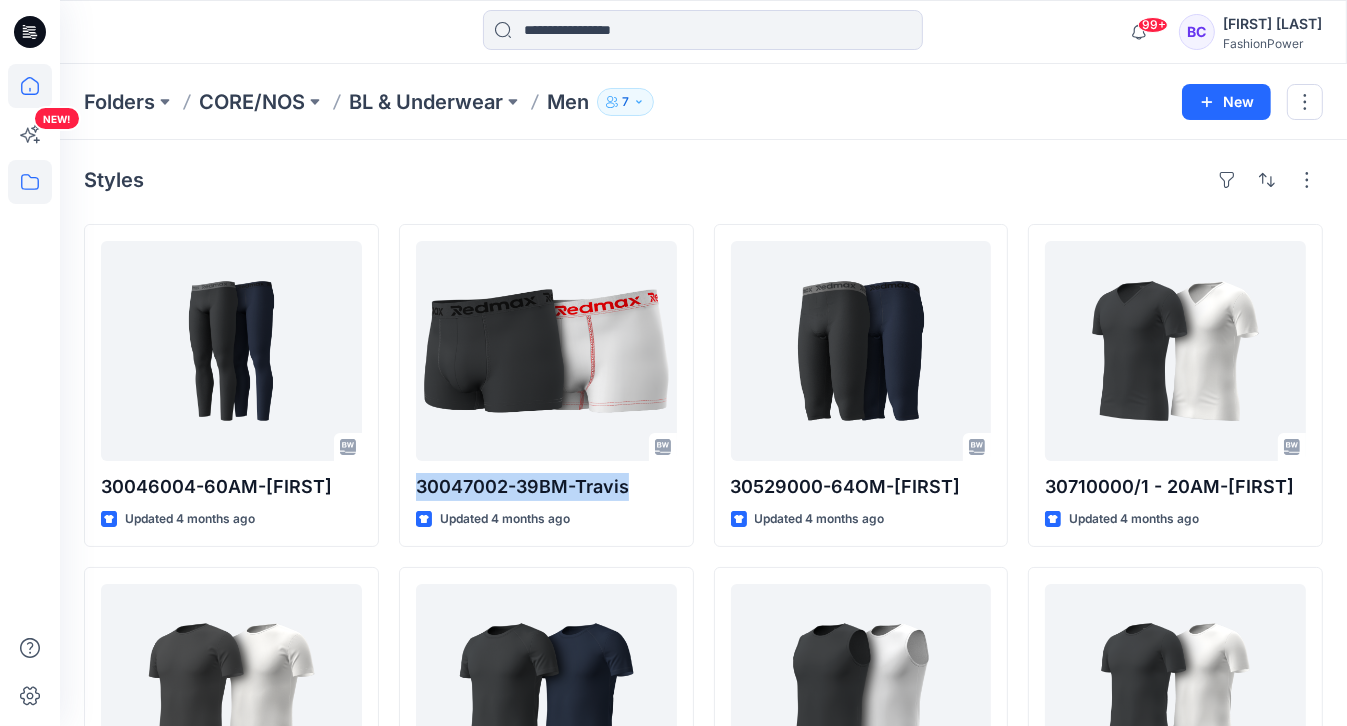 click 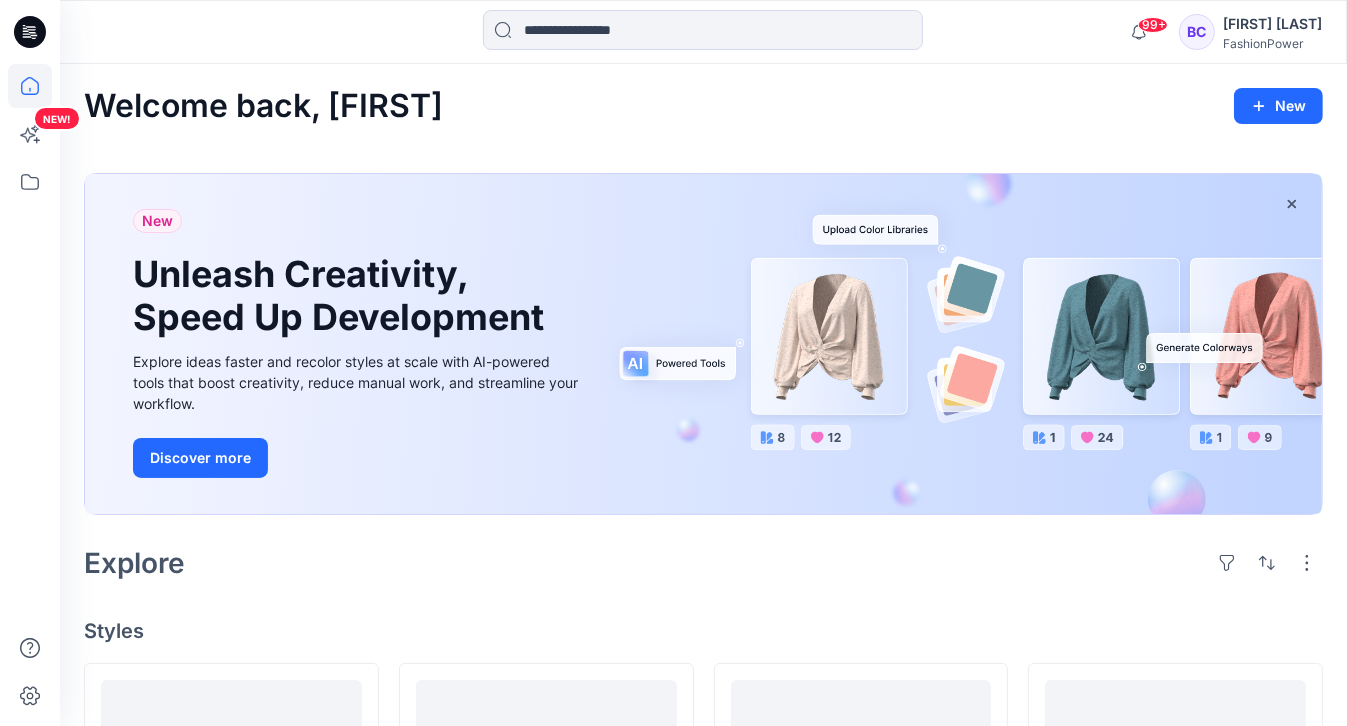 scroll, scrollTop: 400, scrollLeft: 0, axis: vertical 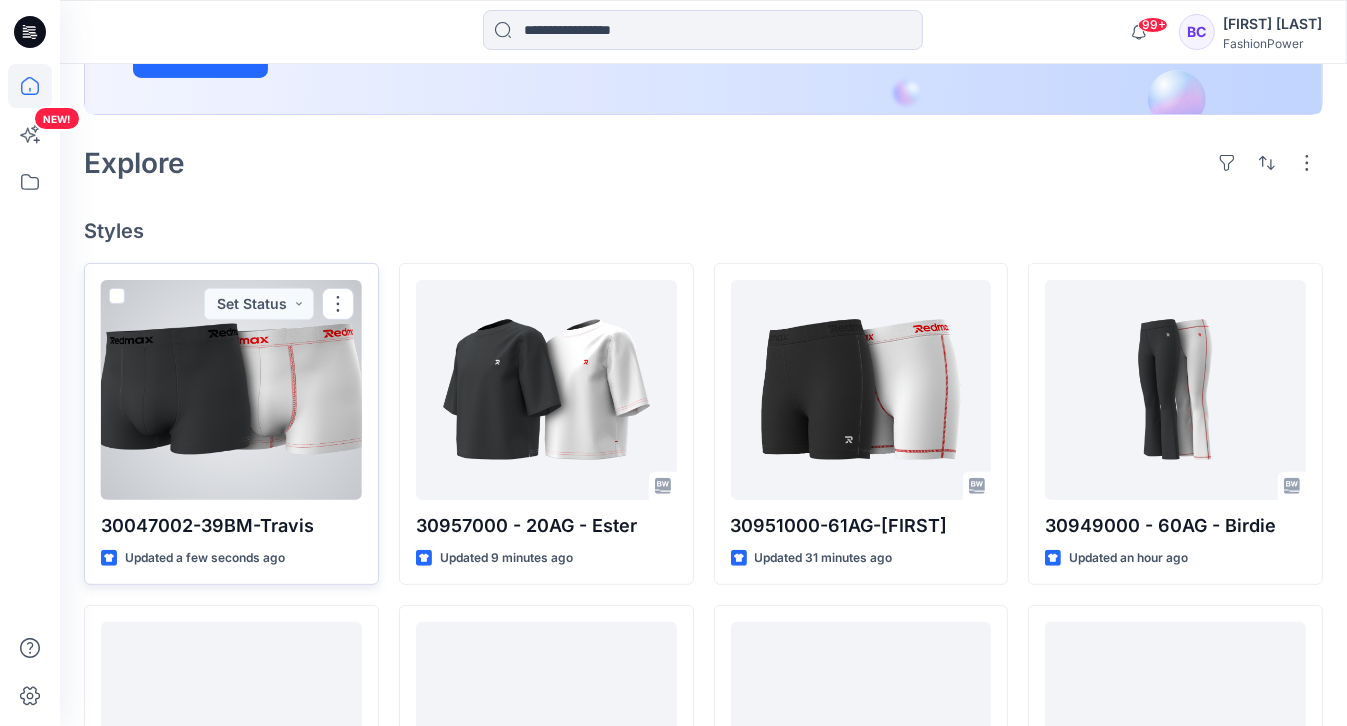 click at bounding box center [231, 390] 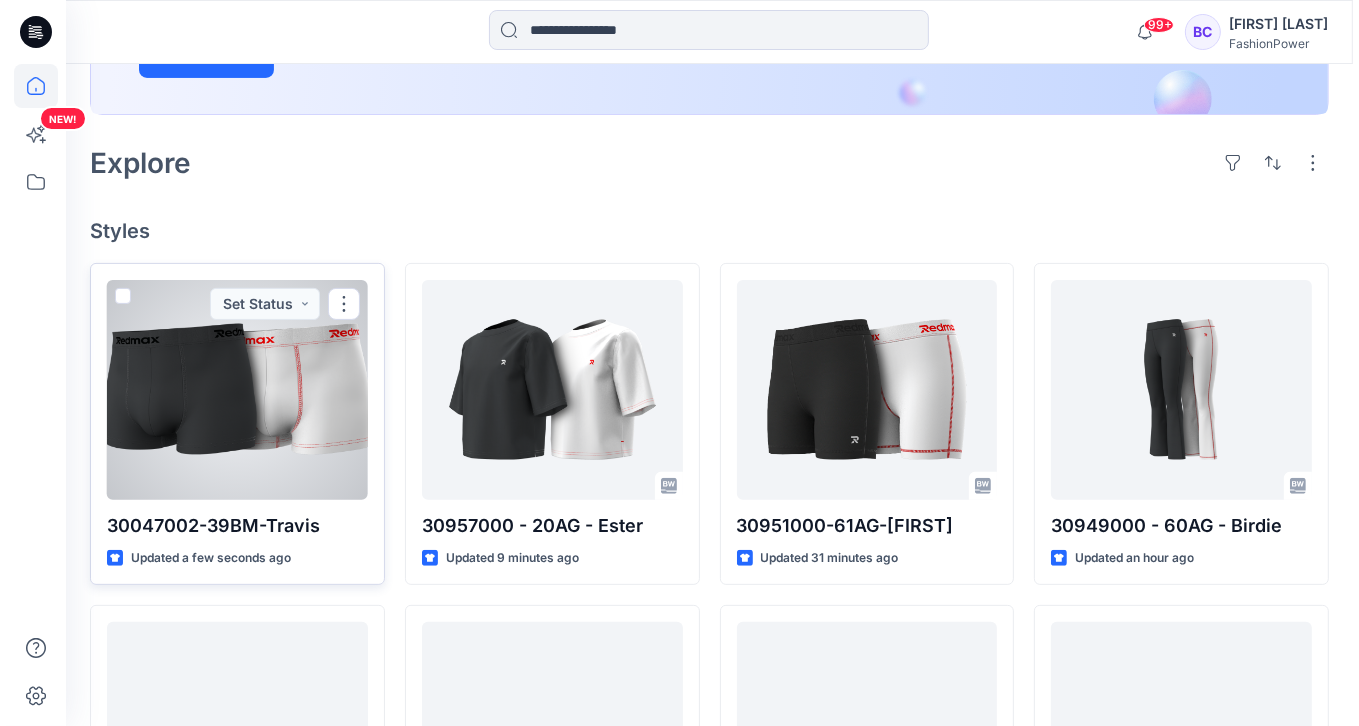 scroll, scrollTop: 0, scrollLeft: 0, axis: both 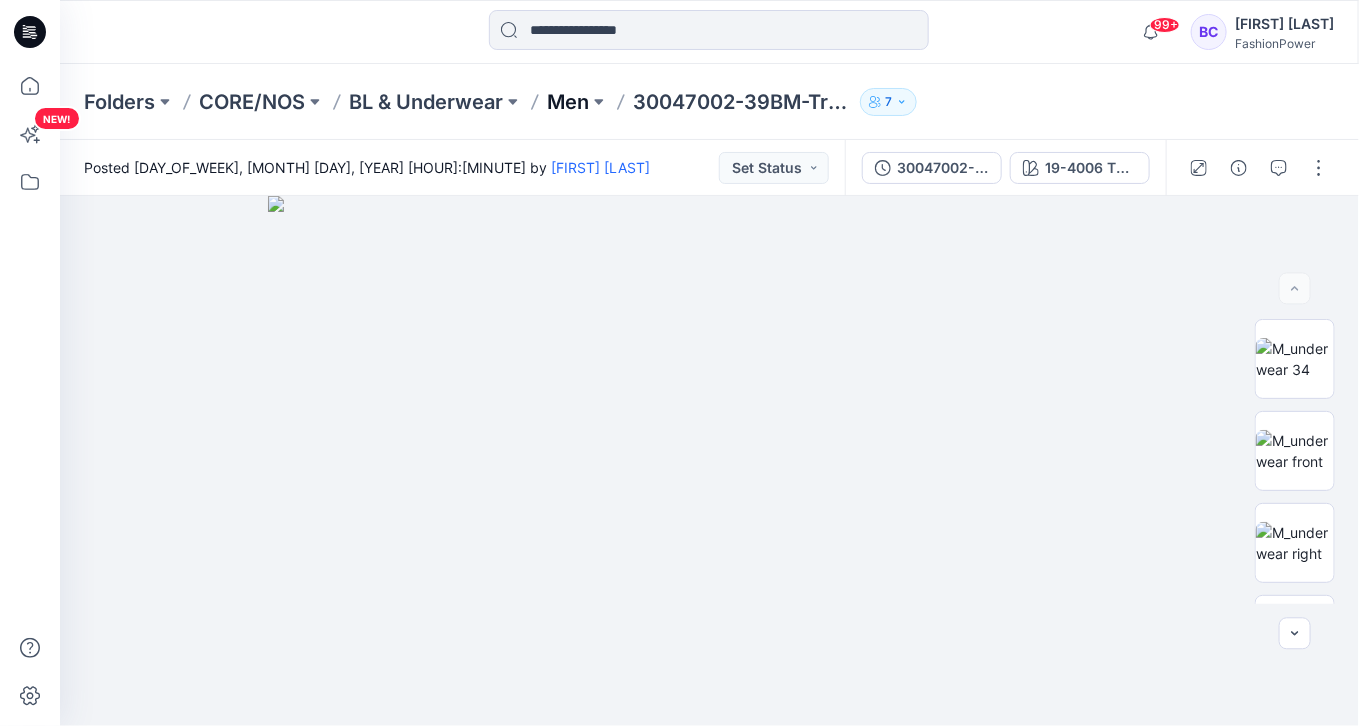 click on "Men" at bounding box center [568, 102] 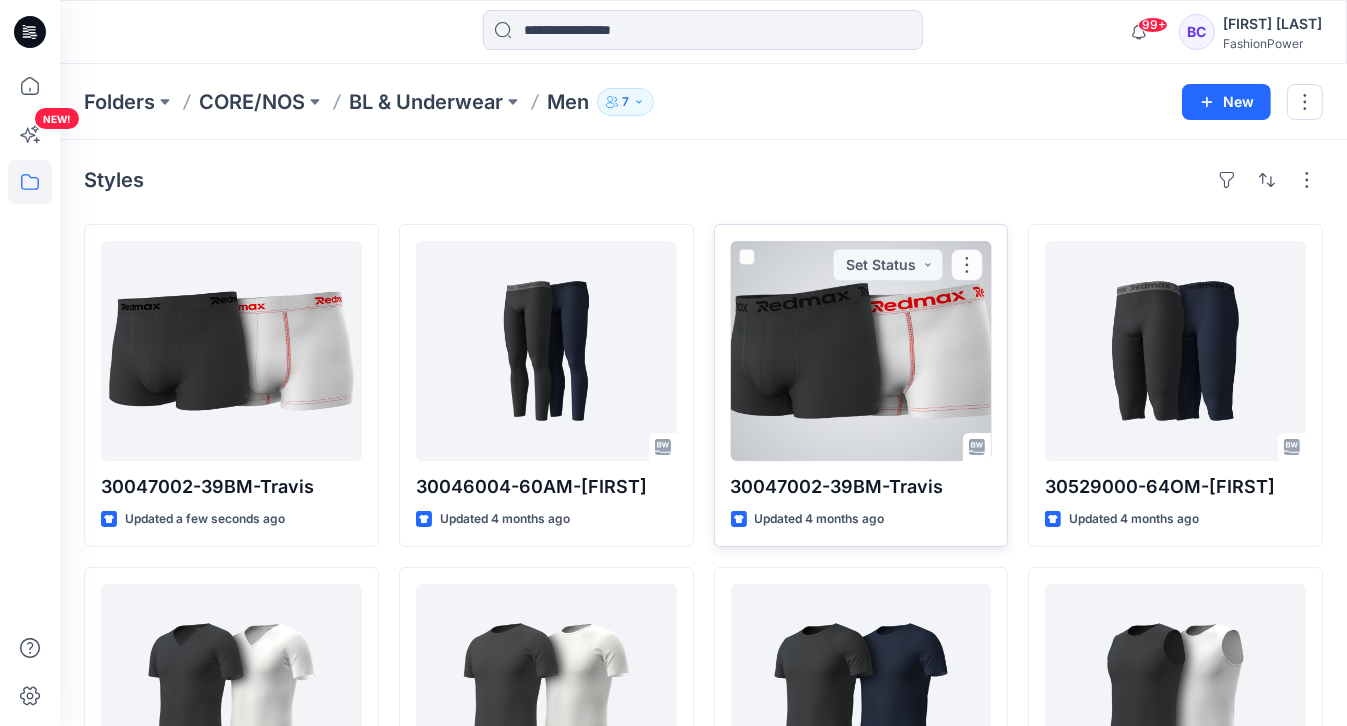 click at bounding box center (861, 351) 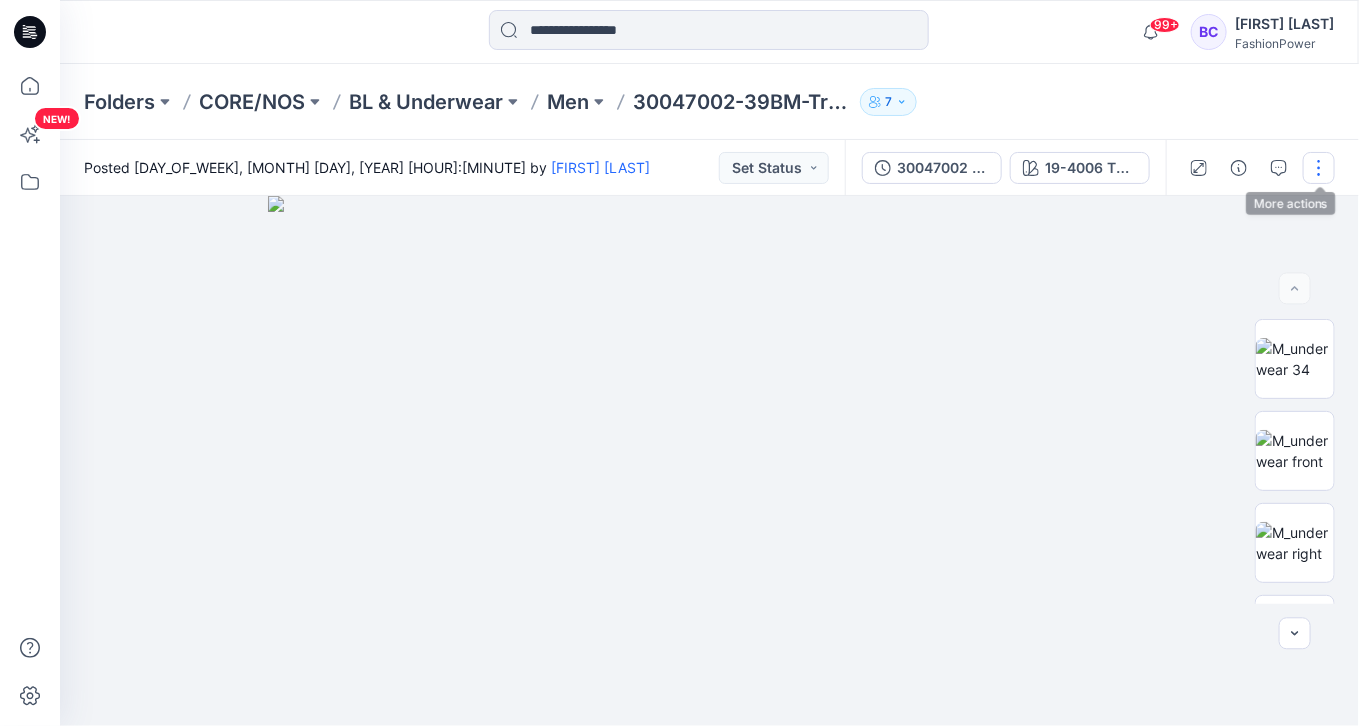 click at bounding box center (1319, 168) 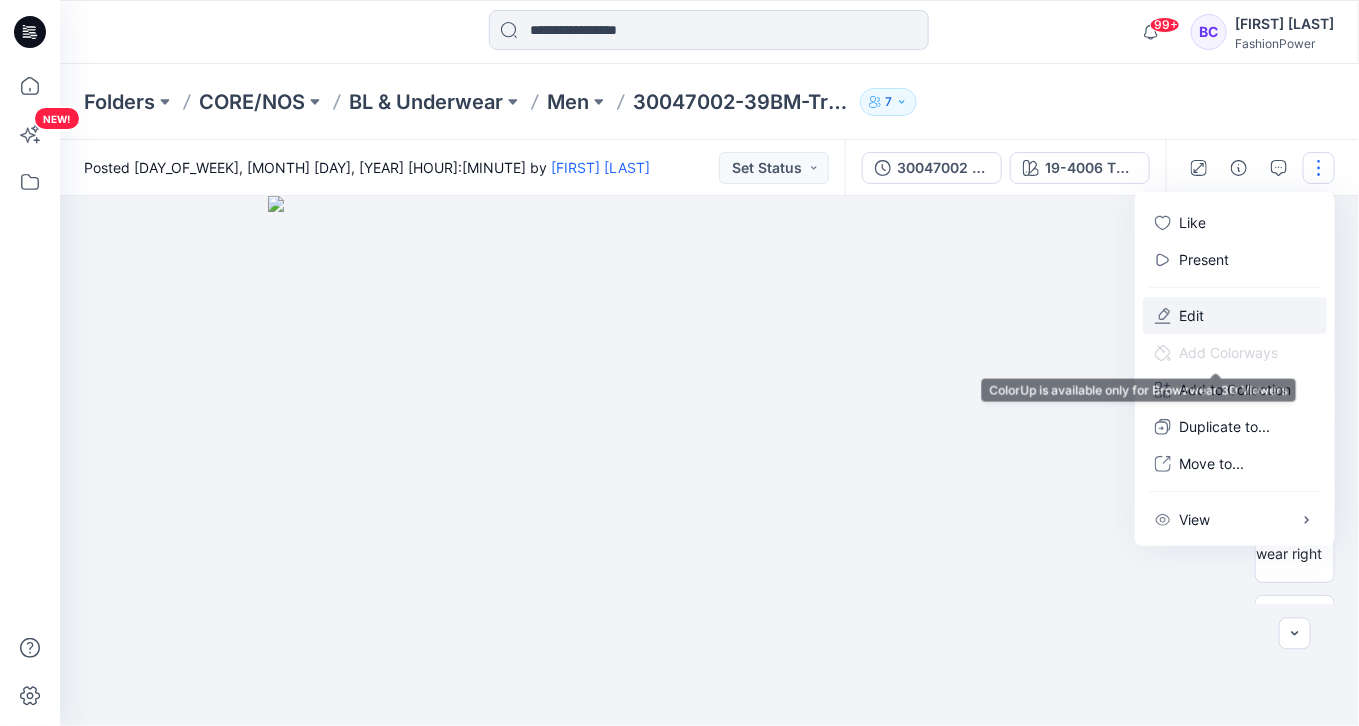 click on "Edit" at bounding box center [1235, 315] 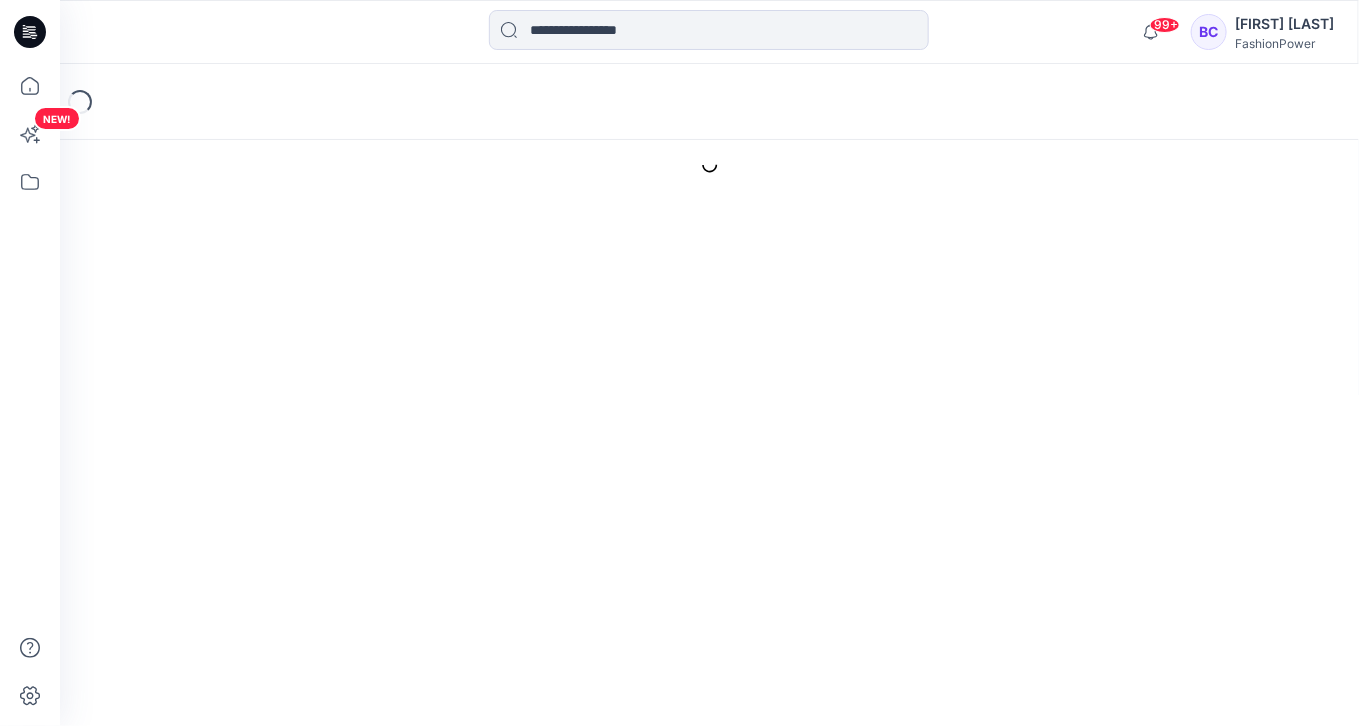scroll, scrollTop: 0, scrollLeft: 0, axis: both 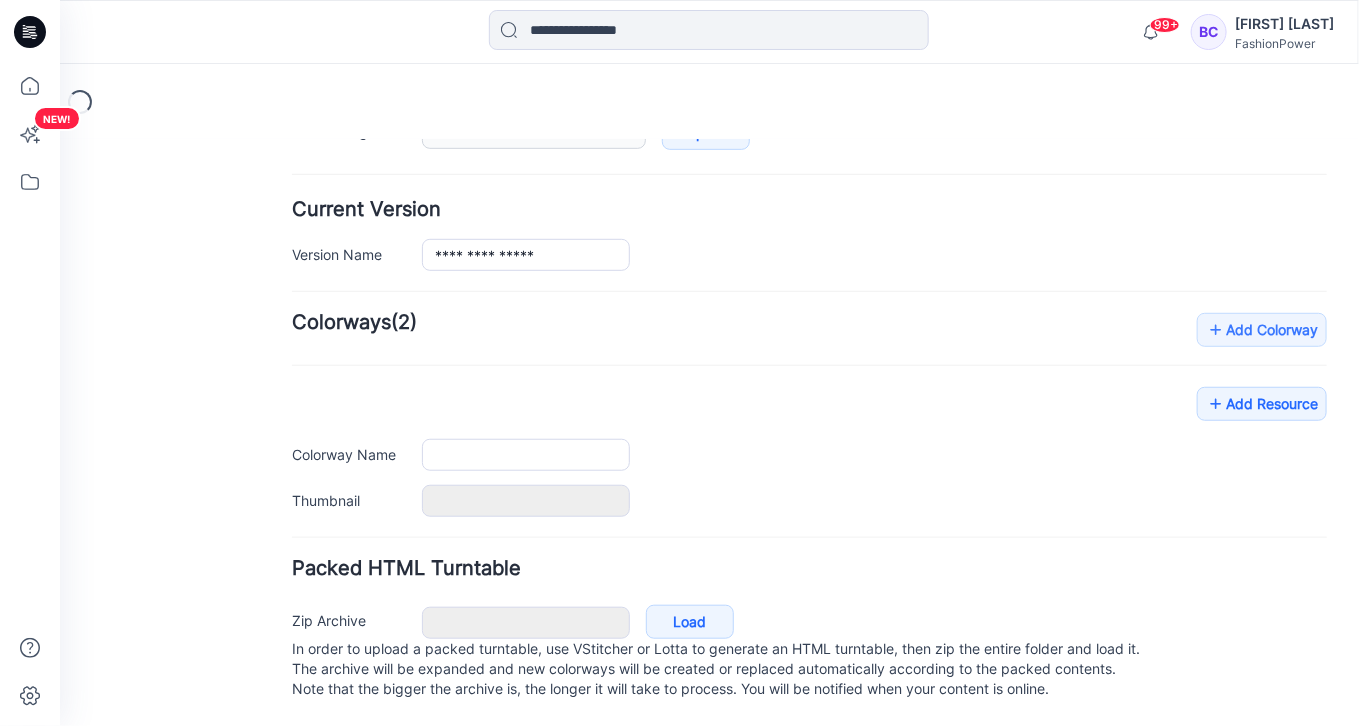 type on "**********" 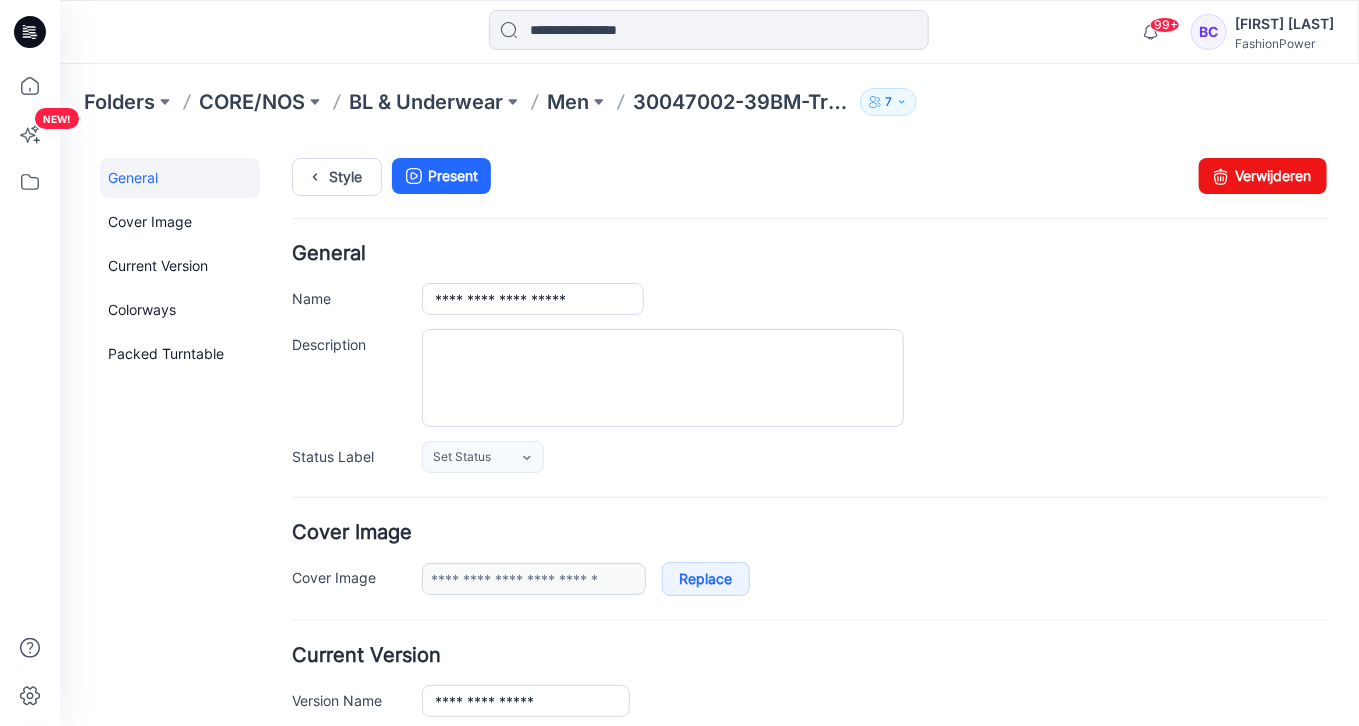 scroll, scrollTop: 0, scrollLeft: 0, axis: both 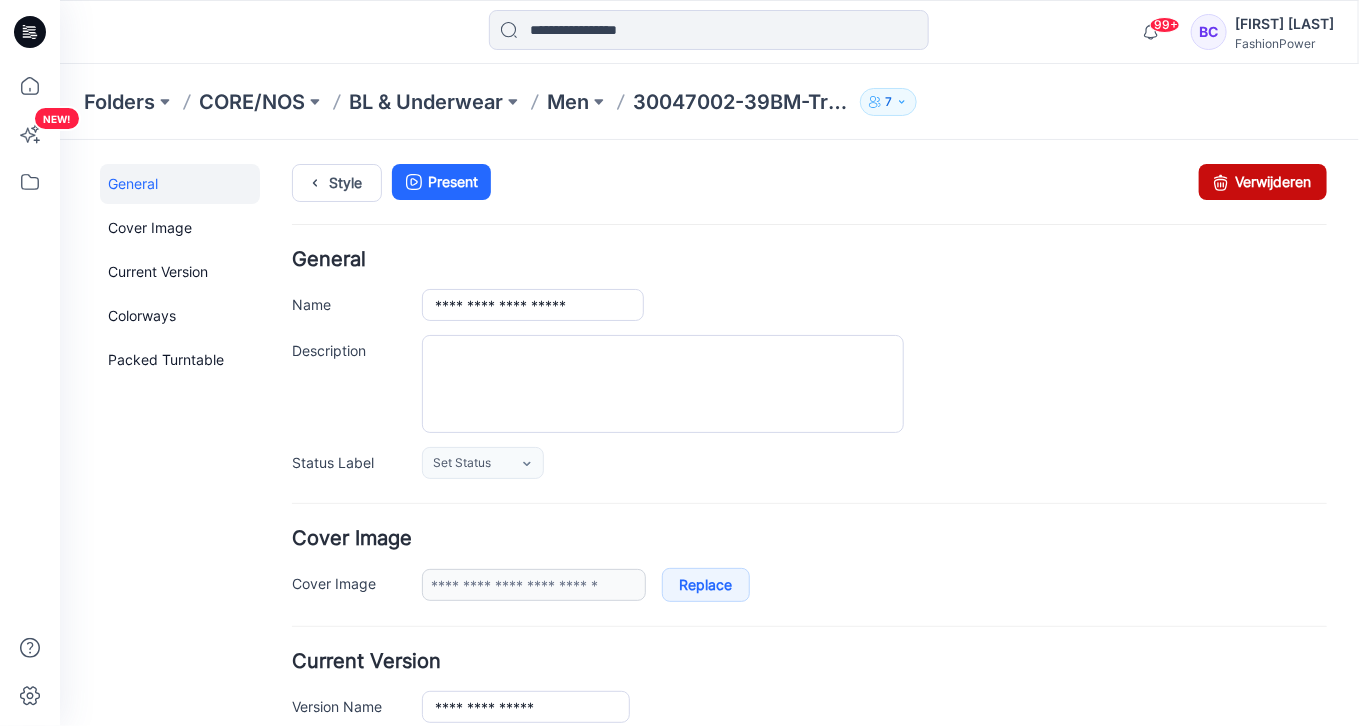 drag, startPoint x: 1200, startPoint y: 163, endPoint x: 764, endPoint y: 185, distance: 436.5547 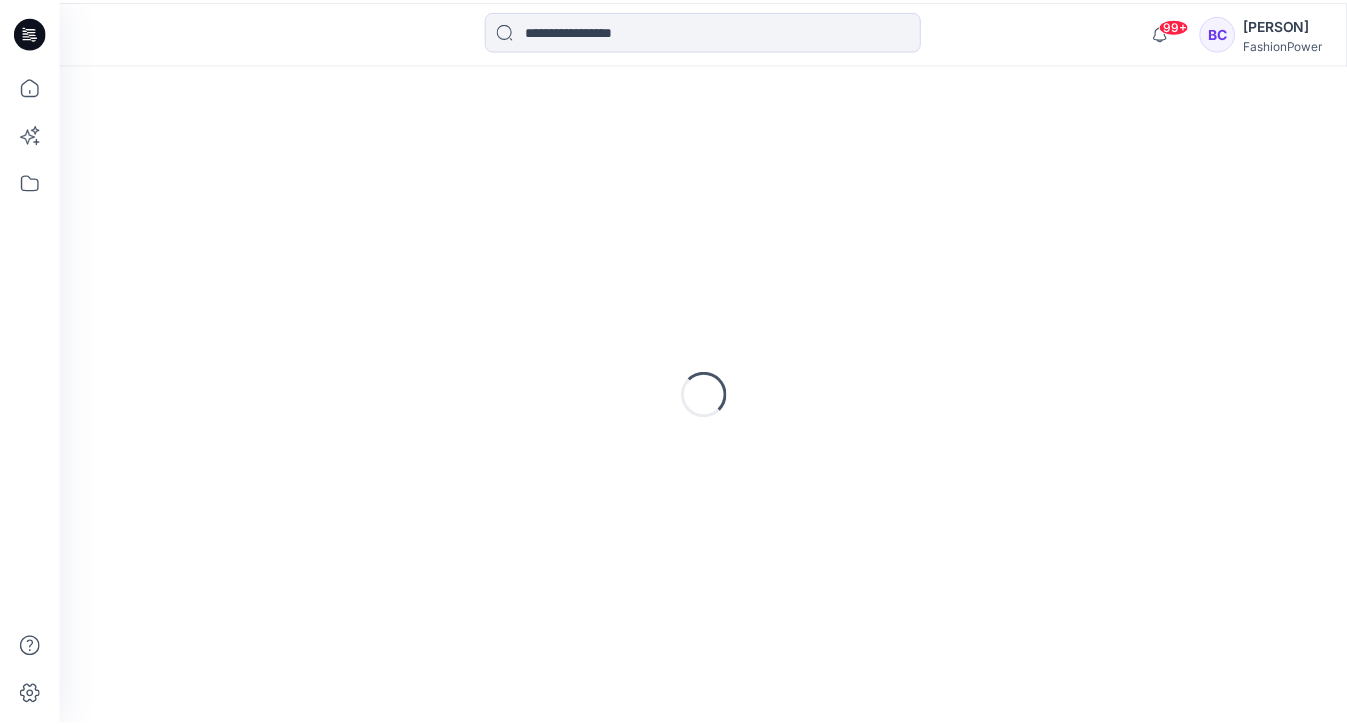 scroll, scrollTop: 0, scrollLeft: 0, axis: both 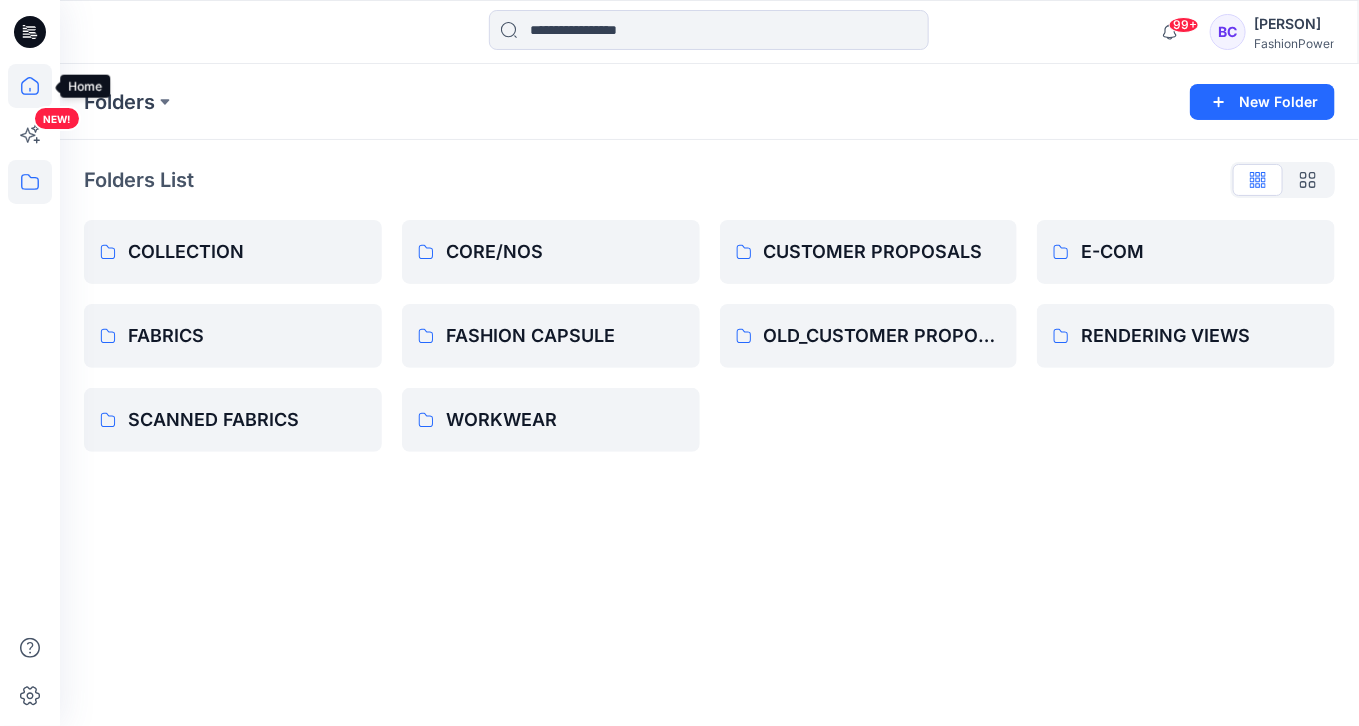 click 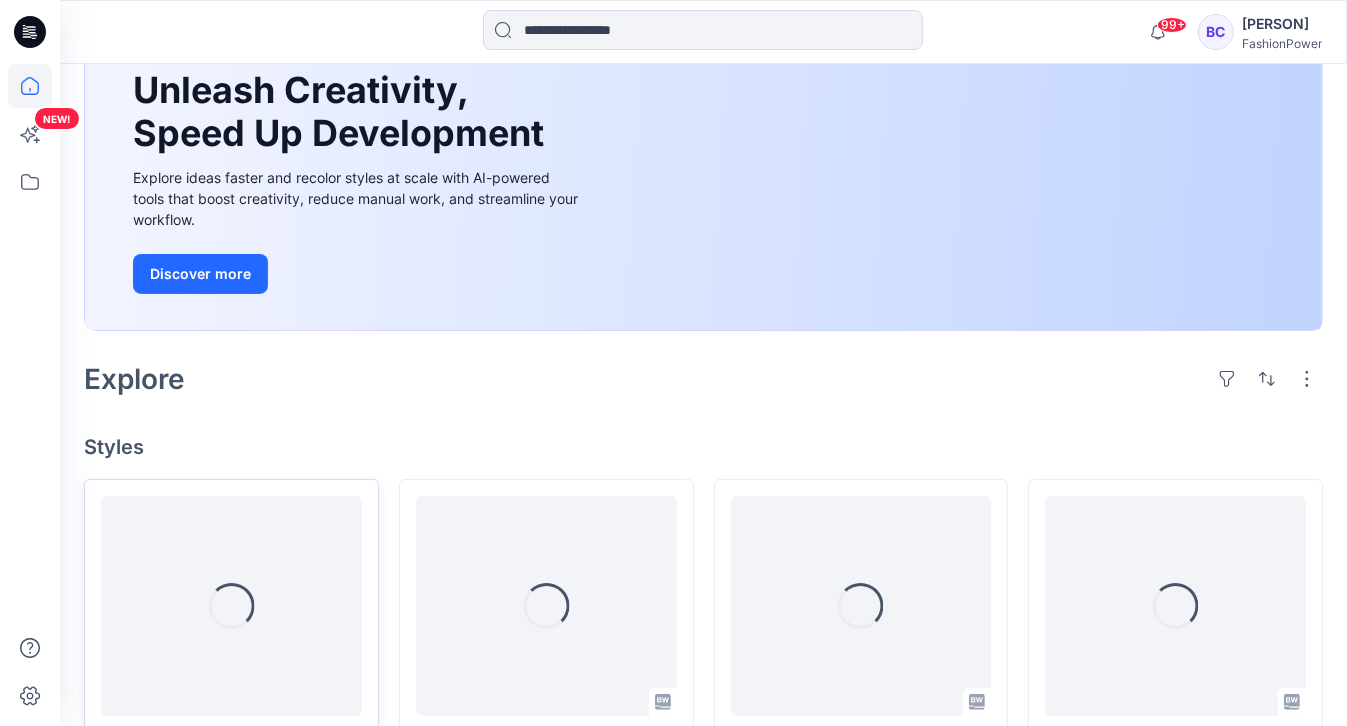 scroll, scrollTop: 240, scrollLeft: 0, axis: vertical 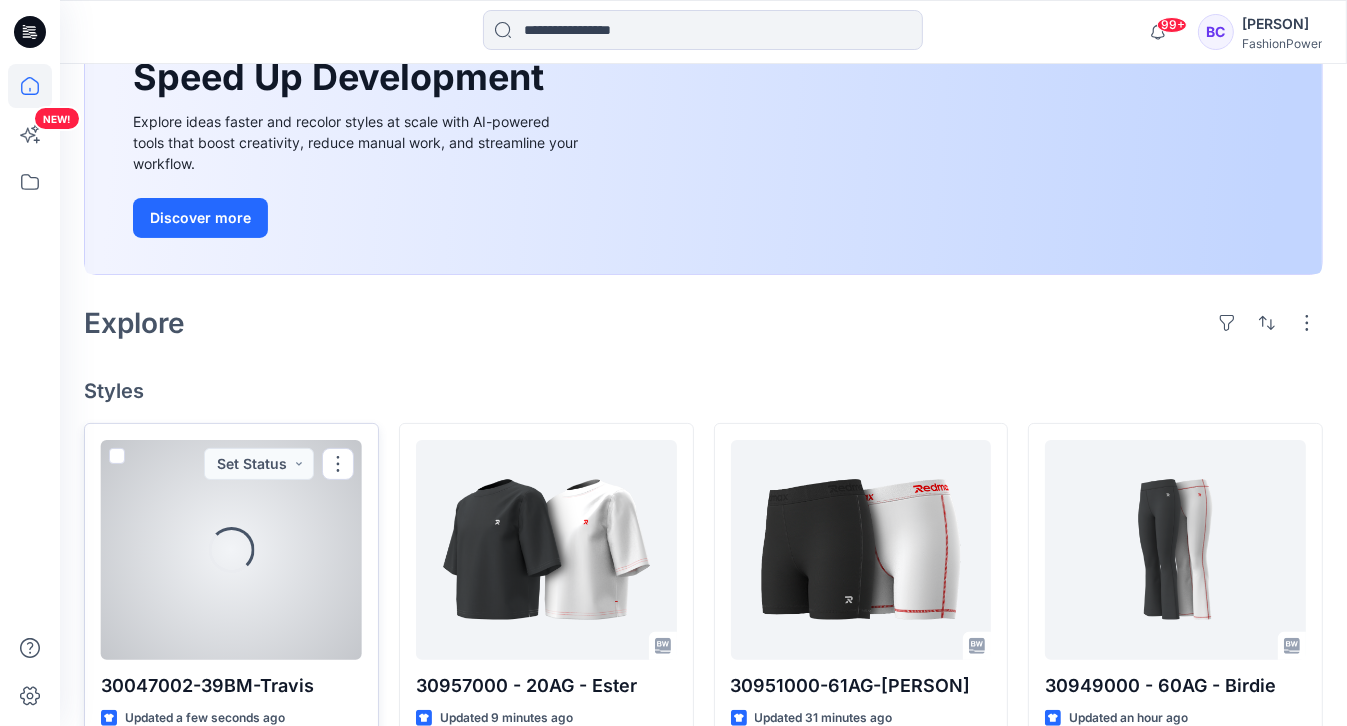 click on "Loading..." at bounding box center (231, 550) 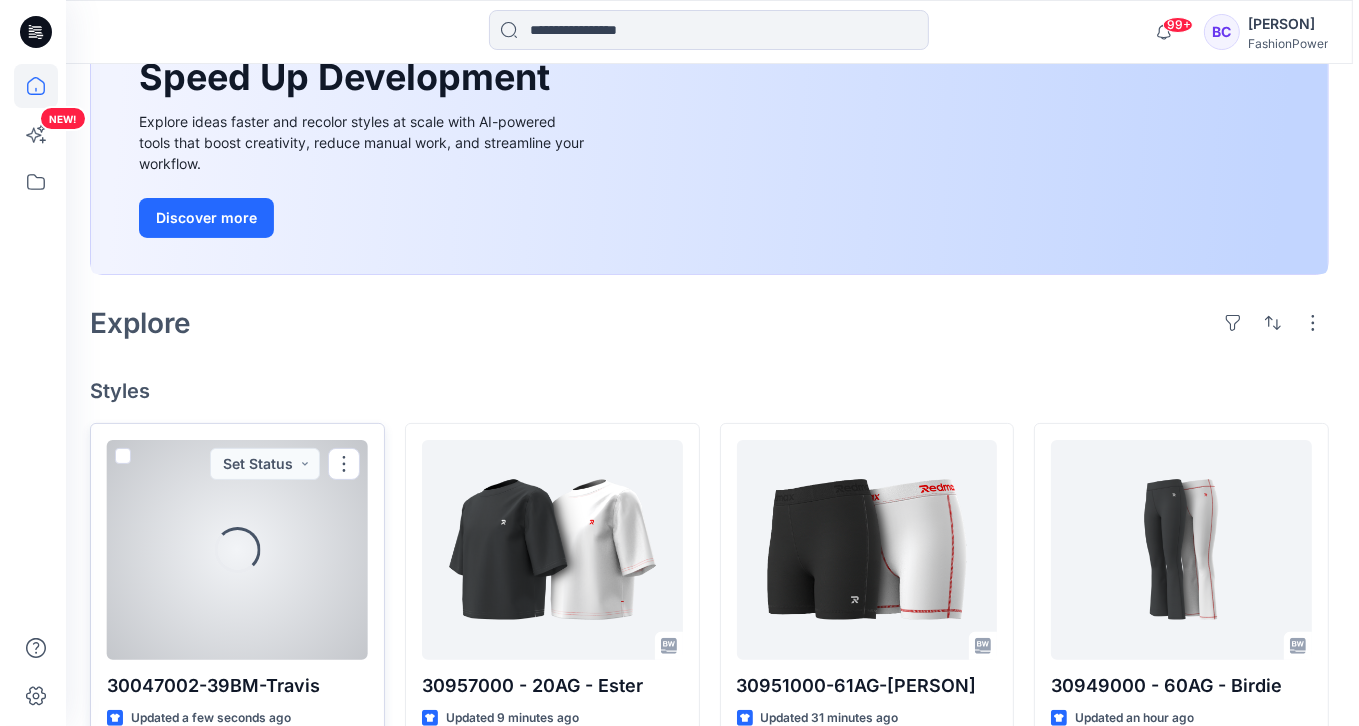 scroll, scrollTop: 0, scrollLeft: 0, axis: both 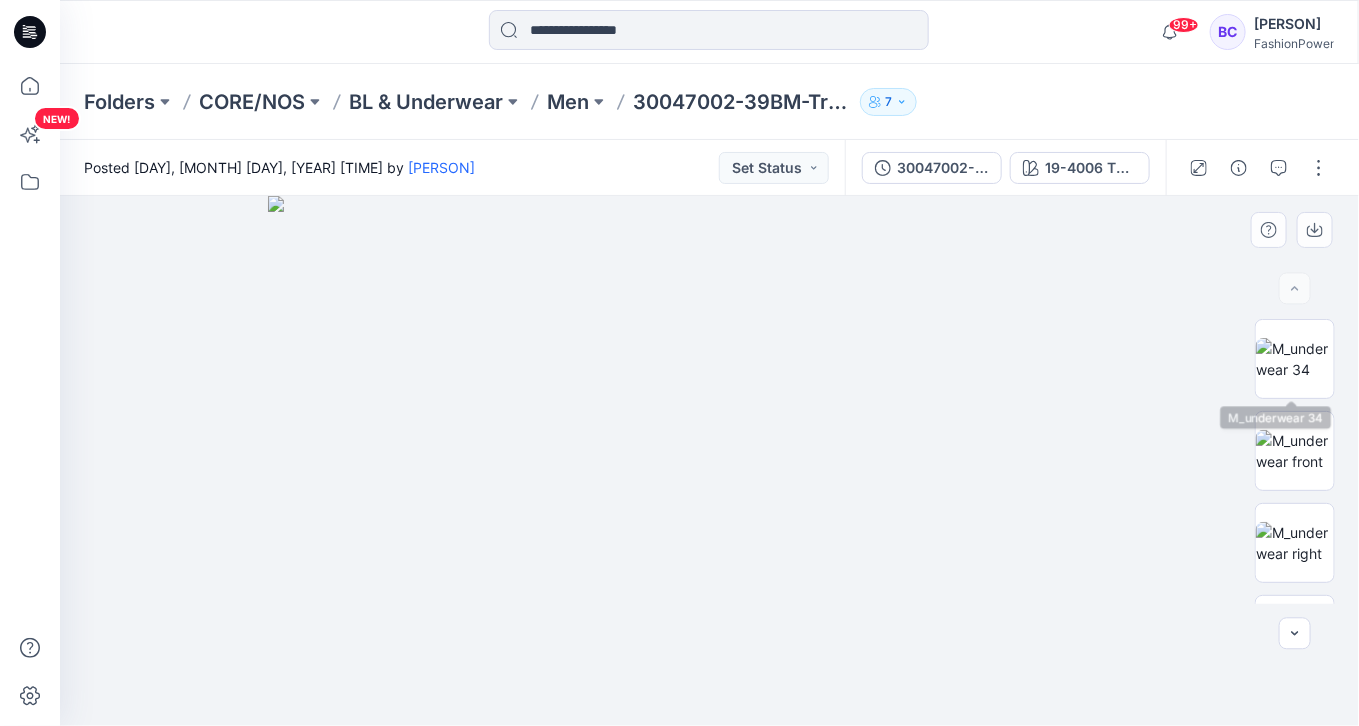 click at bounding box center (1295, 461) 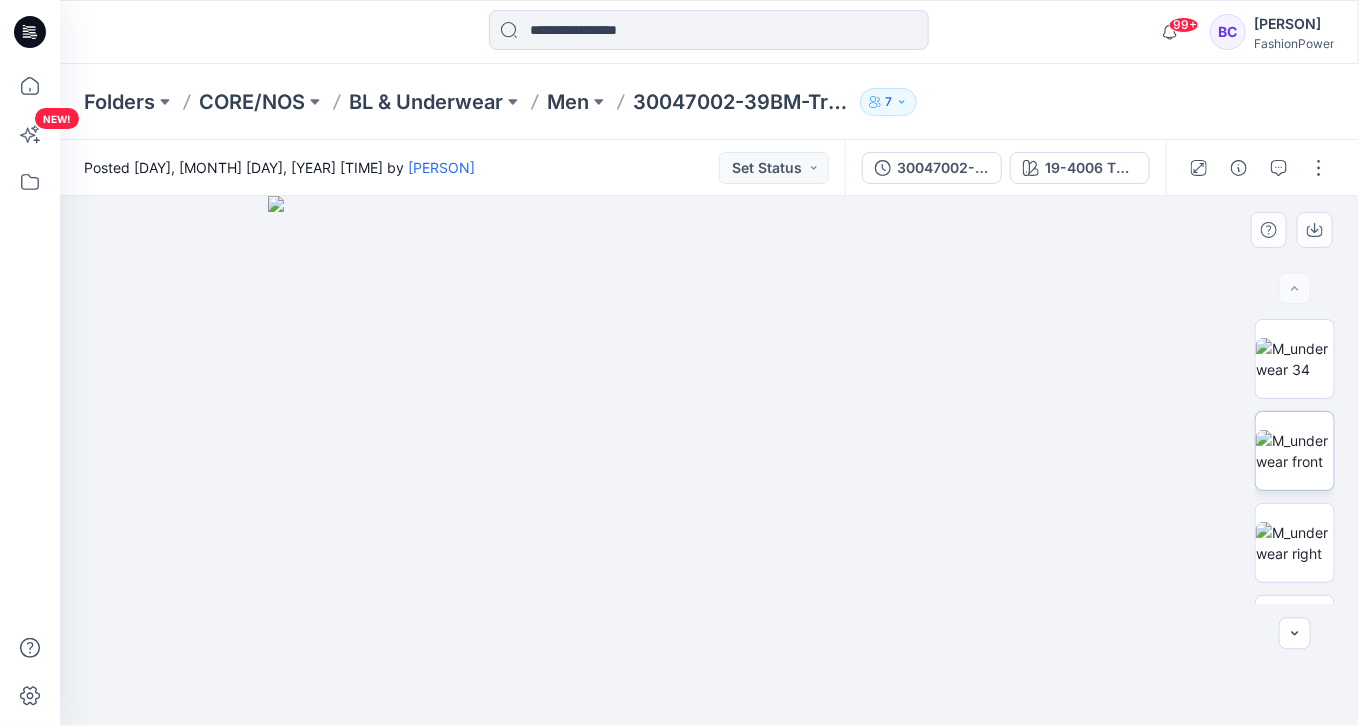 click at bounding box center (1295, 451) 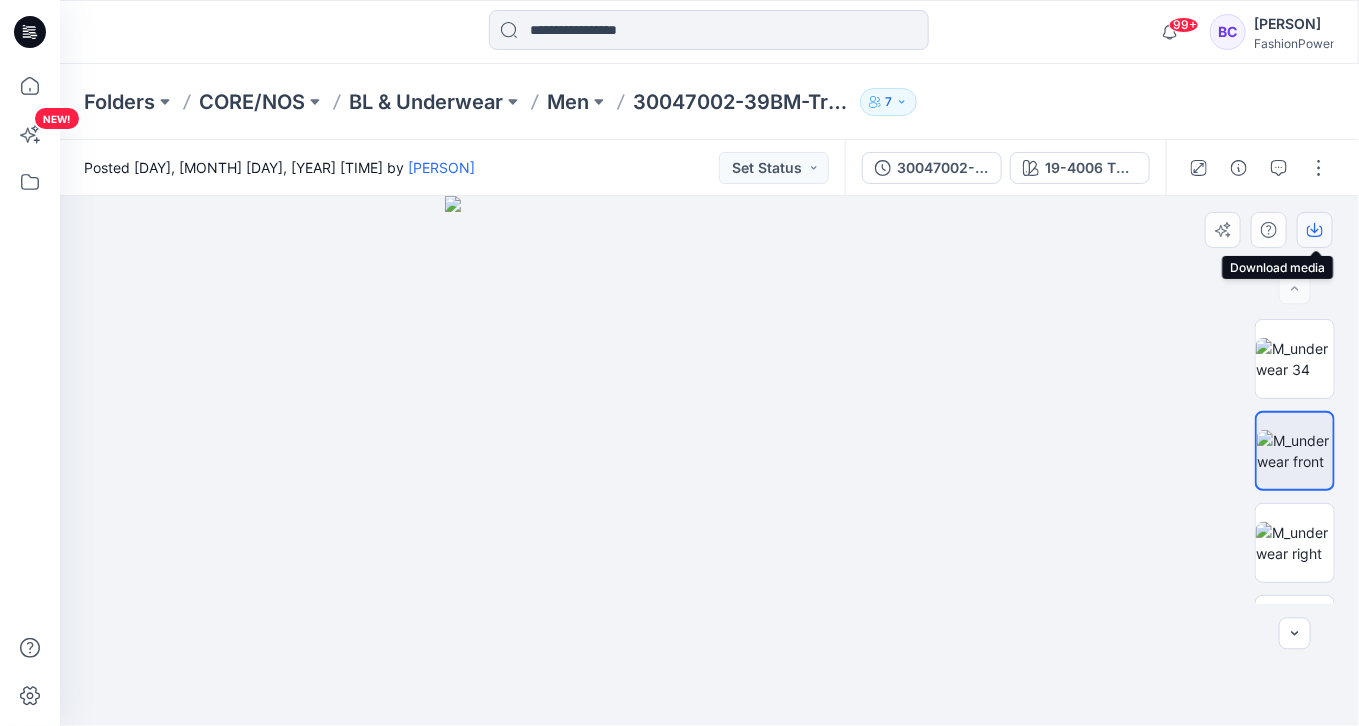 click 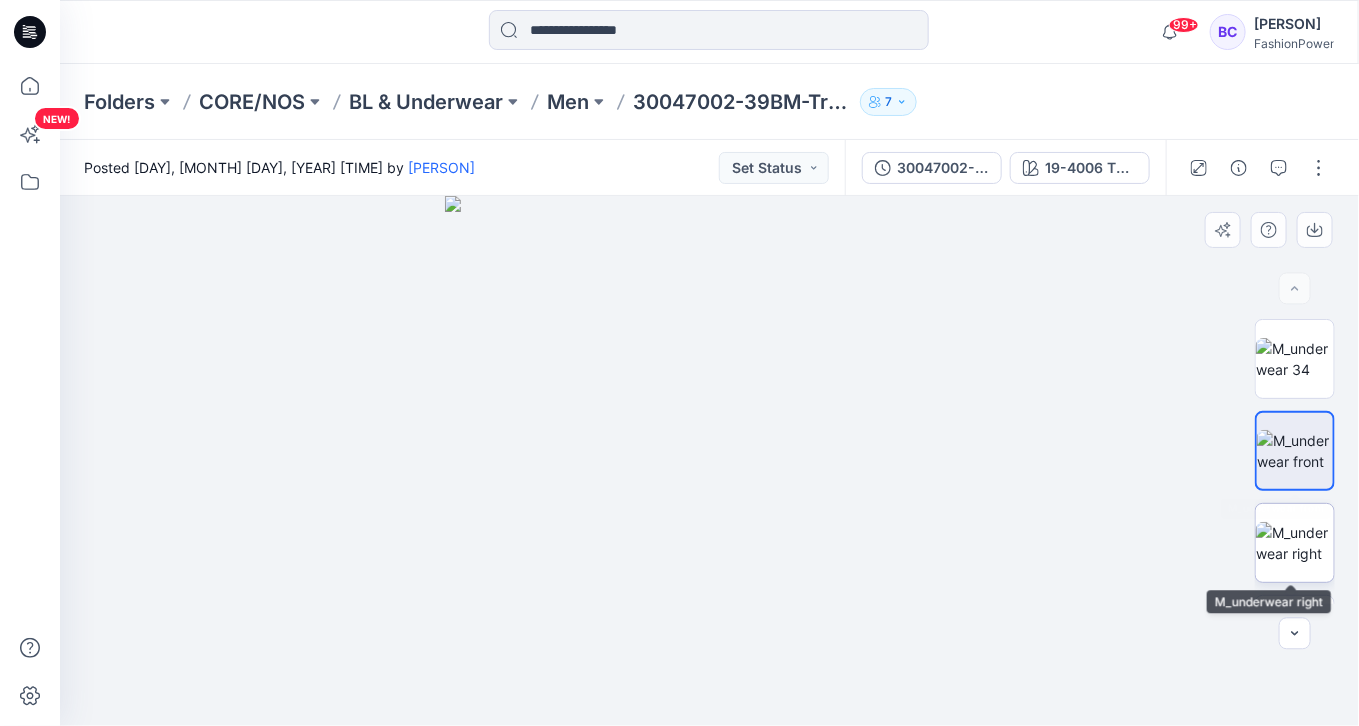 click at bounding box center [1295, 543] 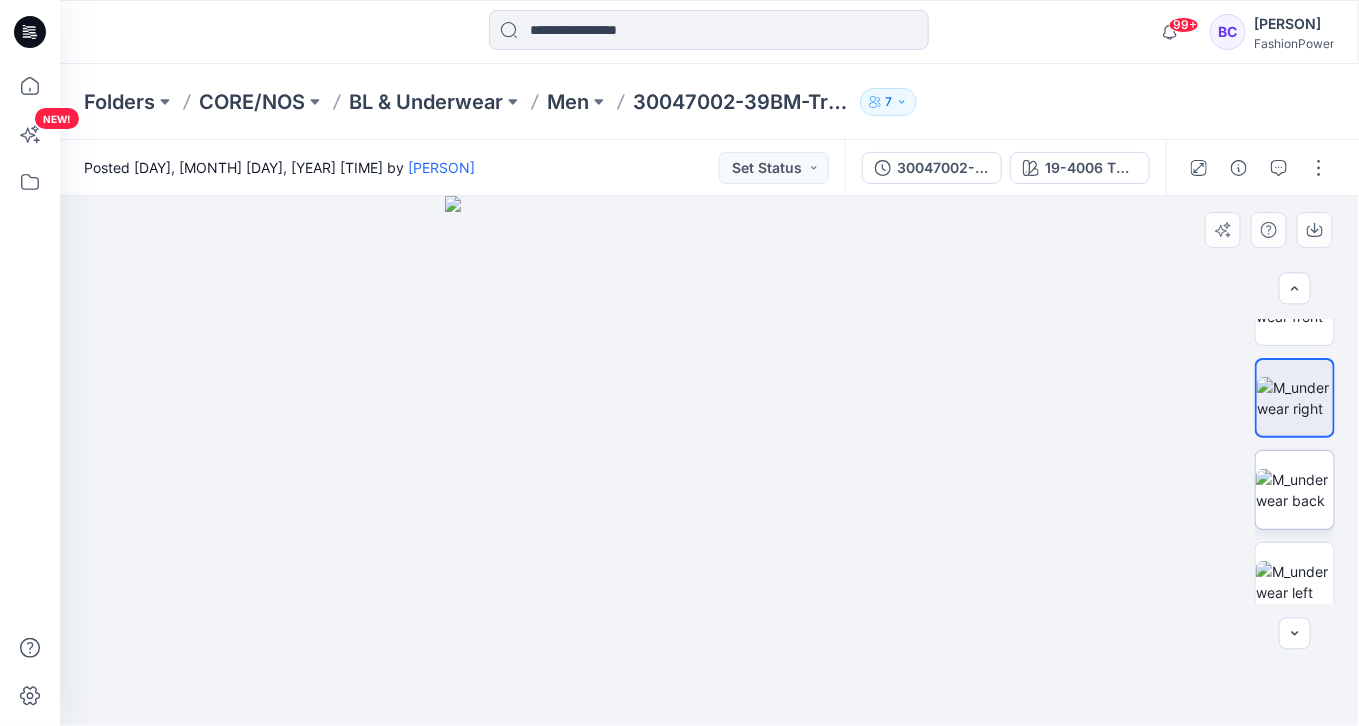 scroll, scrollTop: 160, scrollLeft: 0, axis: vertical 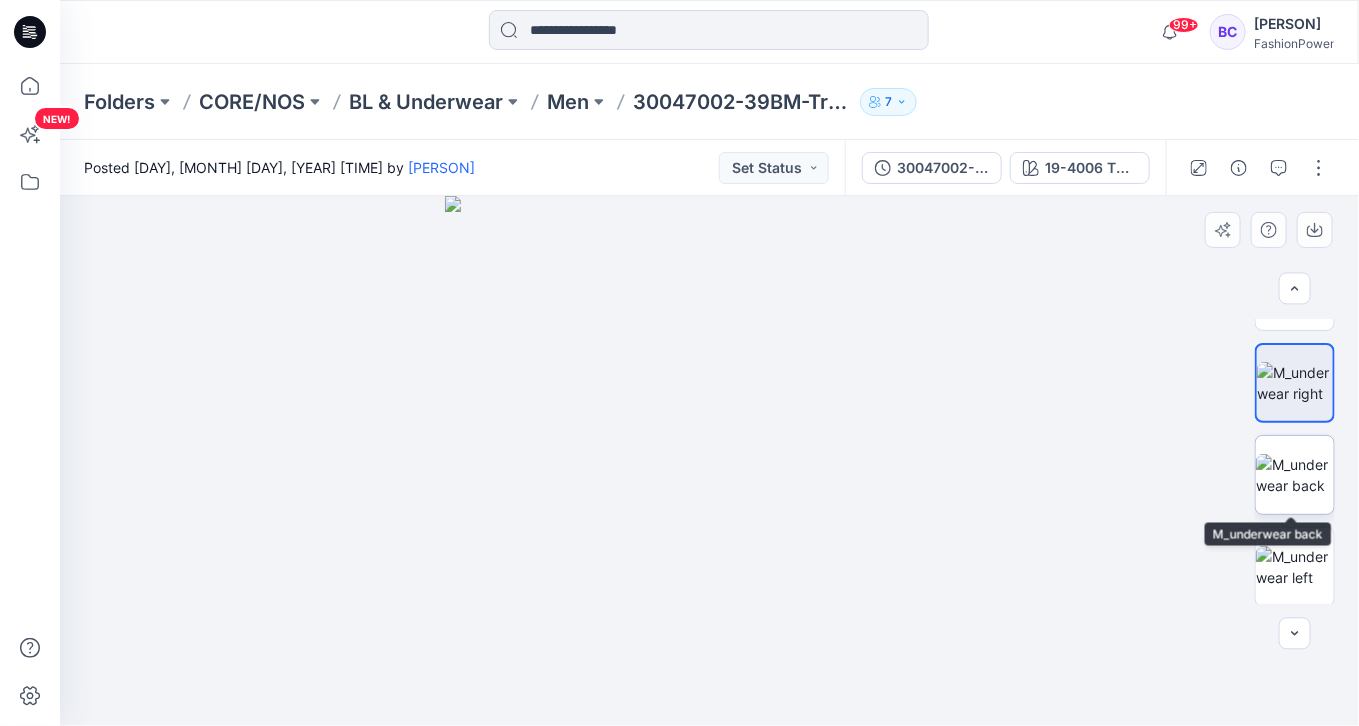 click at bounding box center [1295, 475] 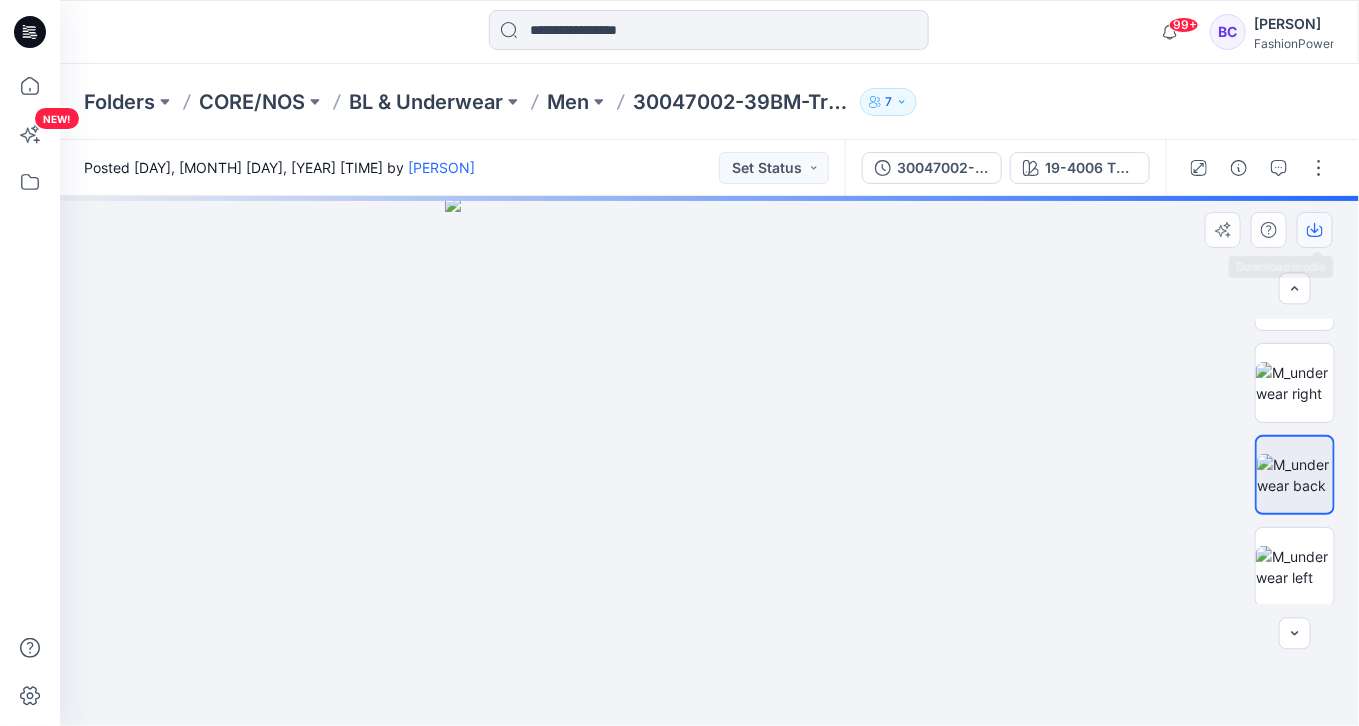 click at bounding box center [1315, 230] 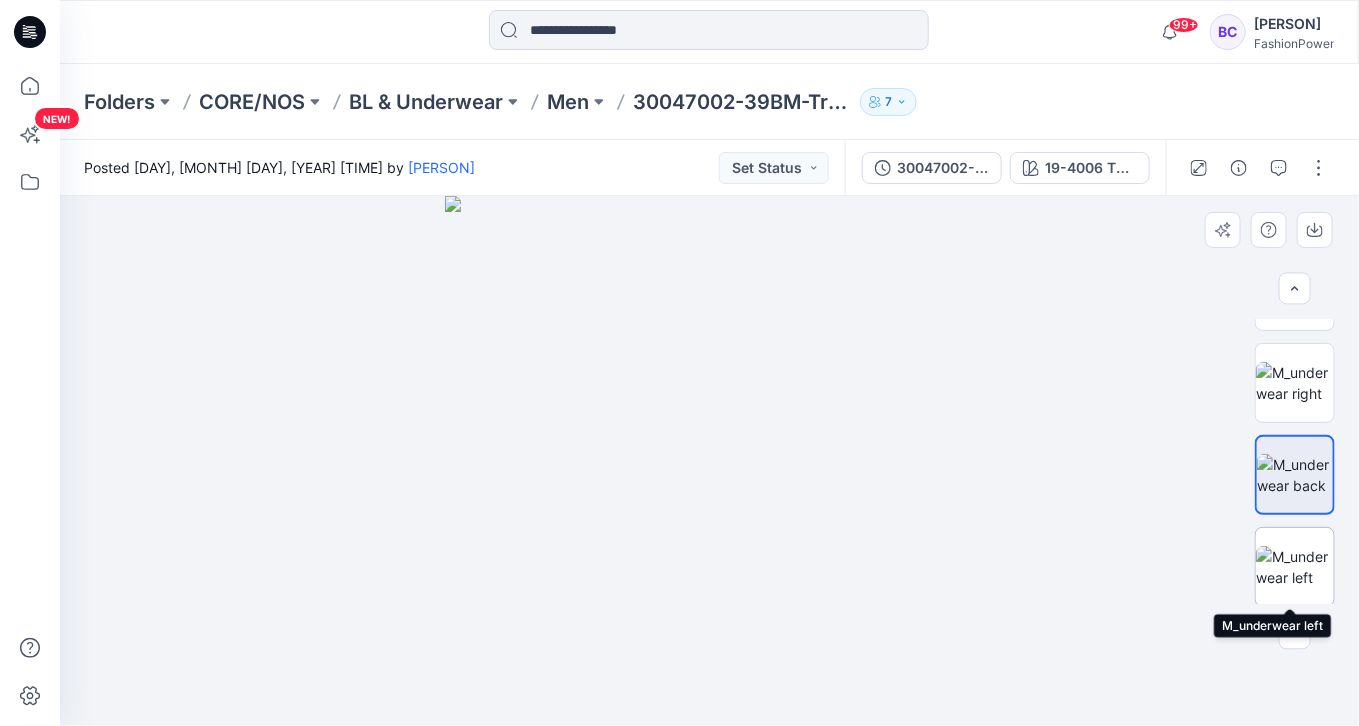 click at bounding box center [1295, 567] 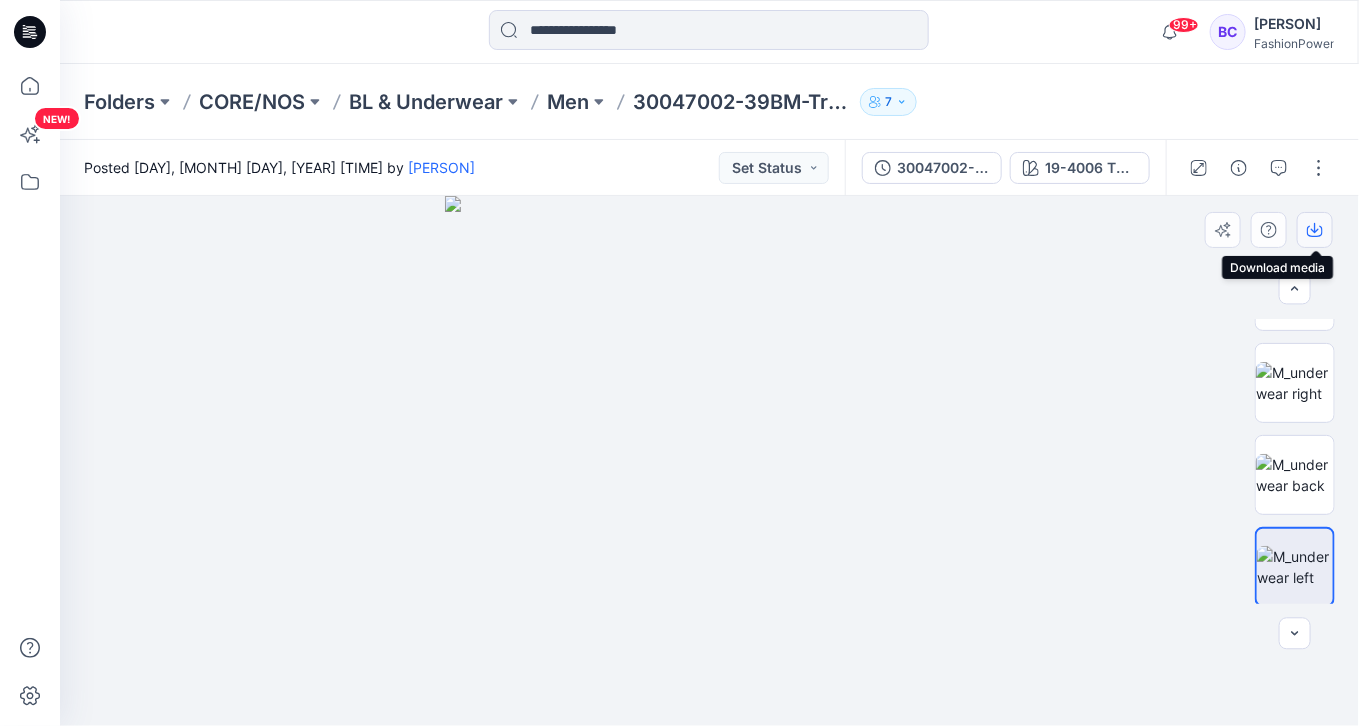 click at bounding box center (1315, 230) 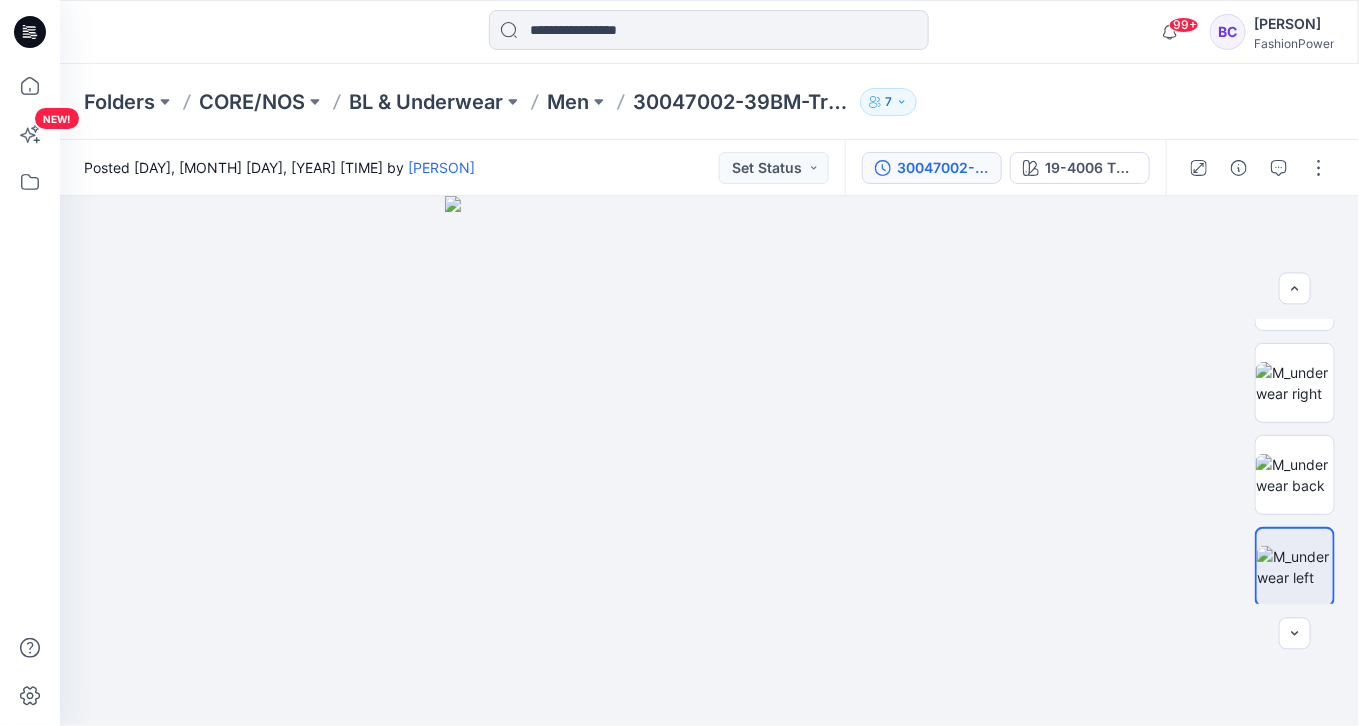 click on "30047002-39BM-Travis" at bounding box center (943, 168) 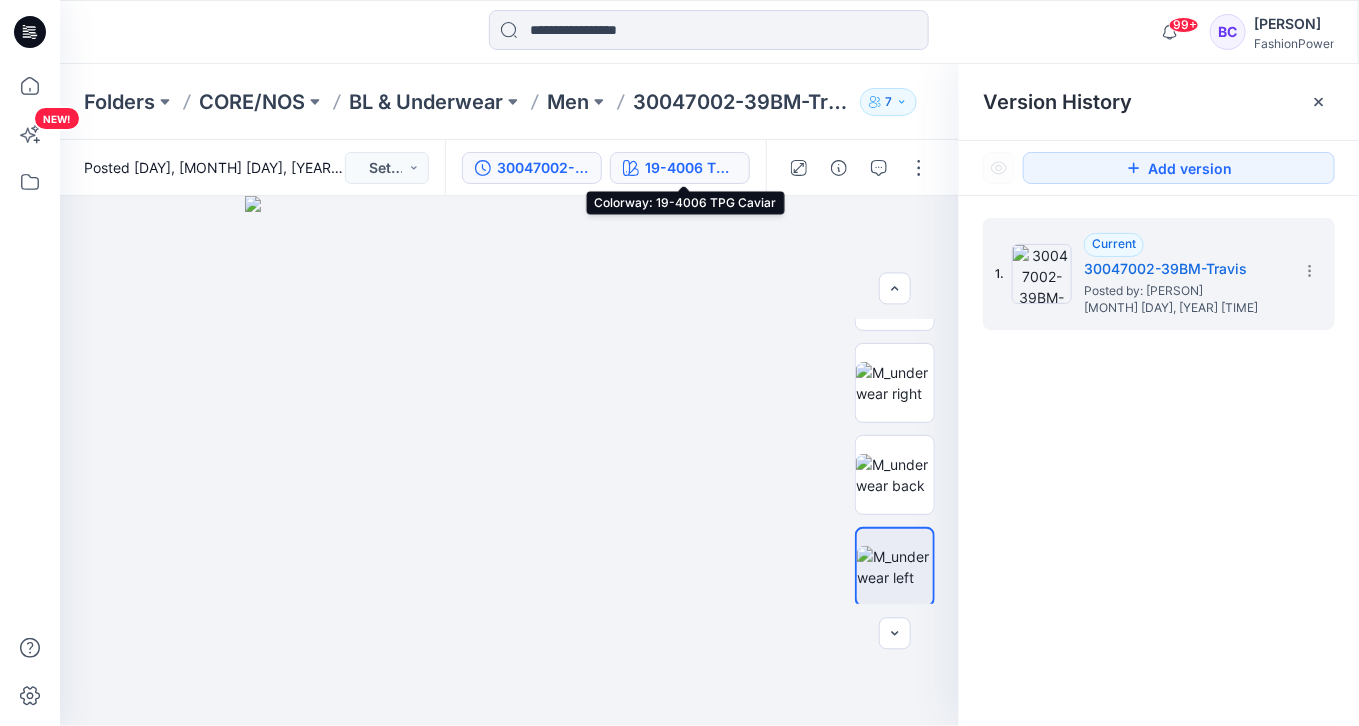 click on "19-4006 TPG Caviar" at bounding box center [680, 168] 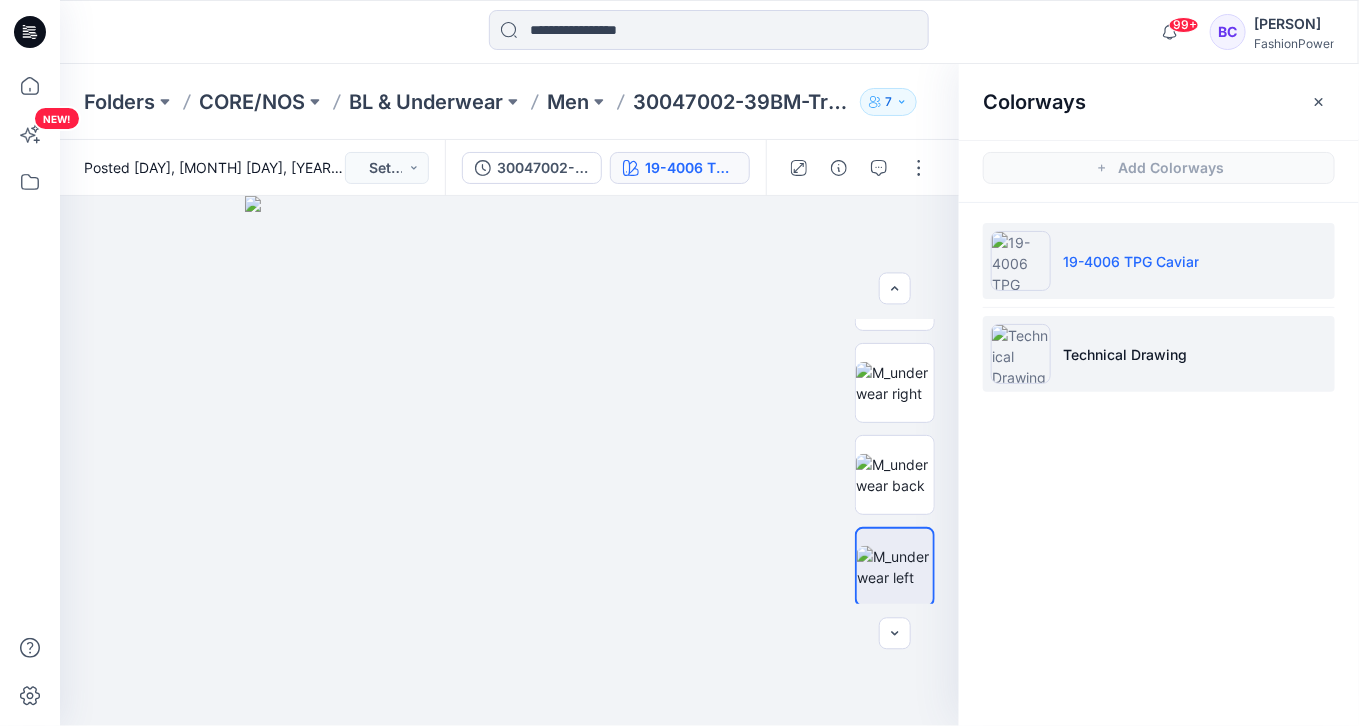 click on "Technical Drawing" at bounding box center [1159, 354] 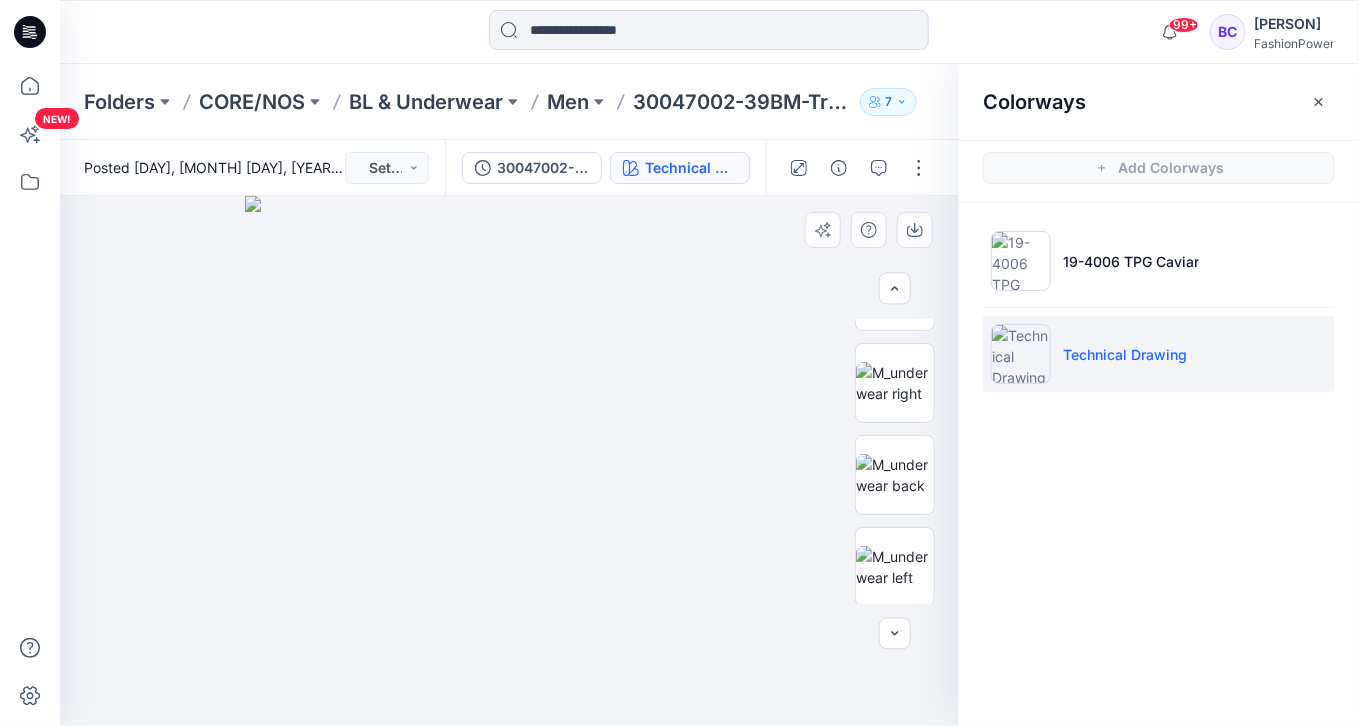 click at bounding box center [510, 461] 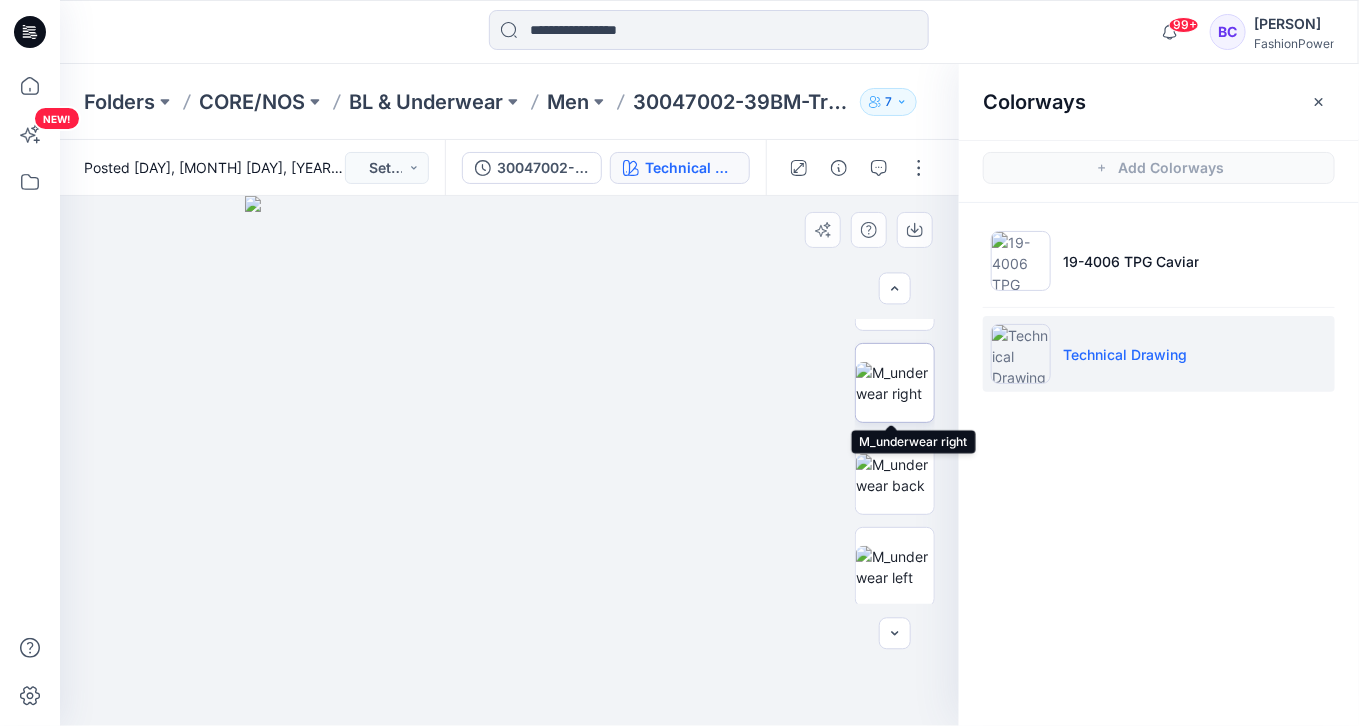 click at bounding box center (895, 383) 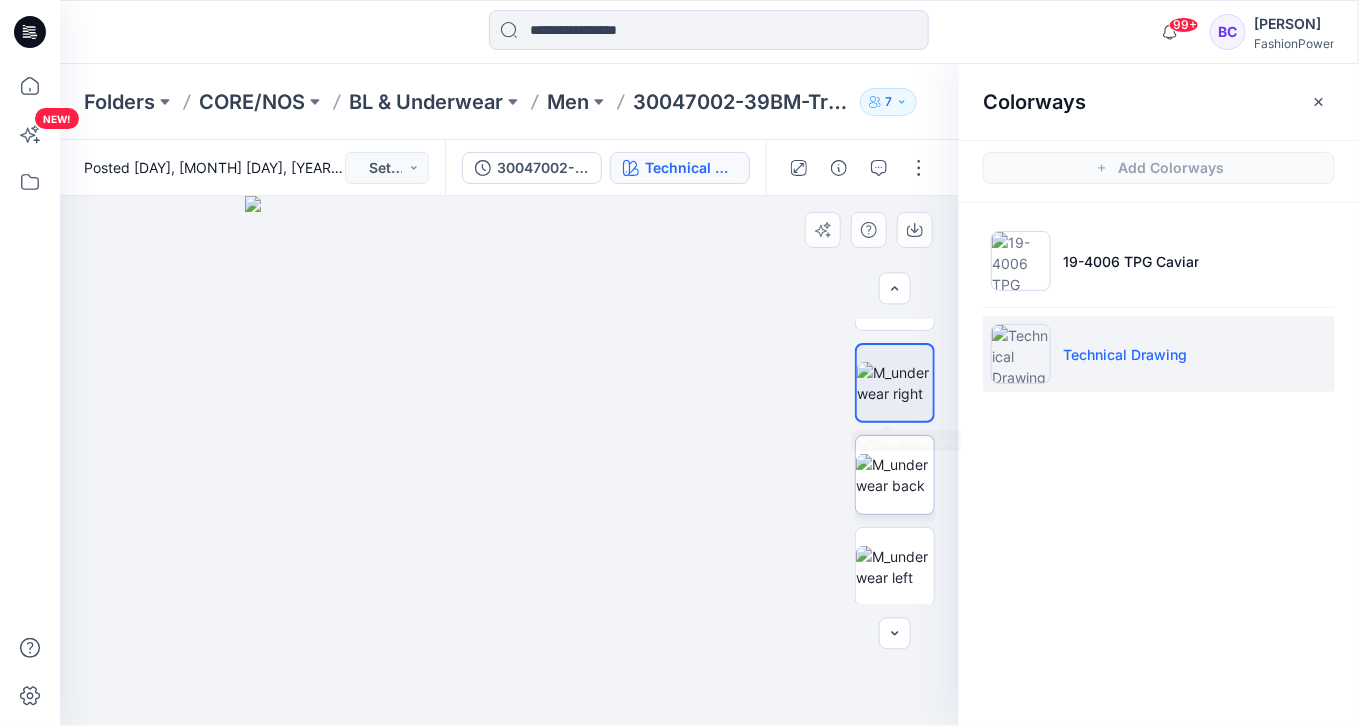 click at bounding box center [895, 475] 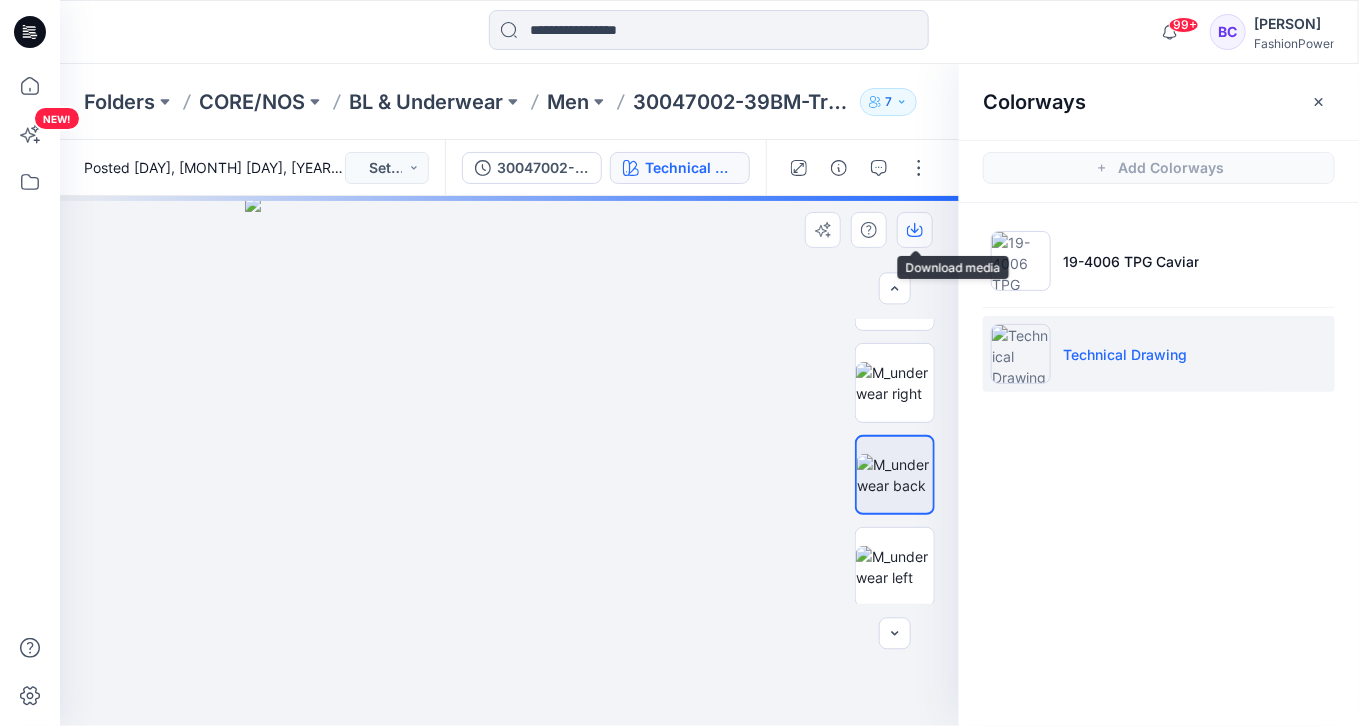 click 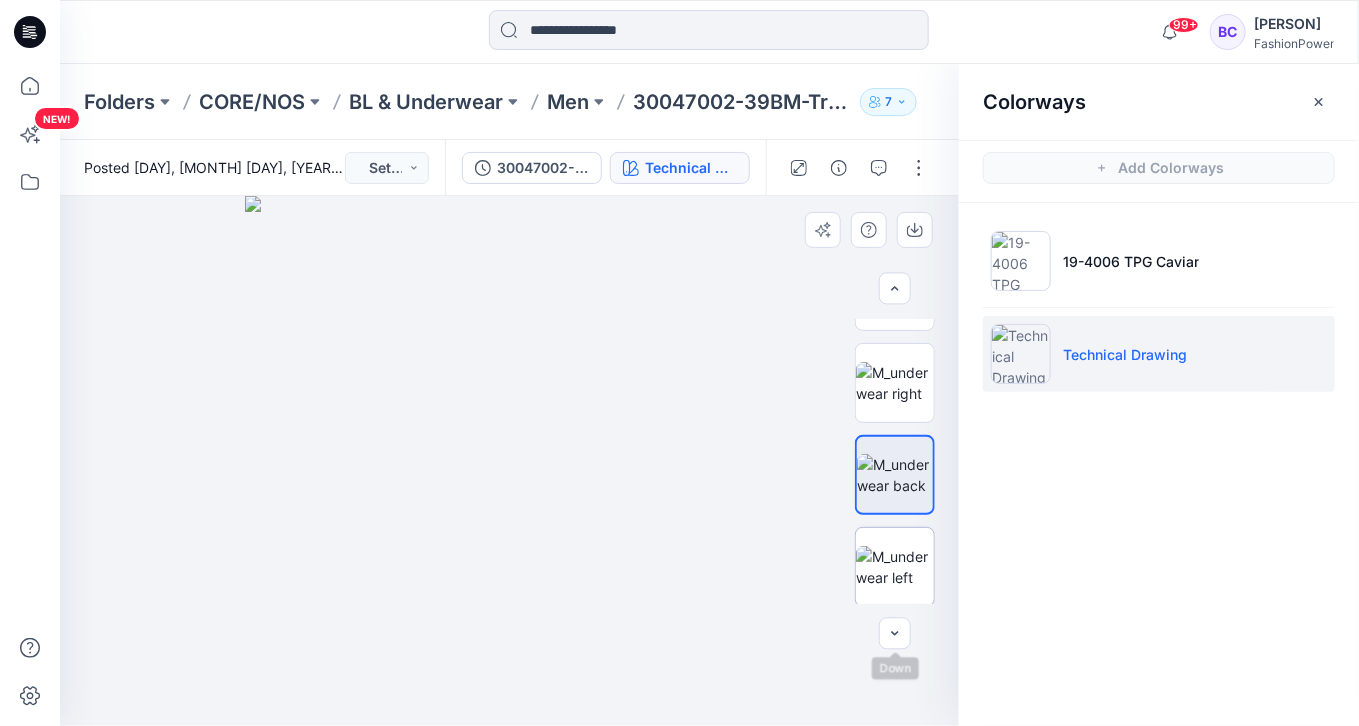 click at bounding box center (895, 567) 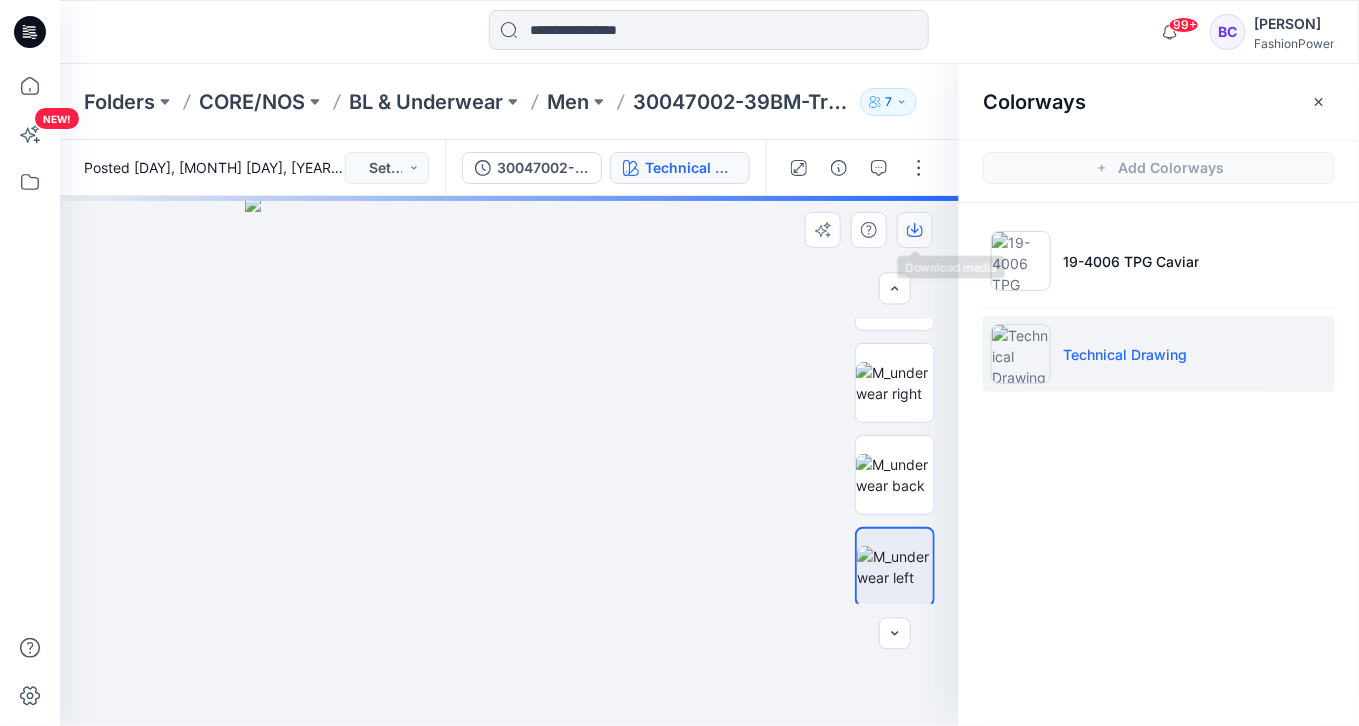 click at bounding box center [915, 230] 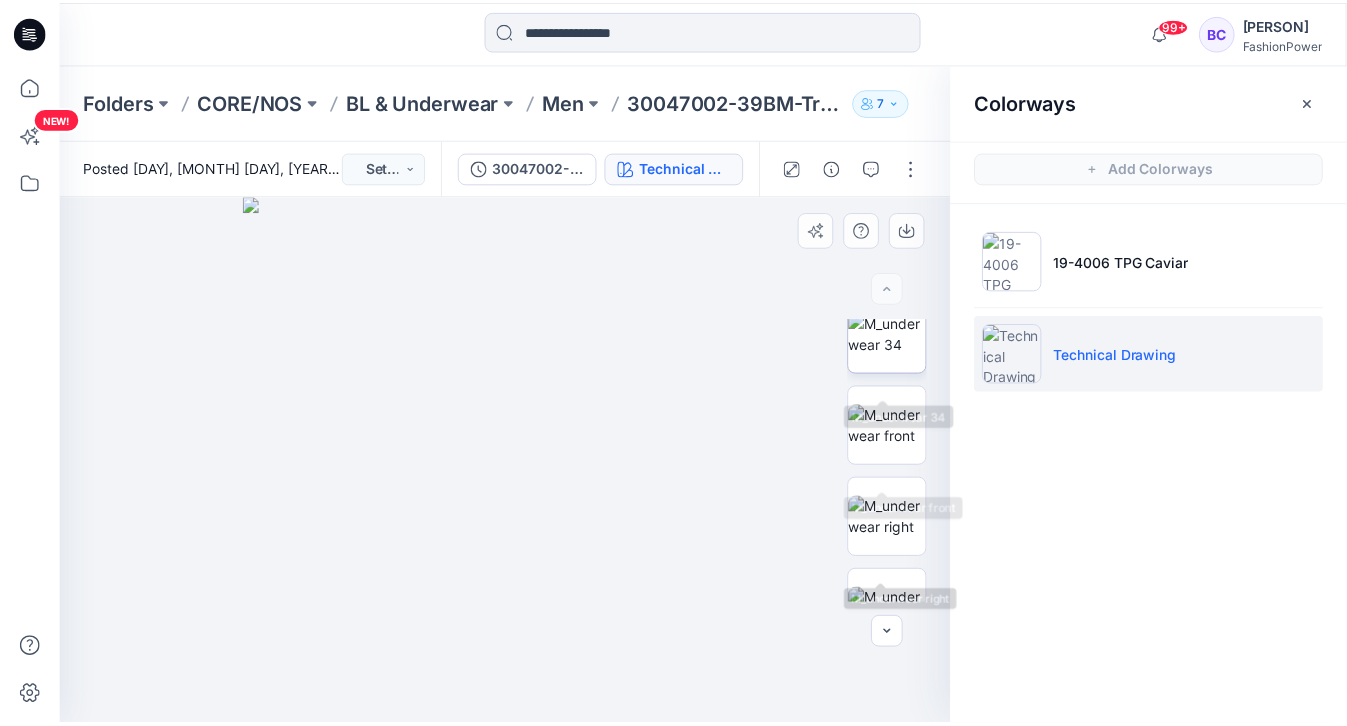 scroll, scrollTop: 0, scrollLeft: 0, axis: both 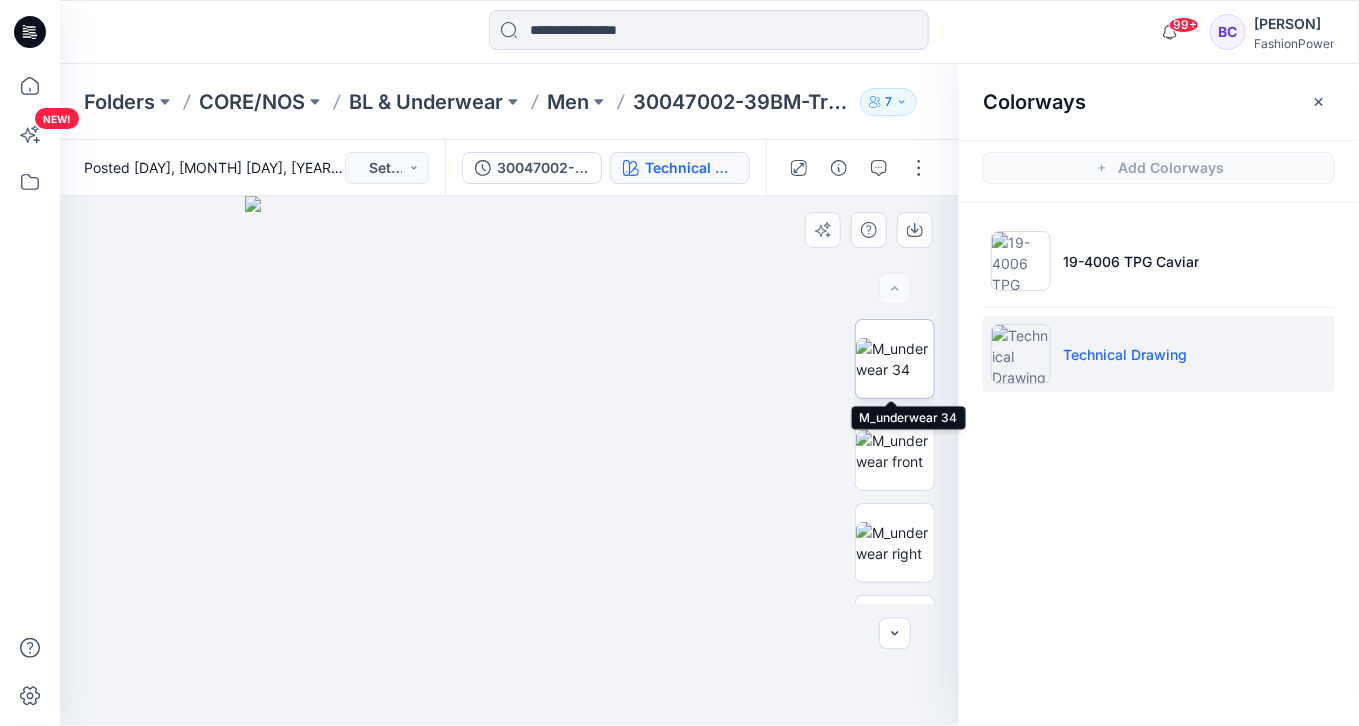 drag, startPoint x: 908, startPoint y: 377, endPoint x: 909, endPoint y: 363, distance: 14.035668 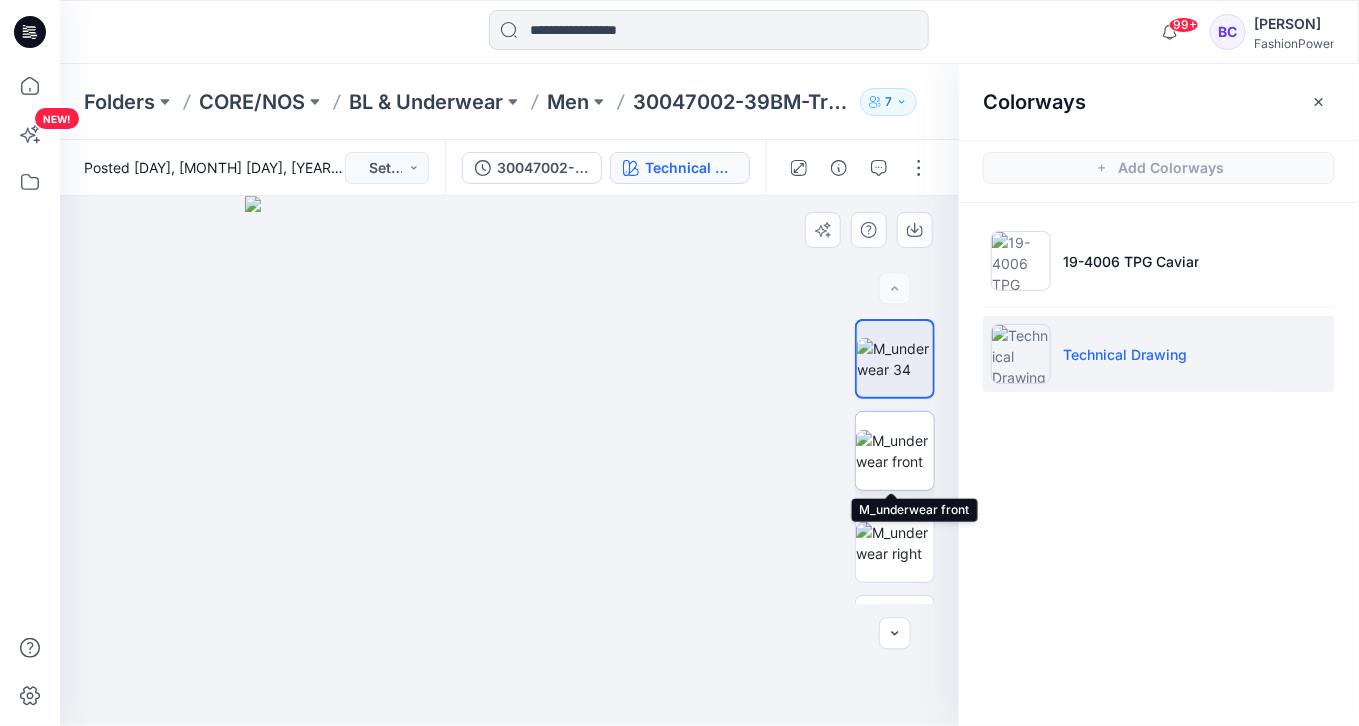 click at bounding box center (895, 451) 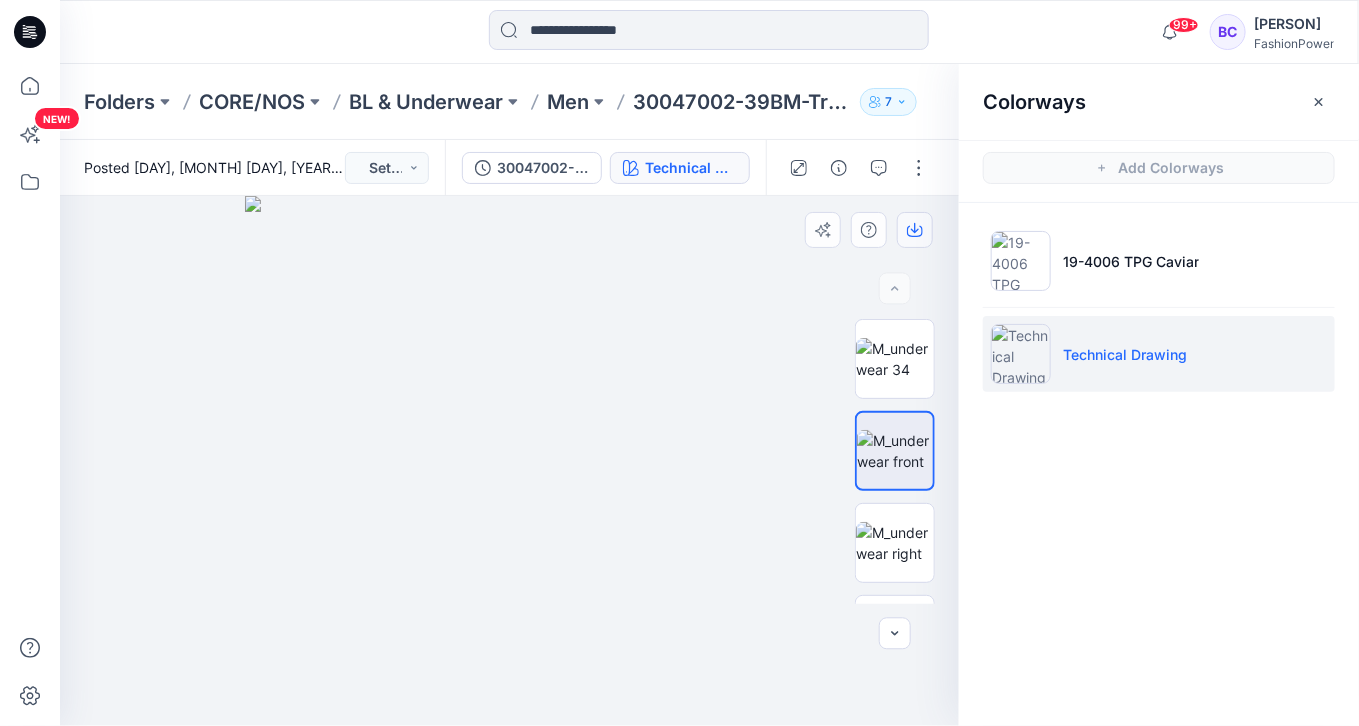 click 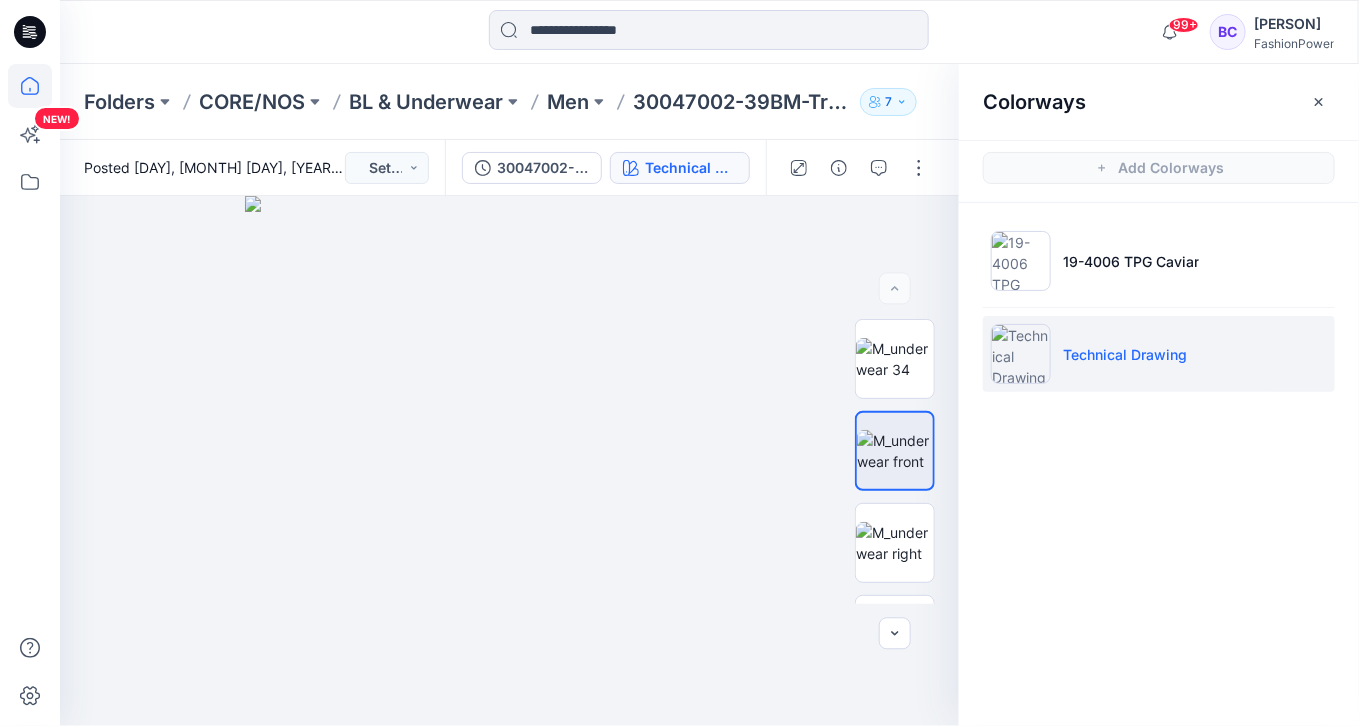 click 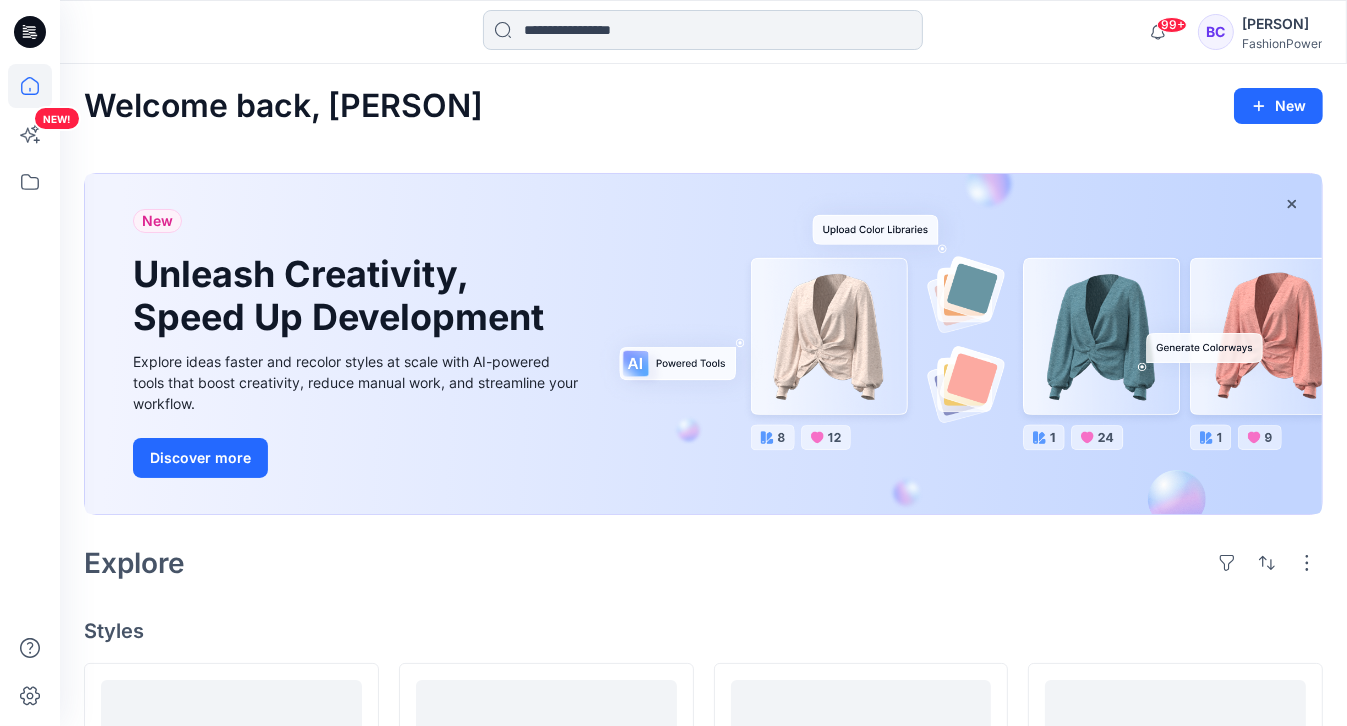 click at bounding box center [703, 30] 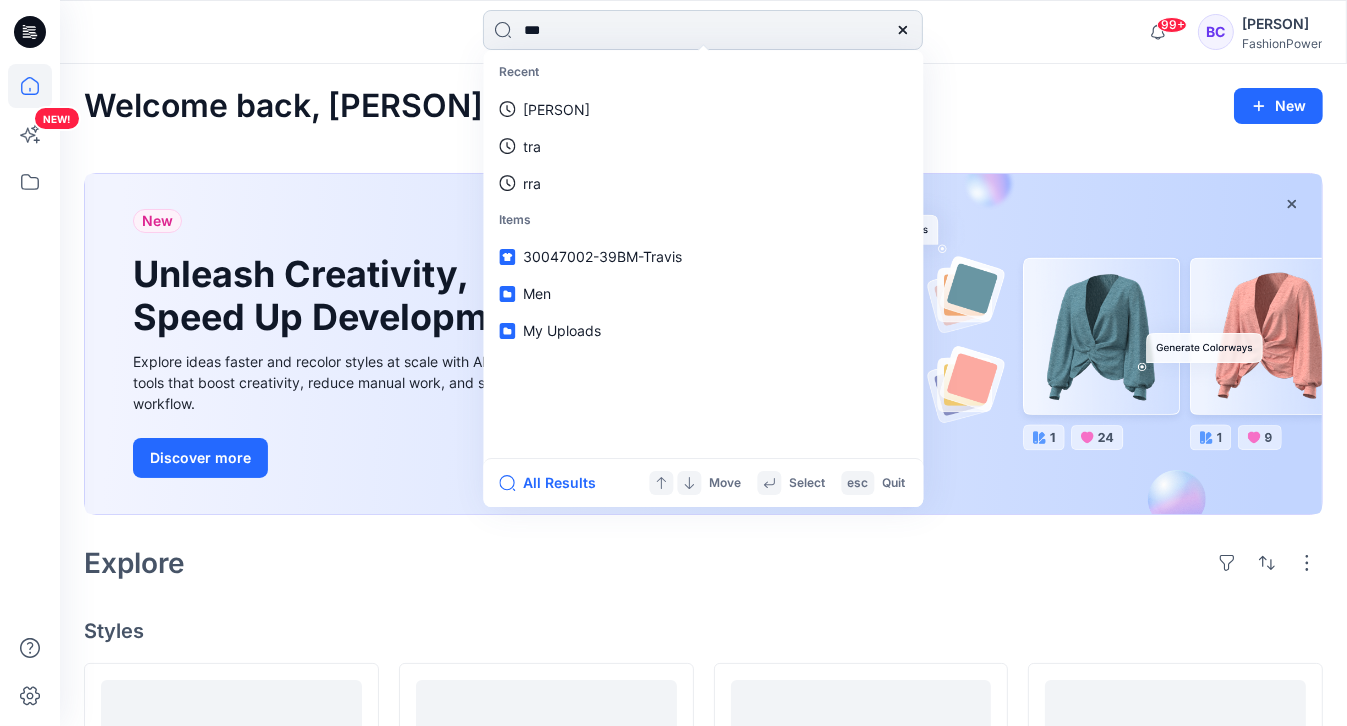 type on "****" 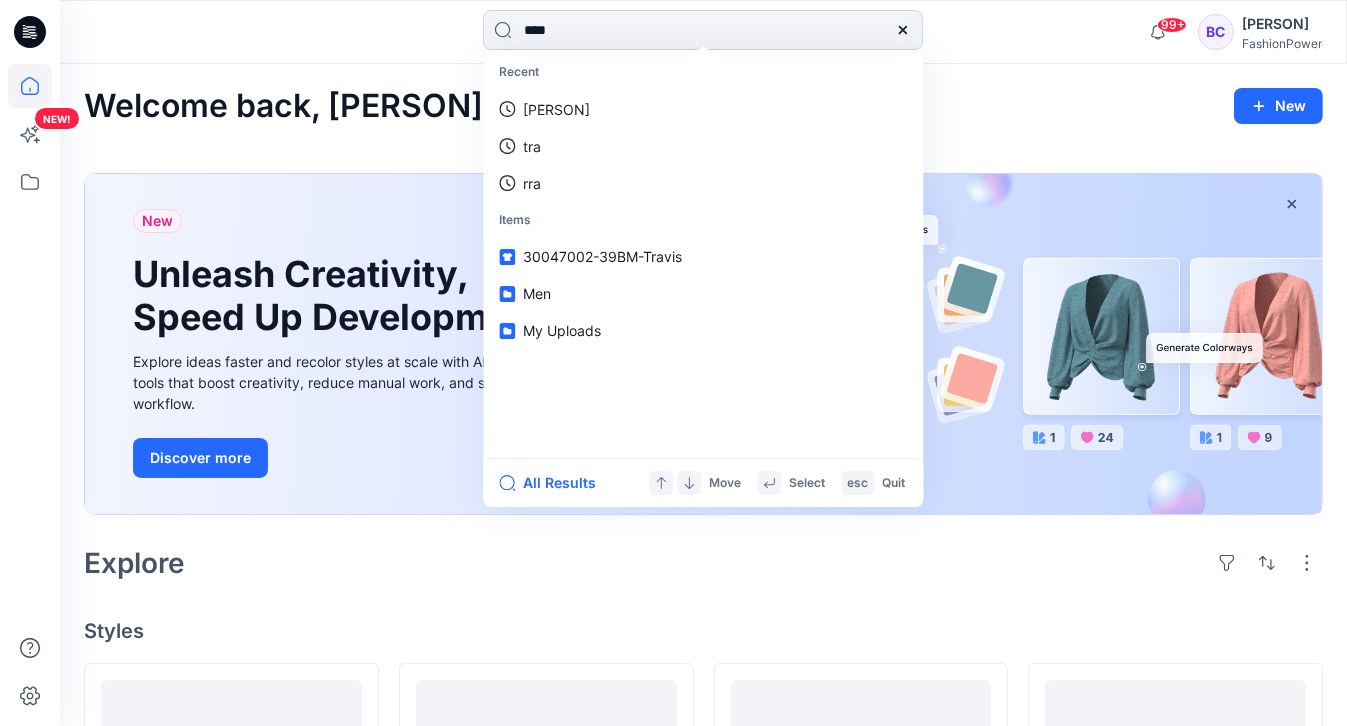 type 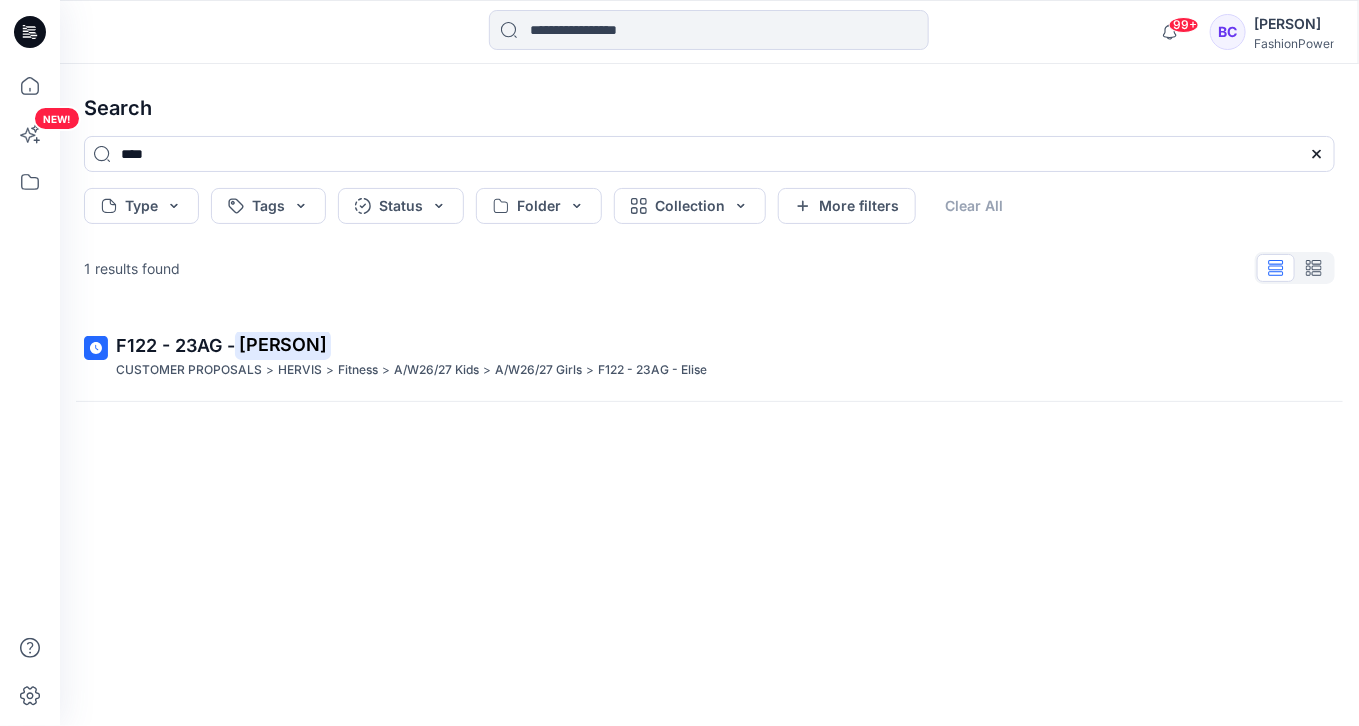 click on "F122 - 23AG - [PERSON] CUSTOMER PROPOSALS > HERVIS > Fitness > A/W26/27 Kids > A/W26/27 Girls > F122 - 23AG - [PERSON]" at bounding box center (709, 487) 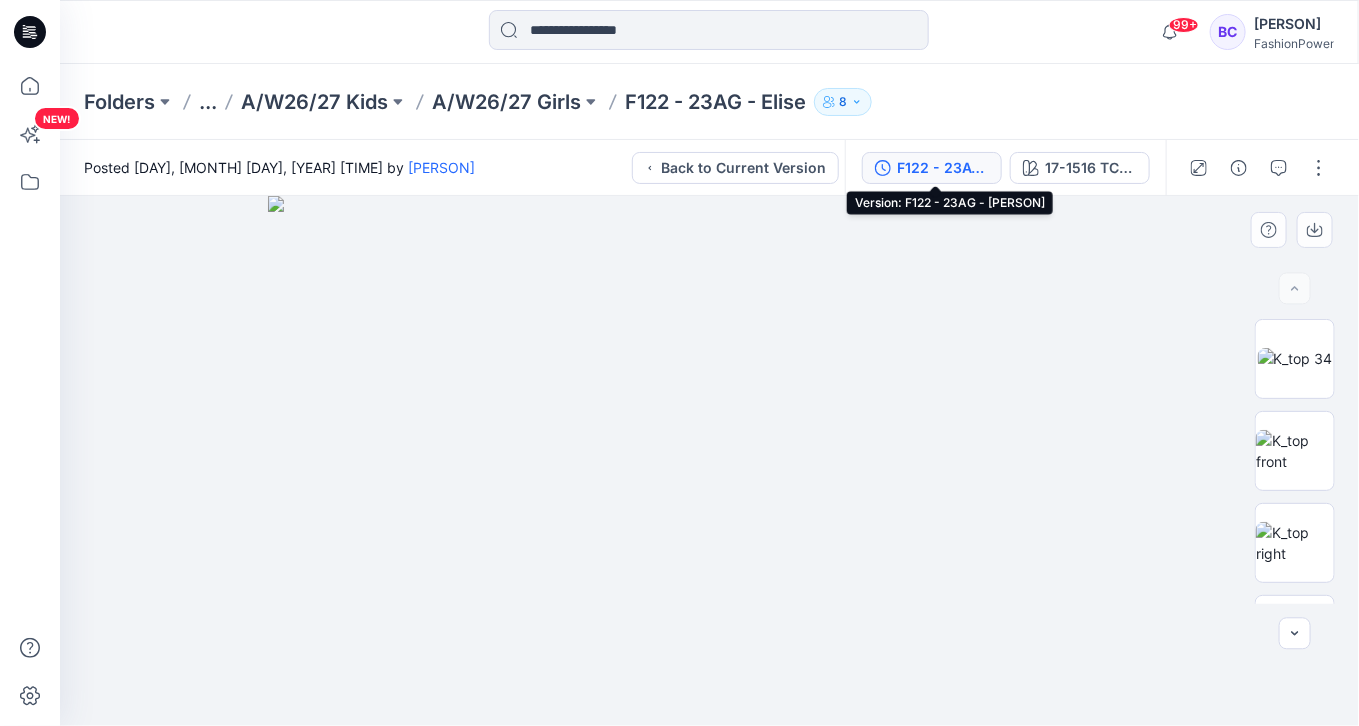 click on "F122 - 23AG - [PERSON]" at bounding box center (943, 168) 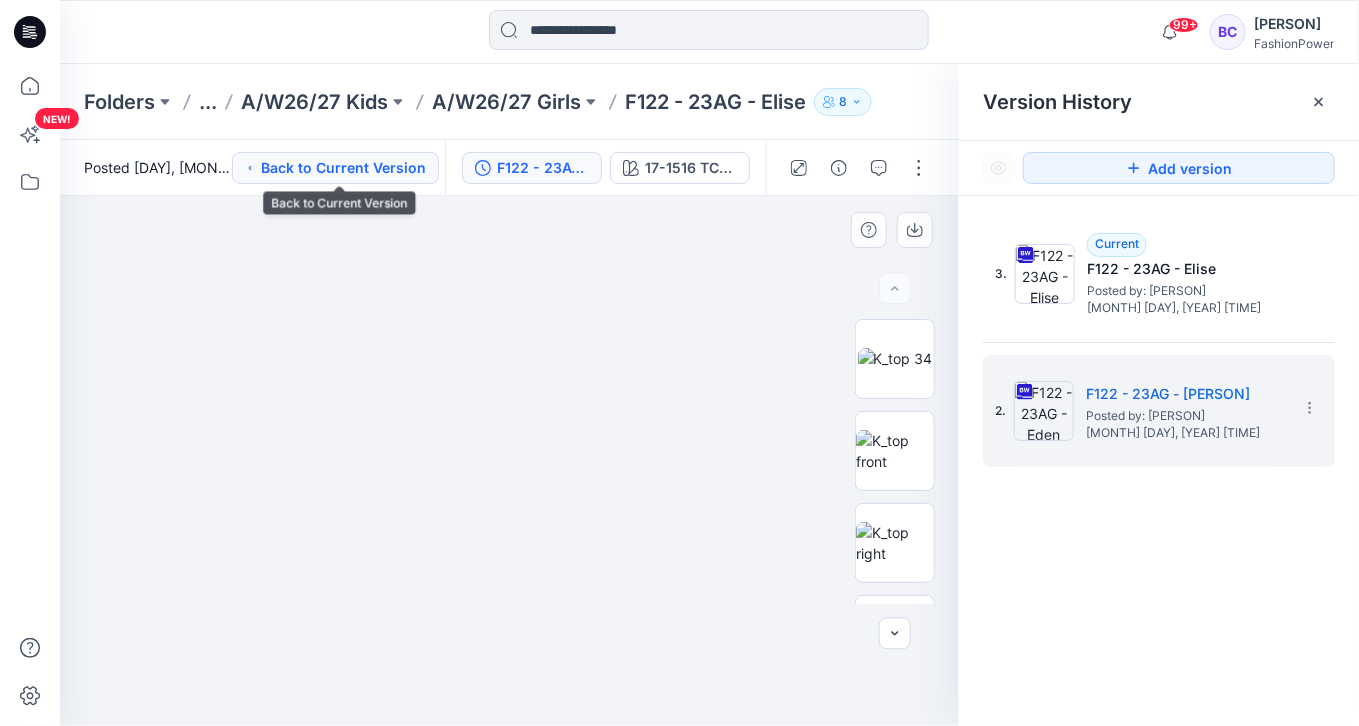 click on "Back to Current Version" at bounding box center (335, 168) 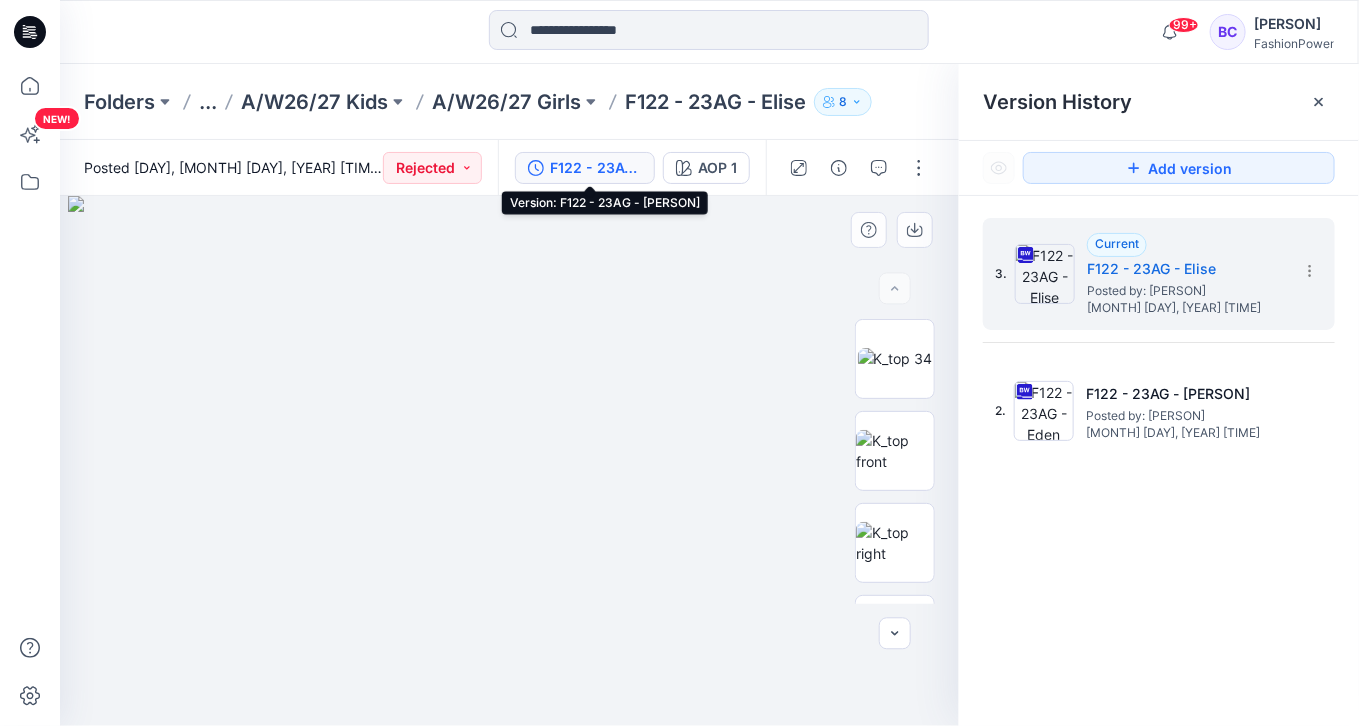 click at bounding box center [509, 461] 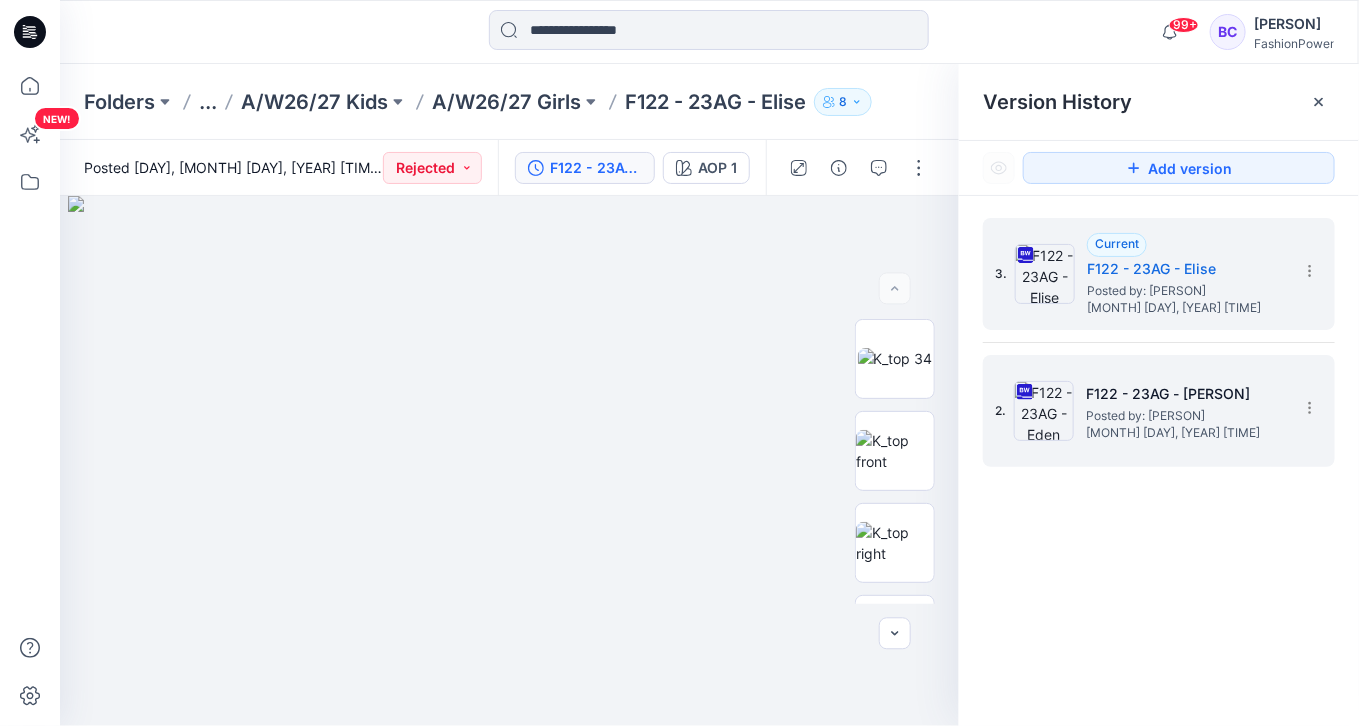 click on "F122 - 23AG - [PERSON]" at bounding box center (1186, 394) 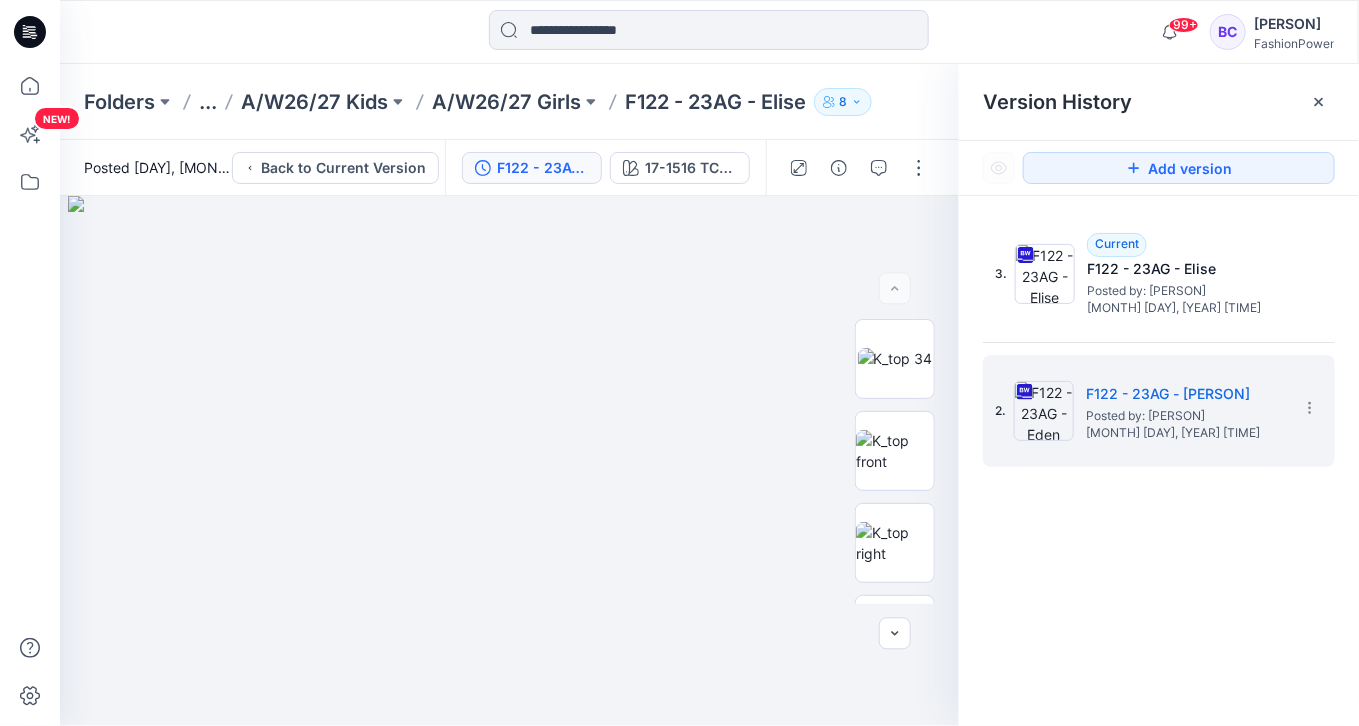 click on "99+ Notifications [PERSON]  has updated  30957000 - 20AG - [PERSON]  with  30957000 - 20AG - [PERSON] [TIME] ago [PERSON]  shared  30957000 - 20AG - [PERSON]  in  Kids (Onbekend) [TIME] ago Your style  30951000-61AG-[PERSON]  is ready [TIME] ago [PERSON]  has updated  30949000 - 60AG - [PERSON]  with  30949000 - 60AG - [PERSON] [TIME] ago [PERSON]  has updated  F126 - 20AG - [PERSON]  with  F126 - 20AG - [PERSON] [TIME] ago [PERSON]  has updated  30921000 - 83OM - [PERSON]  with  30921000 - 83OM - [PERSON] [TIME] ago Your style  30881002-12LG-[PERSON]  is ready [TIME] ago Your style  F124 - 60AG - [PERSON] - option 2  is ready [TIME] ago Your style  F124 - 60AG - [PERSON]  has been updated  with  30068002 - 60AG - [PERSON]  version [TIME] ago Your style  F124 - 60AG - [PERSON]  has been updated  with  30068002 - 60AG - [PERSON]  version [TIME] ago Mark all as read View all notifications BC [PERSON] FashionPower" at bounding box center (709, 32) 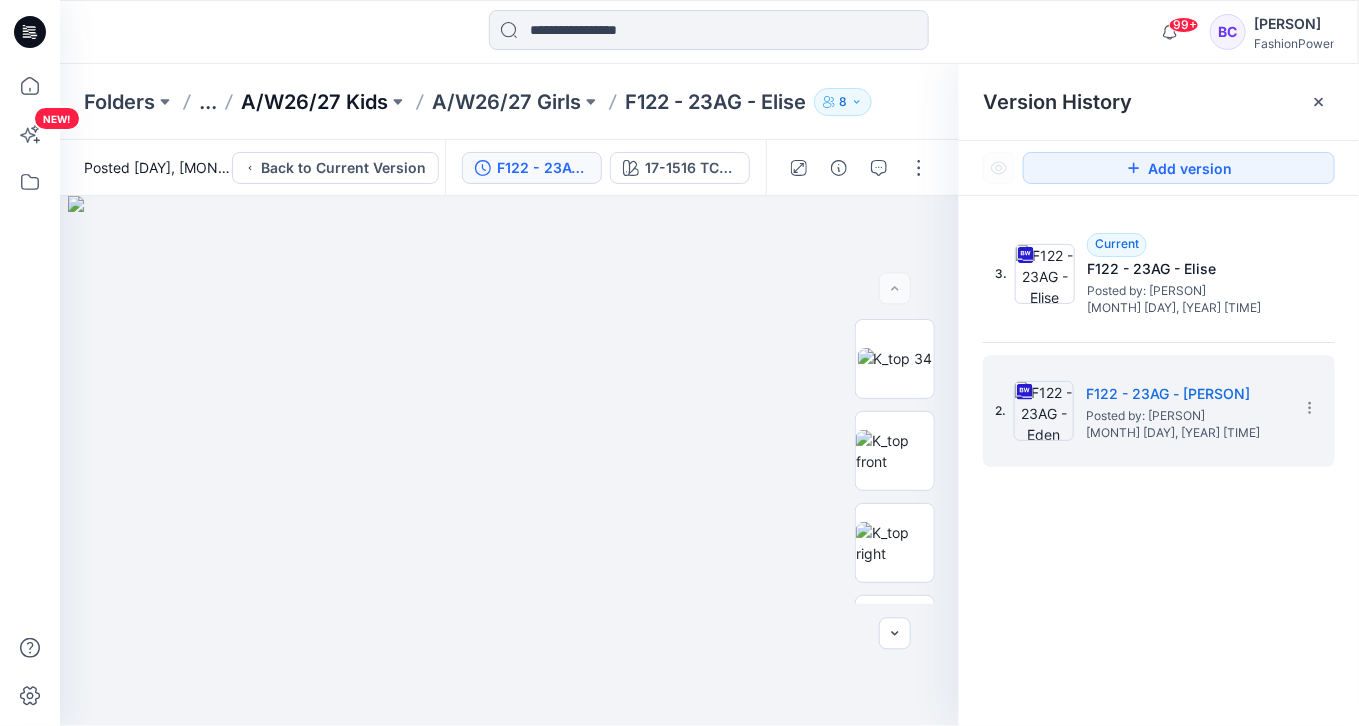 click on "A/W26/27 Kids" at bounding box center (314, 102) 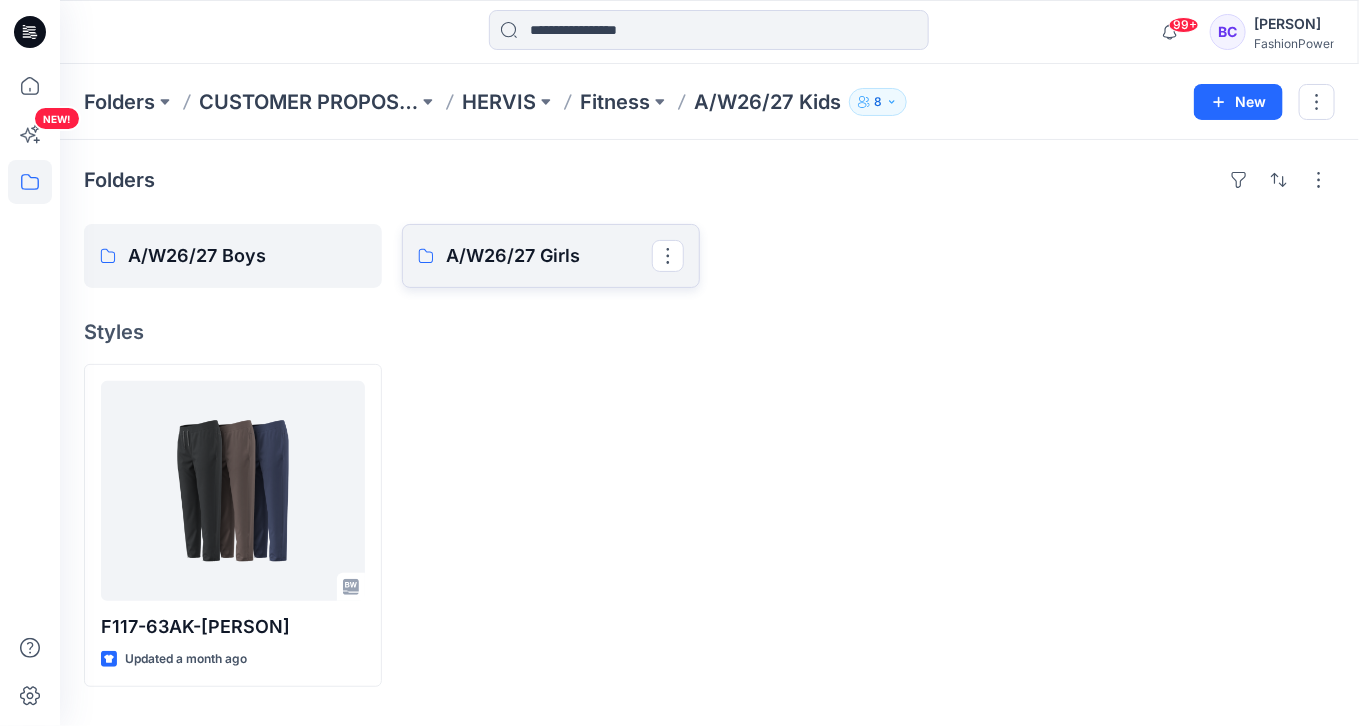 click on "A/W26/27 Girls" at bounding box center [549, 256] 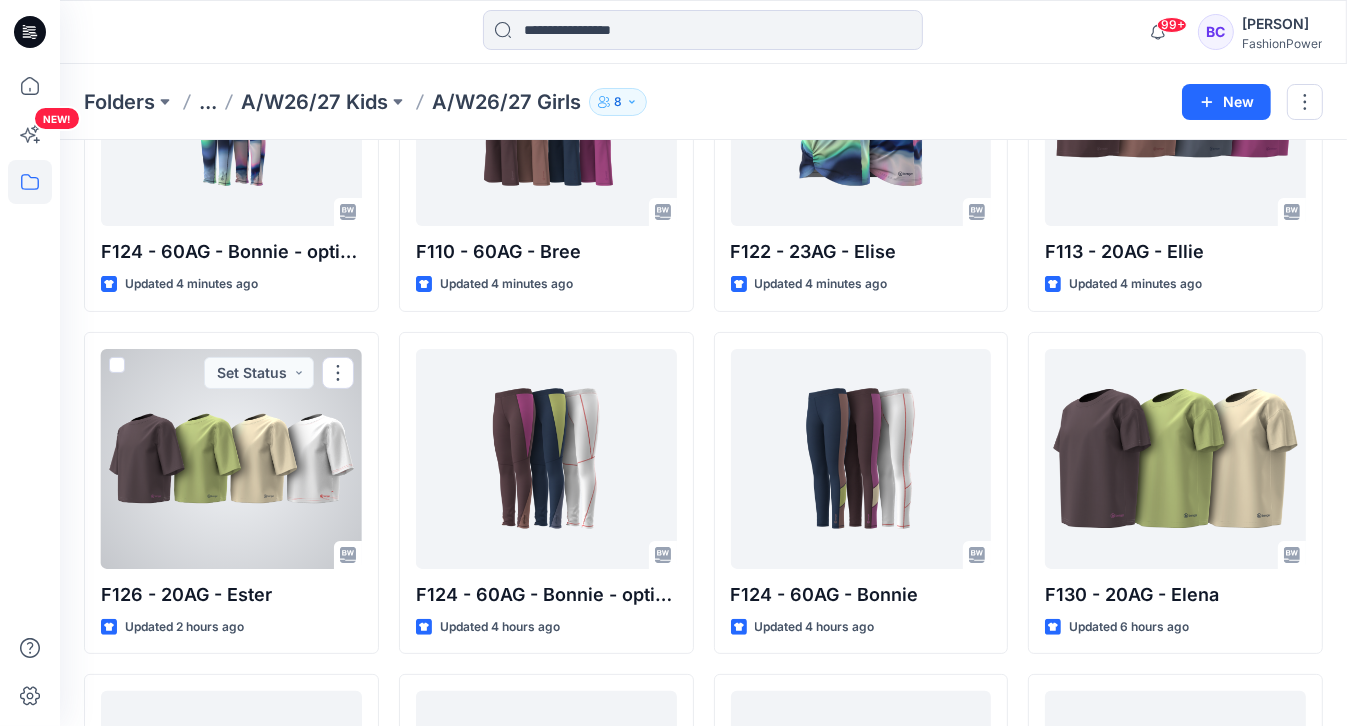 scroll, scrollTop: 227, scrollLeft: 0, axis: vertical 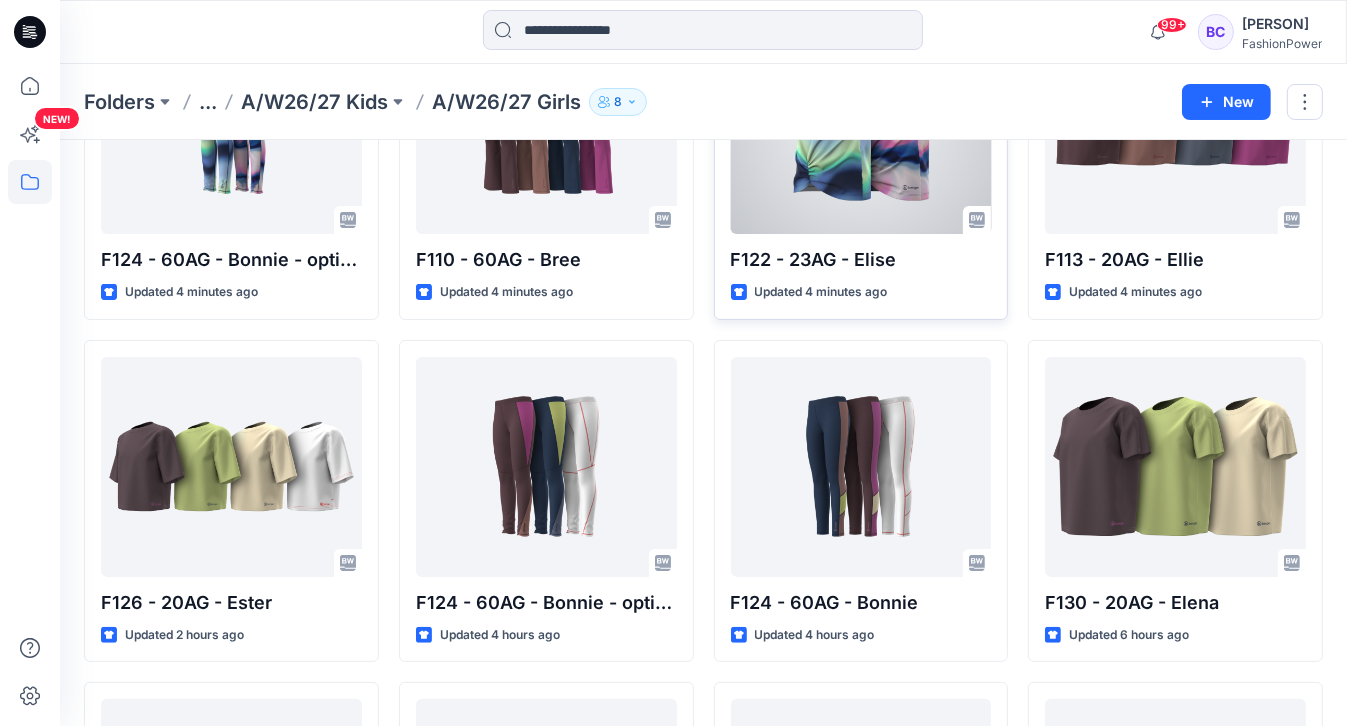 click at bounding box center (861, 124) 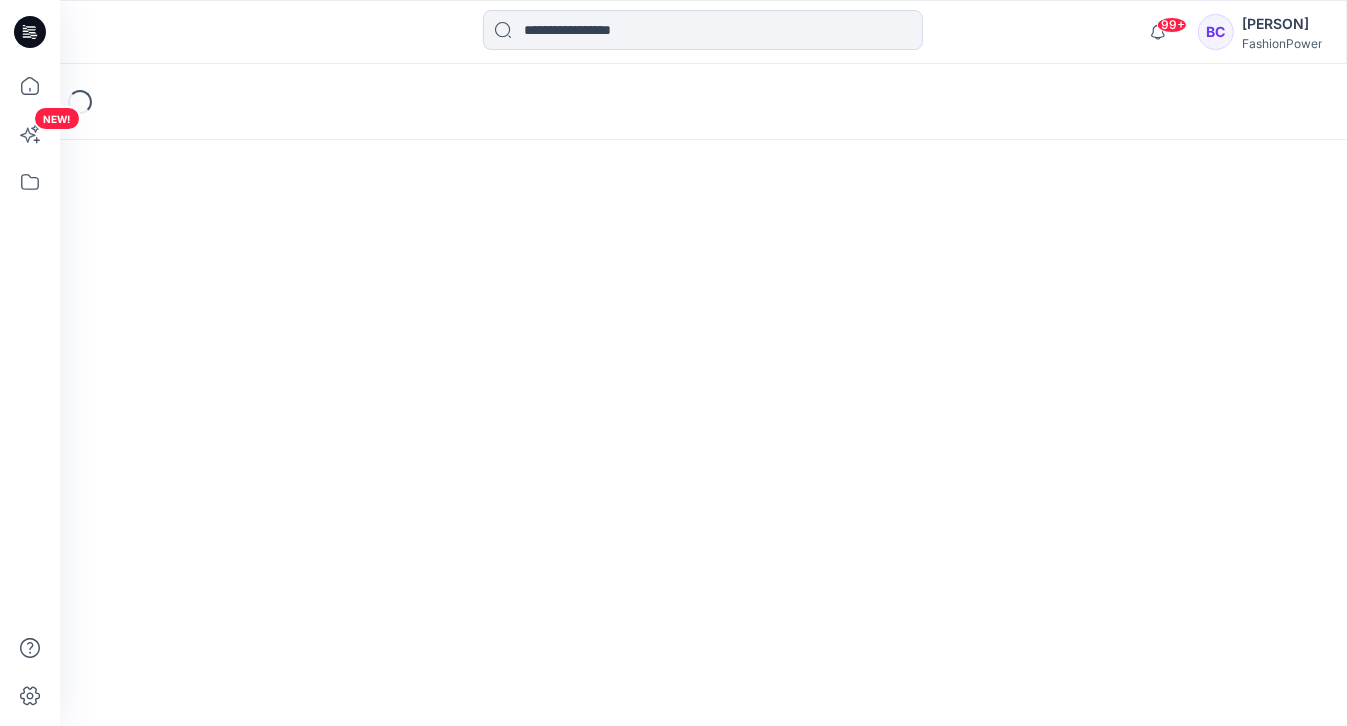 scroll, scrollTop: 0, scrollLeft: 0, axis: both 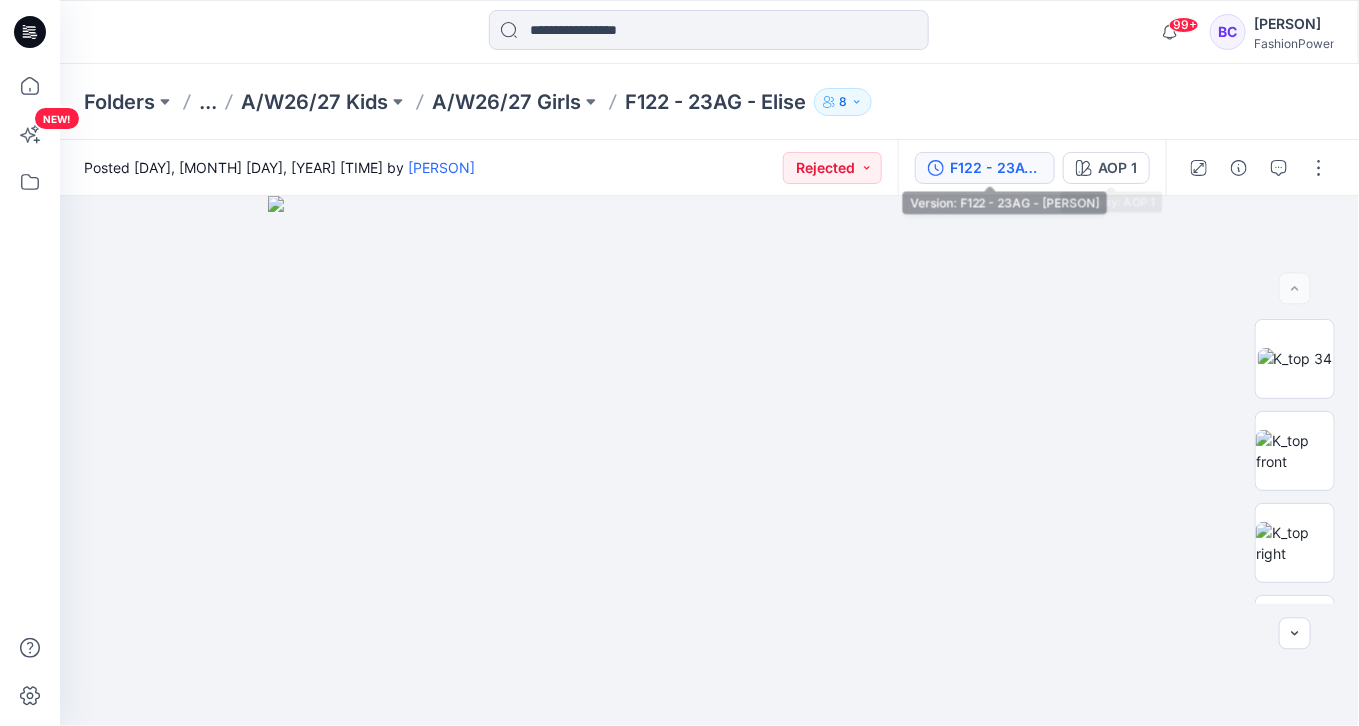 click on "F122 - 23AG - Elise" at bounding box center (996, 168) 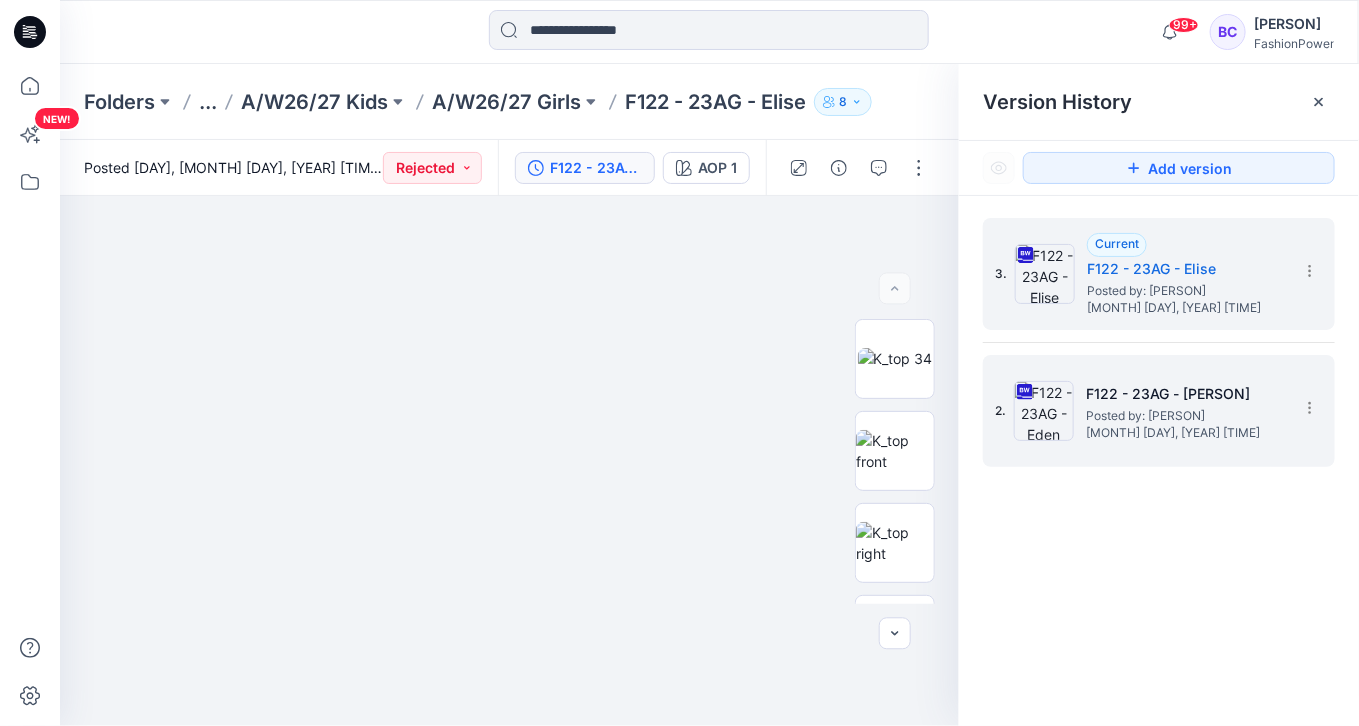 click on "2. F122 - 23AG - [PERSON] Posted by: [PERSON] [DATE] [TIME]" at bounding box center (1145, 411) 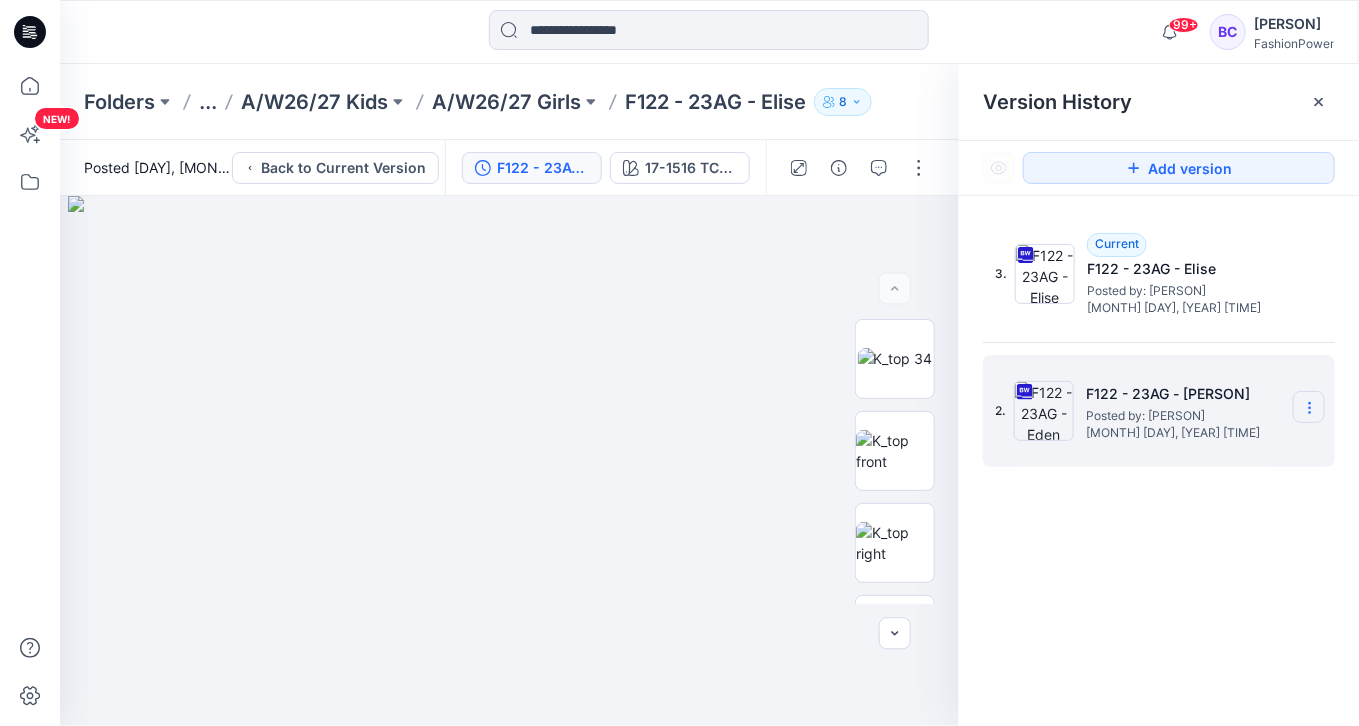 click at bounding box center (1309, 407) 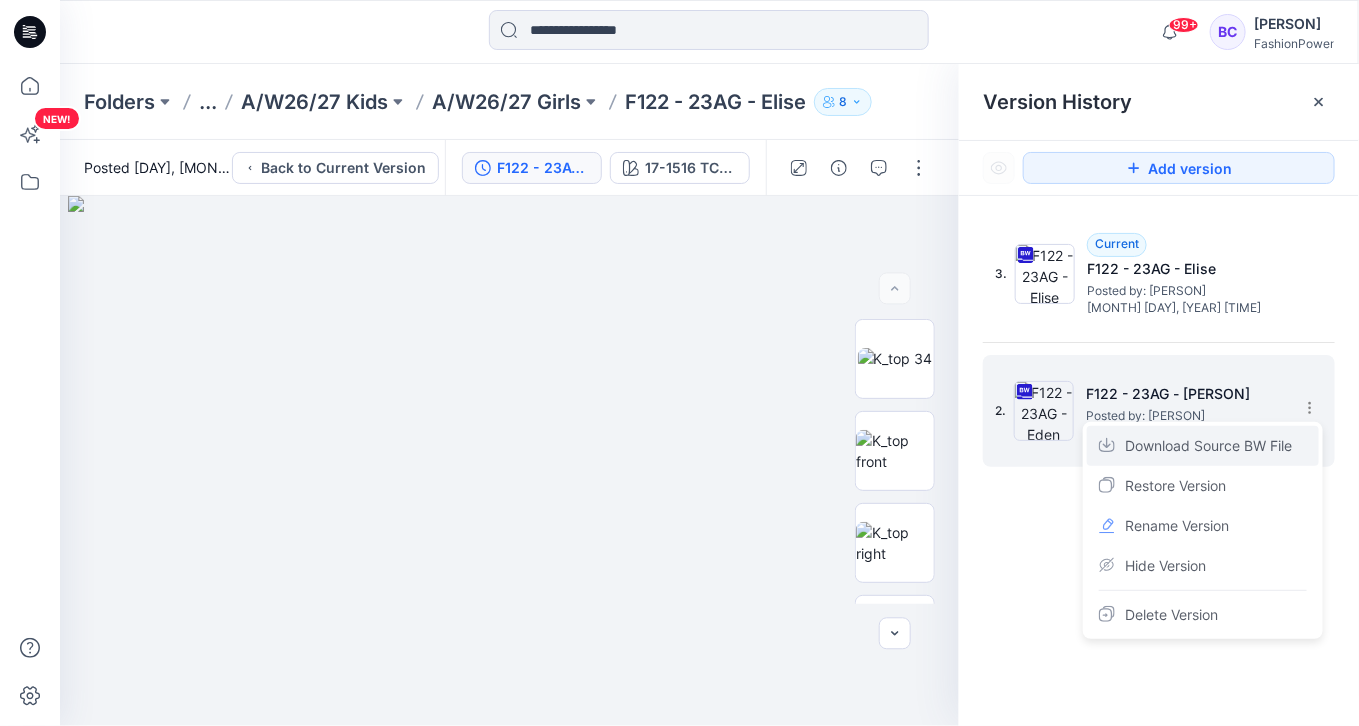 click on "Download Source BW File" at bounding box center [1208, 446] 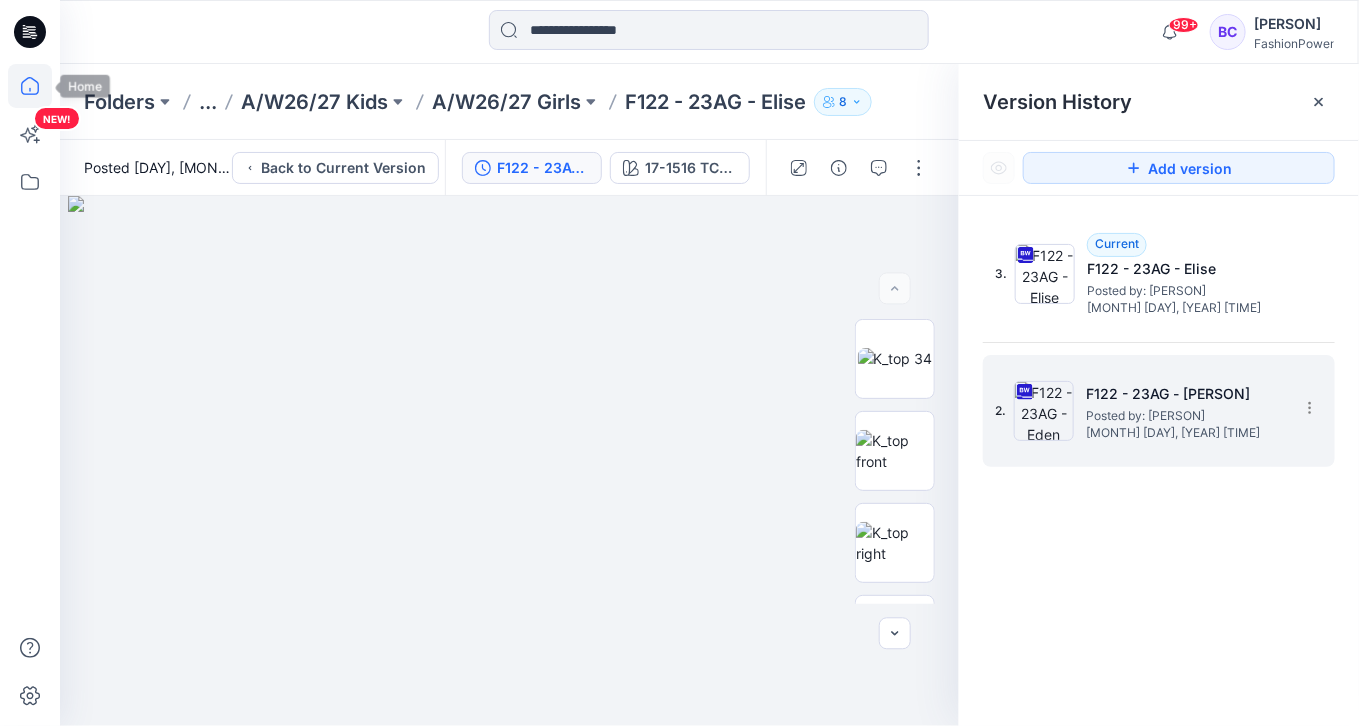 click 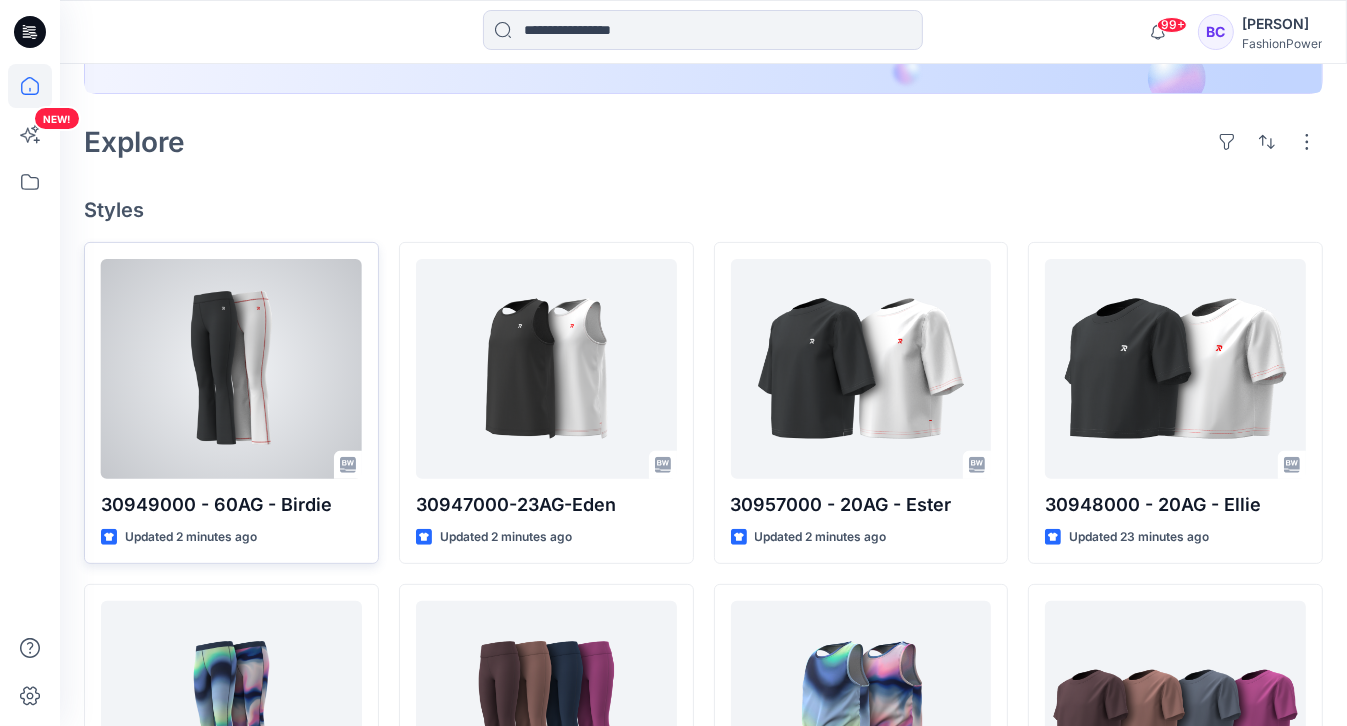 scroll, scrollTop: 480, scrollLeft: 0, axis: vertical 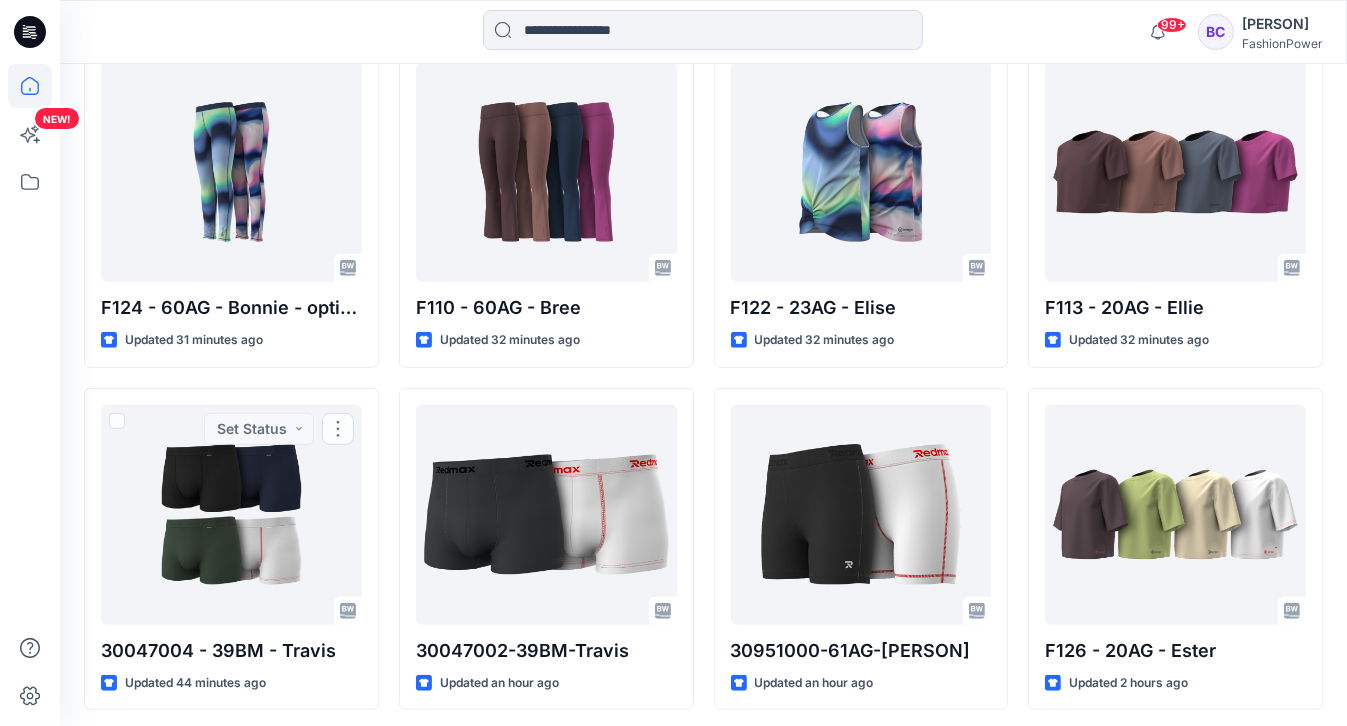 click on "30949000 - 60AG - [PERSON] Updated [TIME] ago F124 - 60AG - [PERSON] - option 3 Updated [TIME] ago 30047004 - 39BM - [PERSON] Updated [TIME] ago Set Status 30921000 - 83OM - [PERSON] Updated [TIME] ago F117-63AK-[PERSON] Updated [TIME] ago T107 - 15AL - [PERSON] option C Updated [TIME] ago 30947000-23AG-[PERSON] Updated [TIME] ago F110 - 60AG - [PERSON] Updated [TIME] ago 30047002-39BM-[PERSON] Updated [TIME] ago 30881002-12LG-[PERSON] Updated [TIME] ago F130 - 20AG - [PERSON] Updated [TIME] ago T107 - 15AL - [PERSON] option B Updated [TIME] ago 30957000 - 20AG - [PERSON] Updated [TIME] ago F122 - 23AG - [PERSON] Updated [TIME] ago 30951000-61AG-[PERSON] Updated [TIME] ago F124 - 60AG - [PERSON] - option 2 Updated [TIME] ago T101 - 63AM - [PERSON] Updated [TIME] ago T100 - 15AM - [PERSON] option C Updated [TIME] ago 30948000 - 20AG - [PERSON] Updated [TIME] ago F113 - 20AG - [PERSON] Updated [TIME] ago F126 - 20AG - [PERSON] Updated [TIME] ago F124 - 60AG - [PERSON] Updated [TIME] ago T107 - 63AL - [PERSON] Updated [TIME] ago" at bounding box center (703, 720) 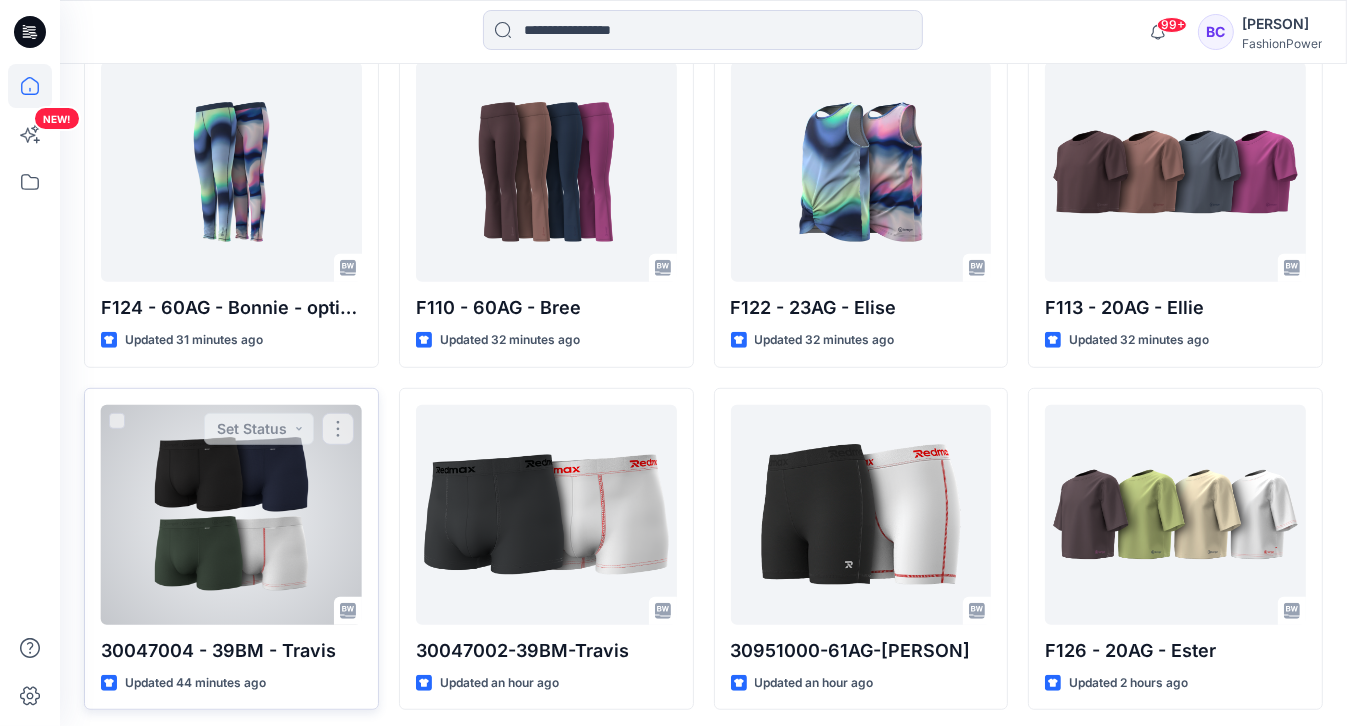 click at bounding box center (231, 515) 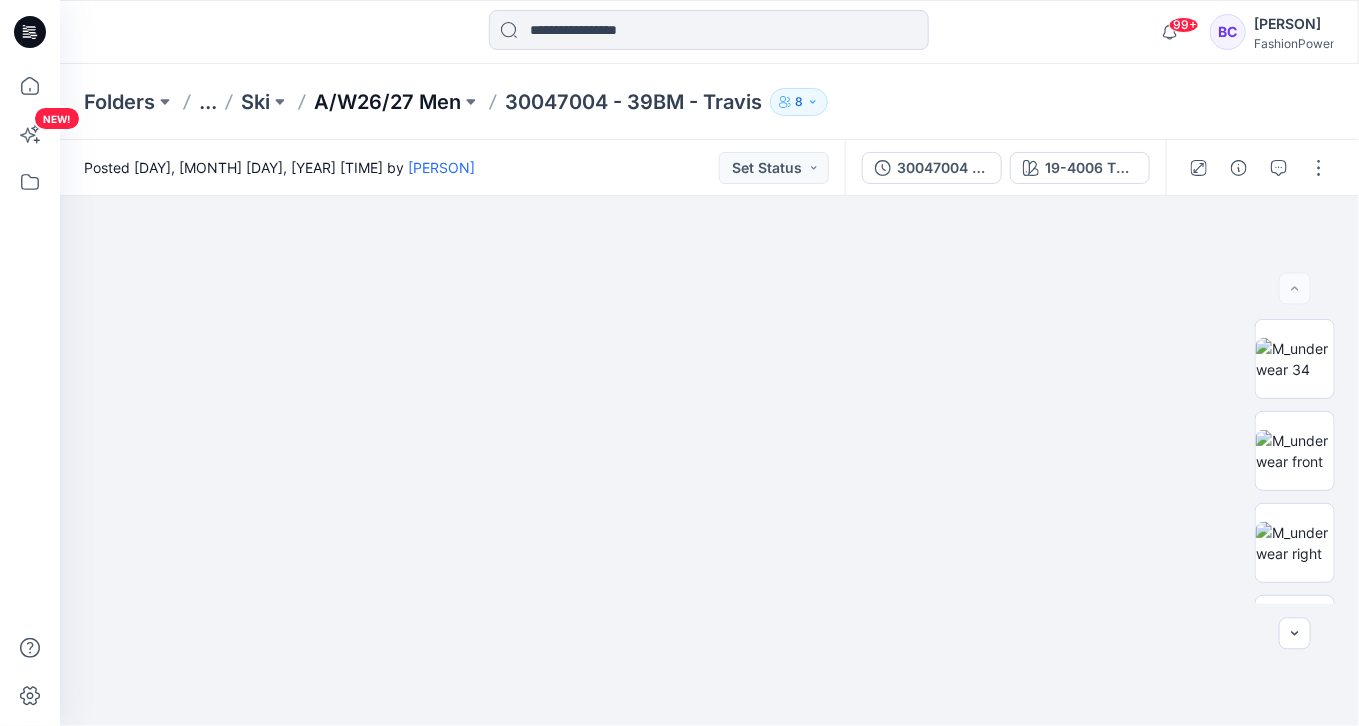 click on "A/W26/27 Men" at bounding box center [387, 102] 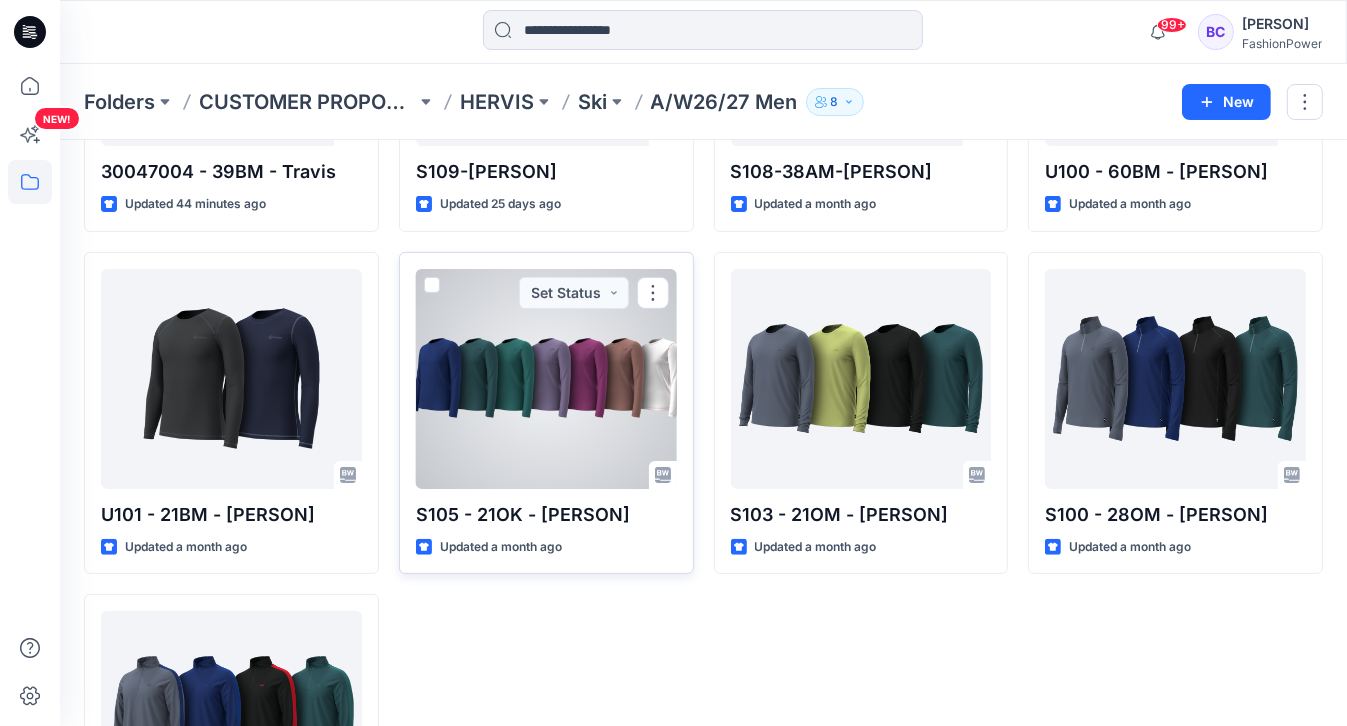 scroll, scrollTop: 0, scrollLeft: 0, axis: both 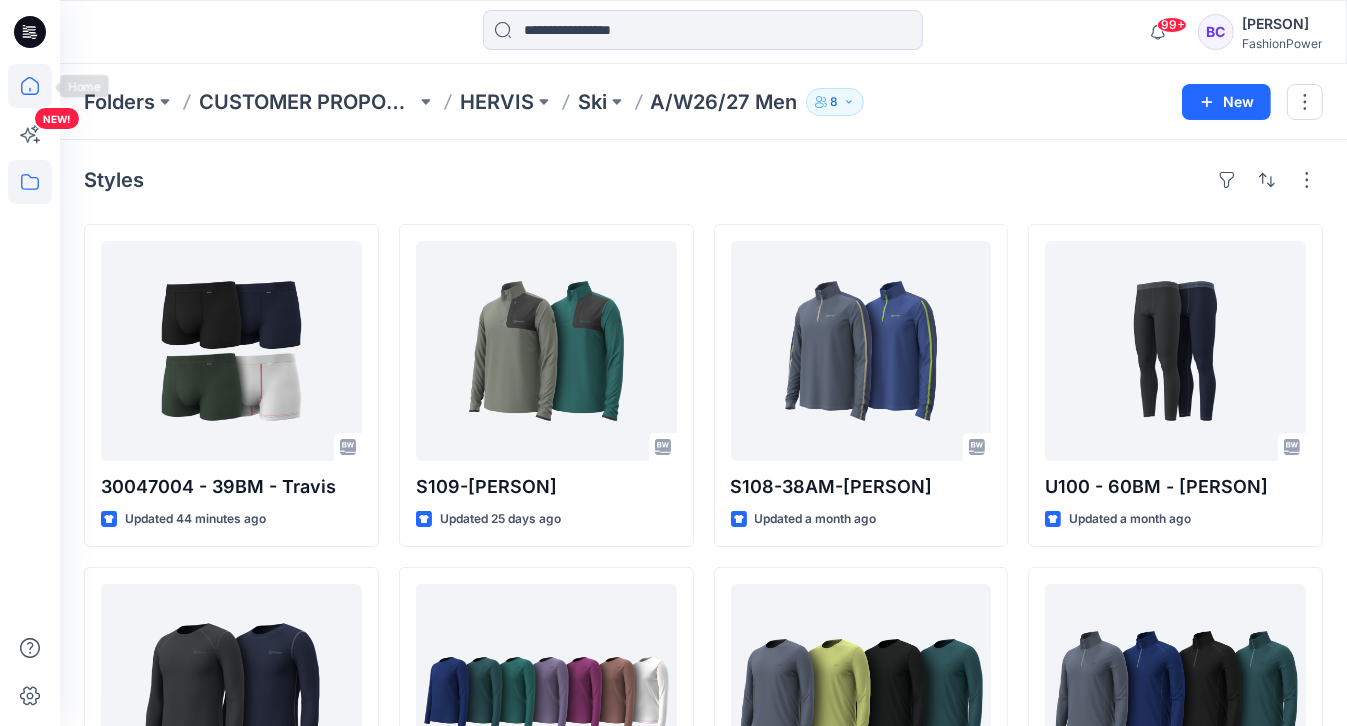 click 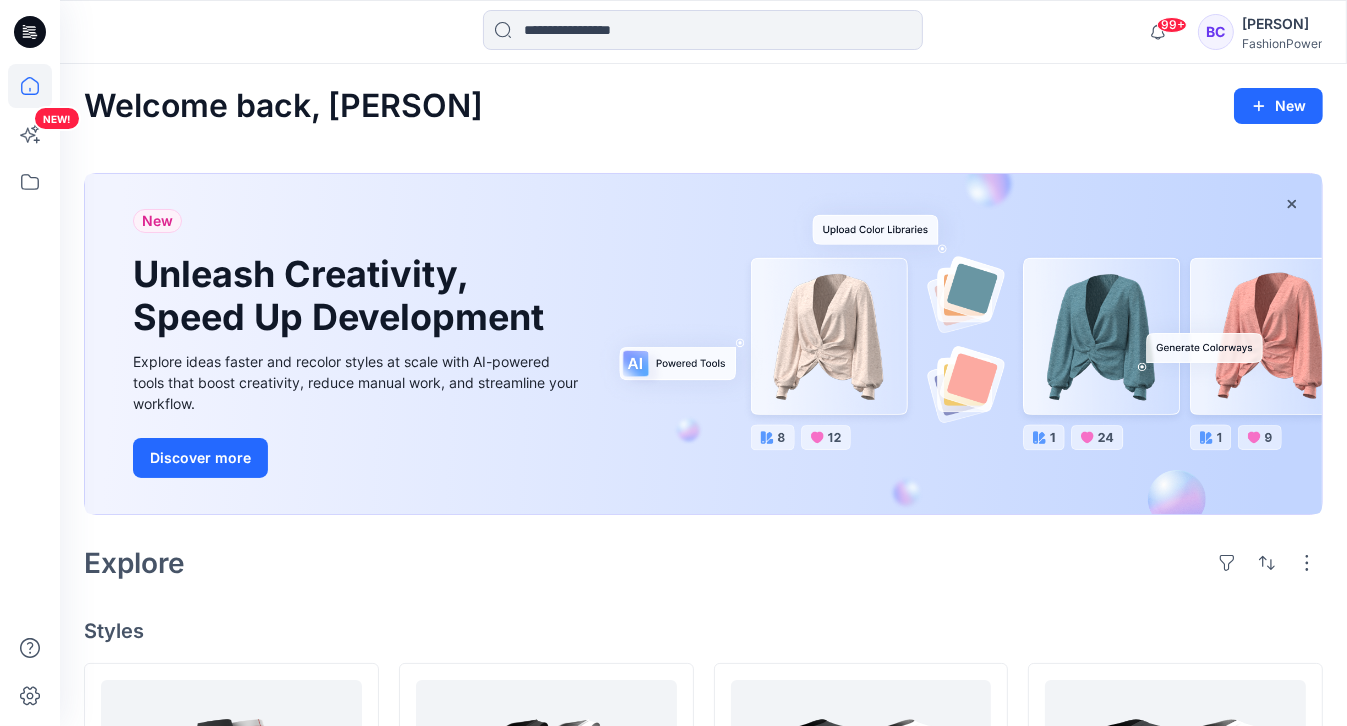 scroll, scrollTop: 480, scrollLeft: 0, axis: vertical 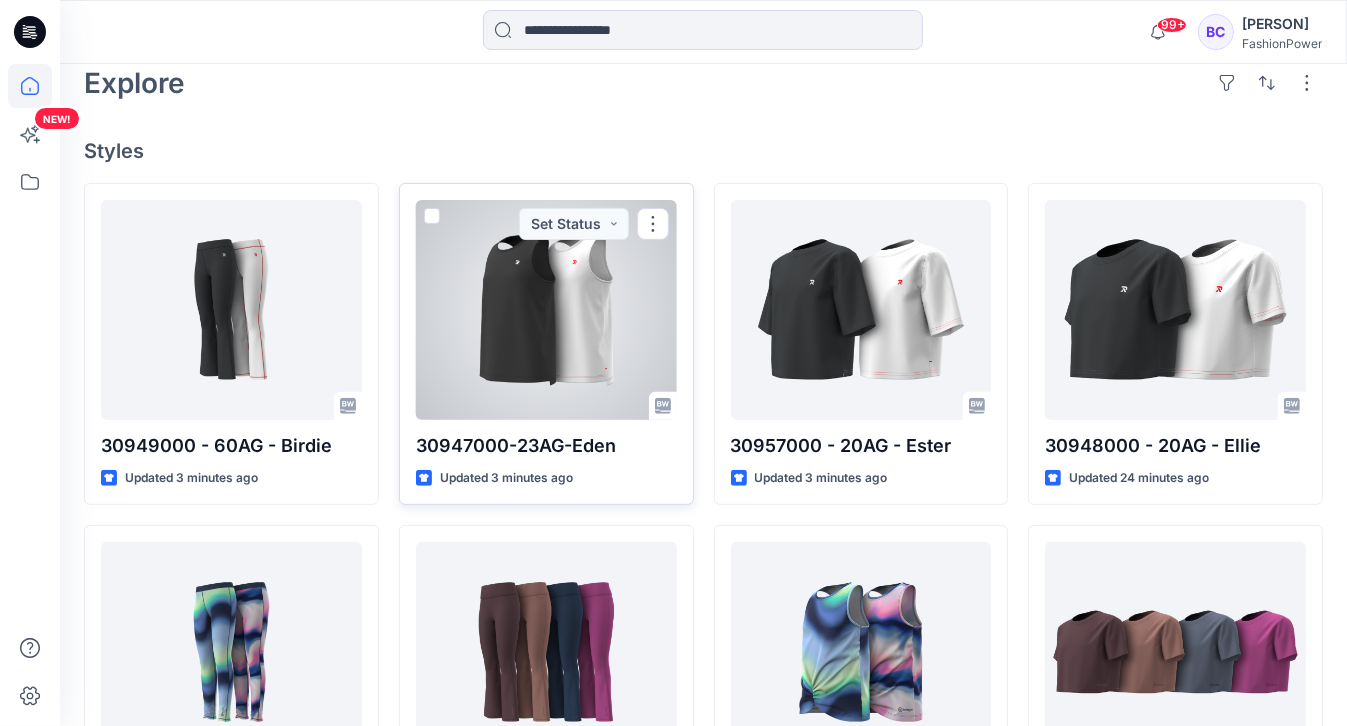 click at bounding box center [432, 216] 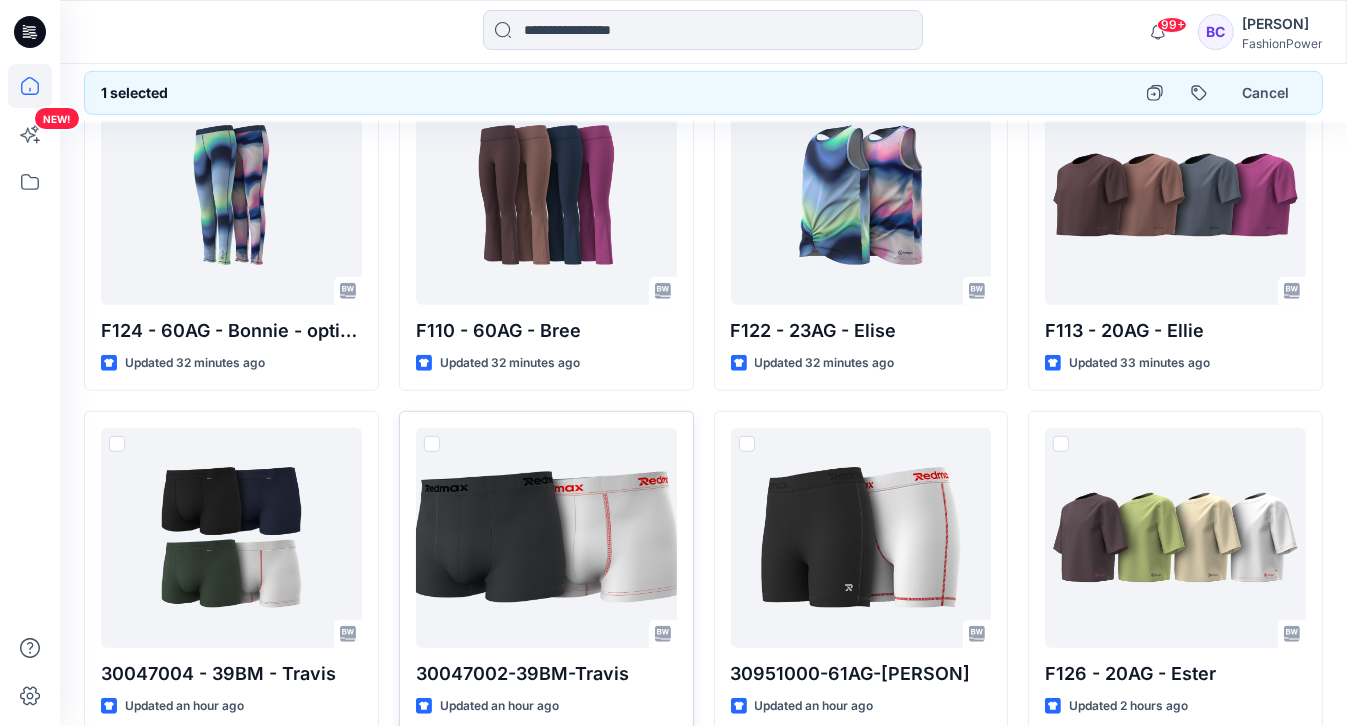 scroll, scrollTop: 960, scrollLeft: 0, axis: vertical 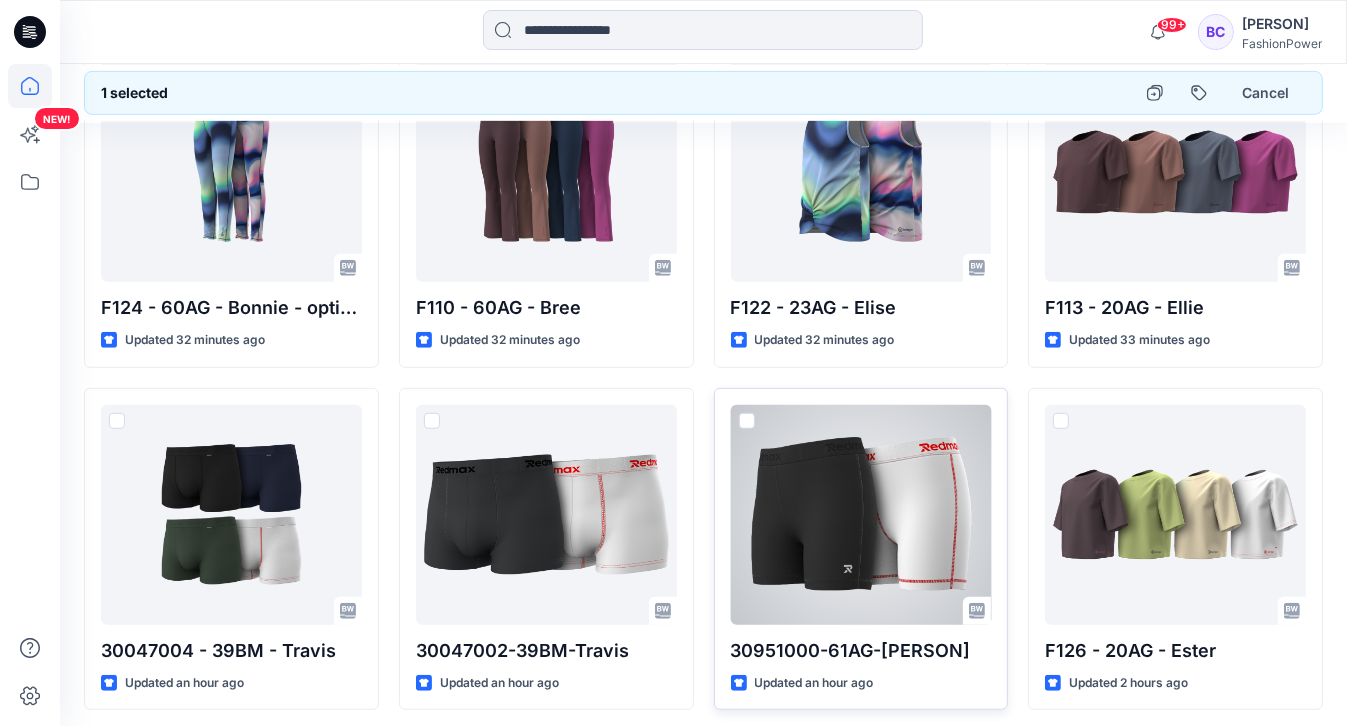 click at bounding box center (747, 421) 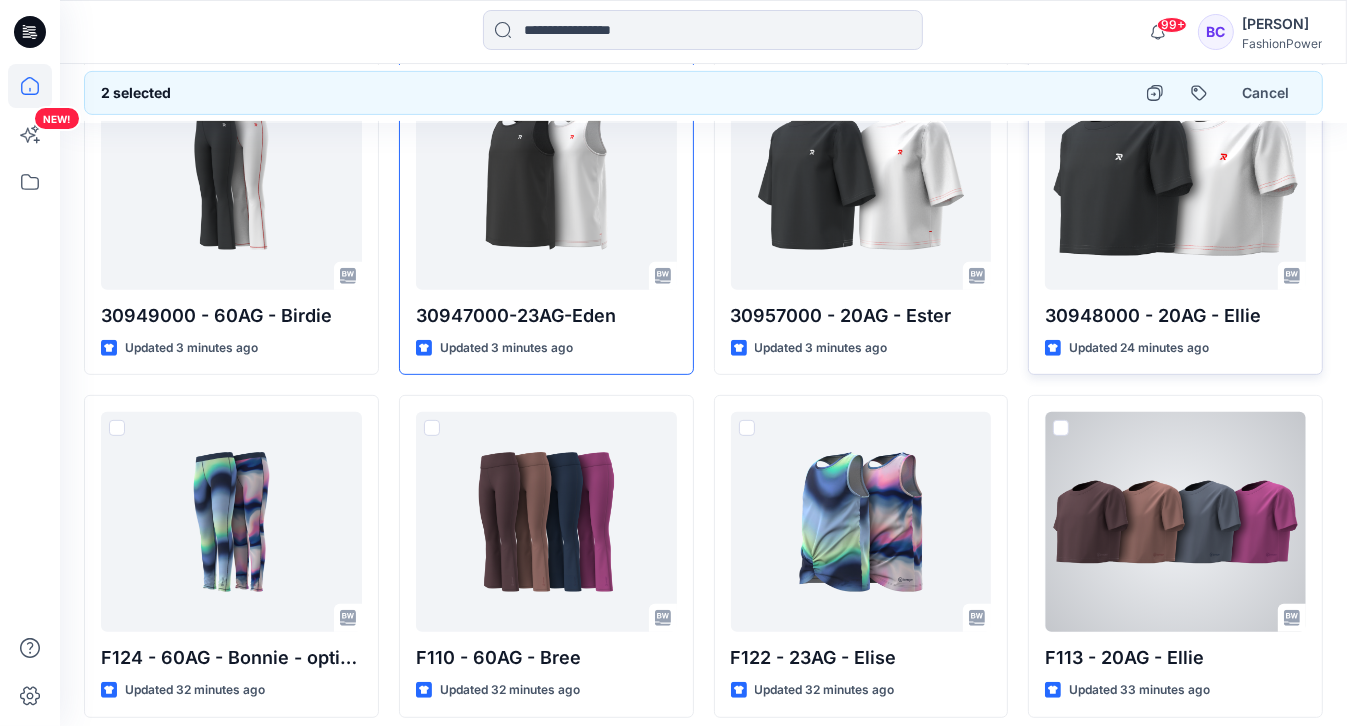 scroll, scrollTop: 480, scrollLeft: 0, axis: vertical 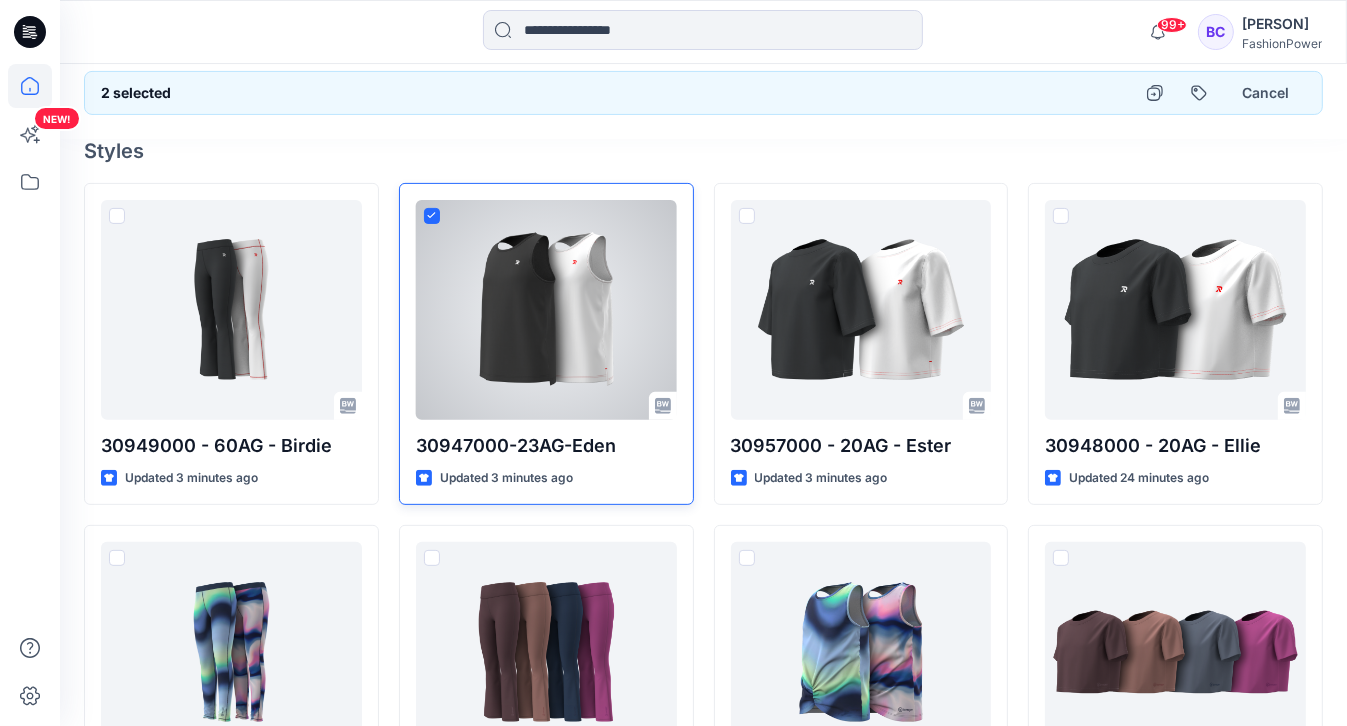 click at bounding box center [546, 310] 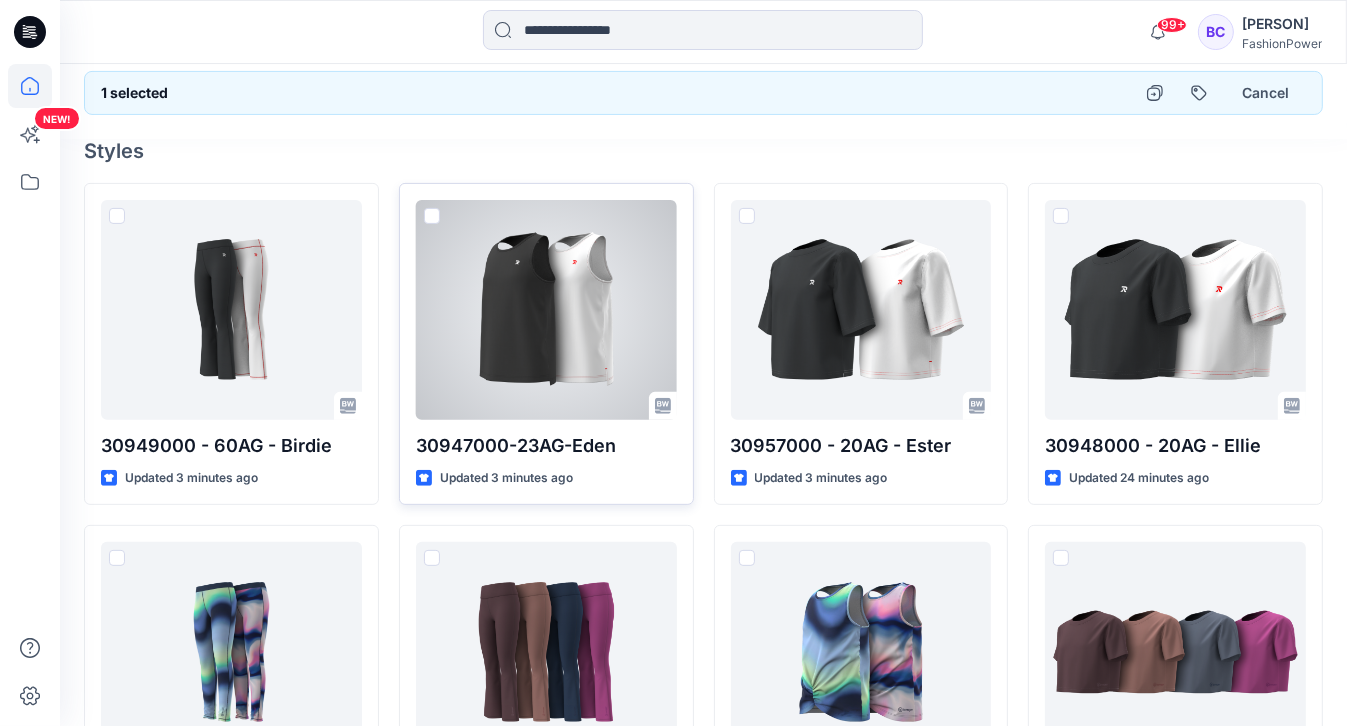 click at bounding box center (546, 310) 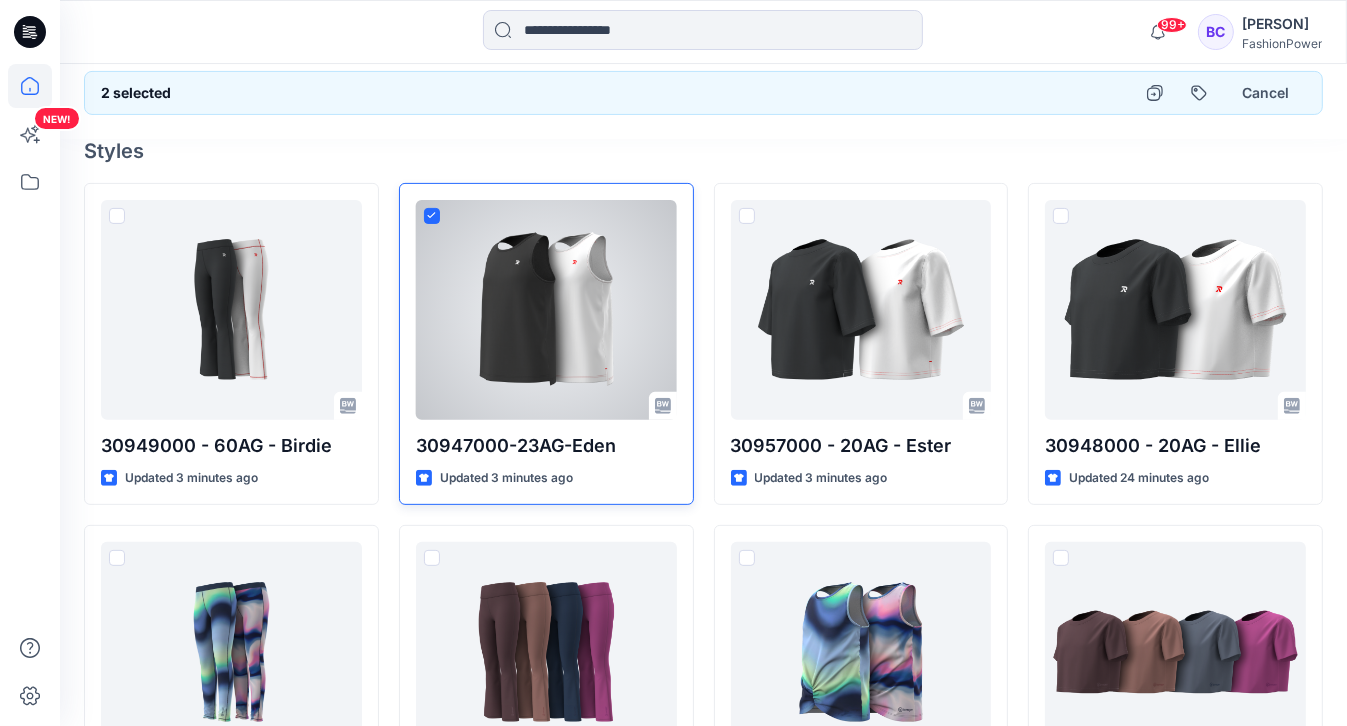 click at bounding box center (546, 310) 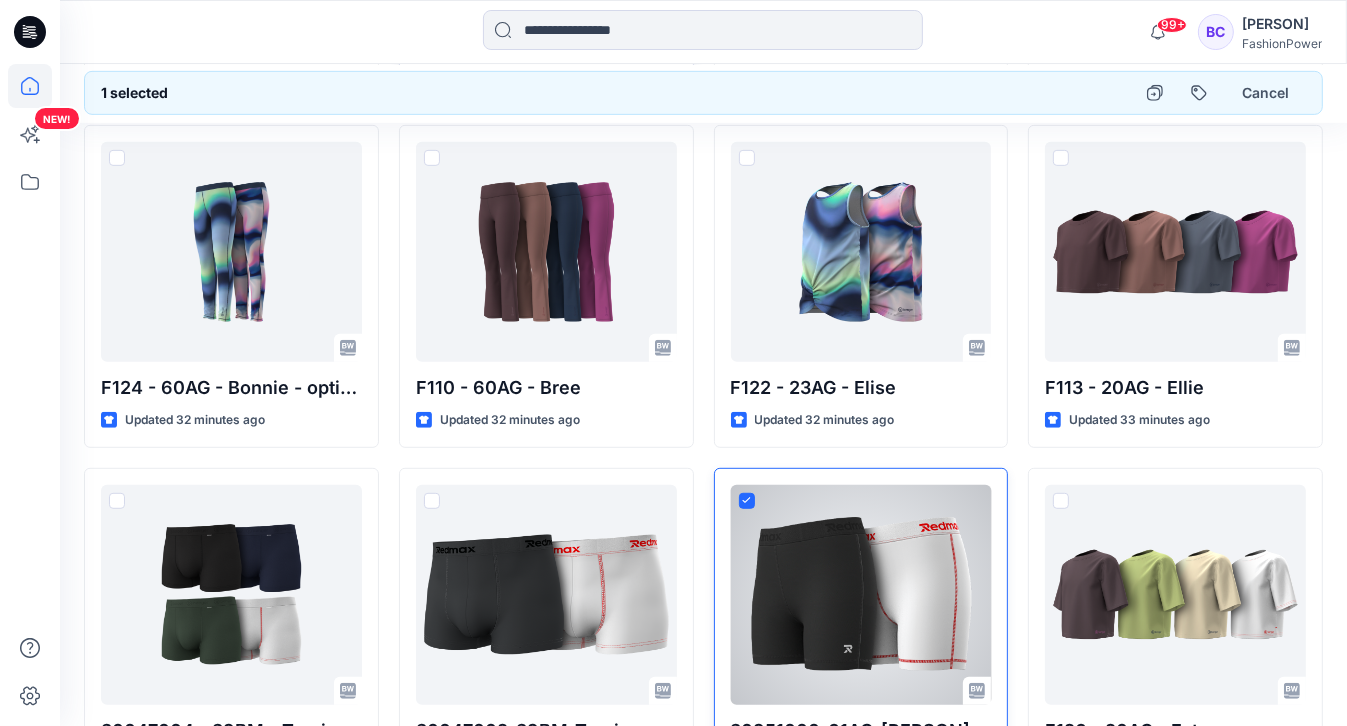 click at bounding box center [747, 501] 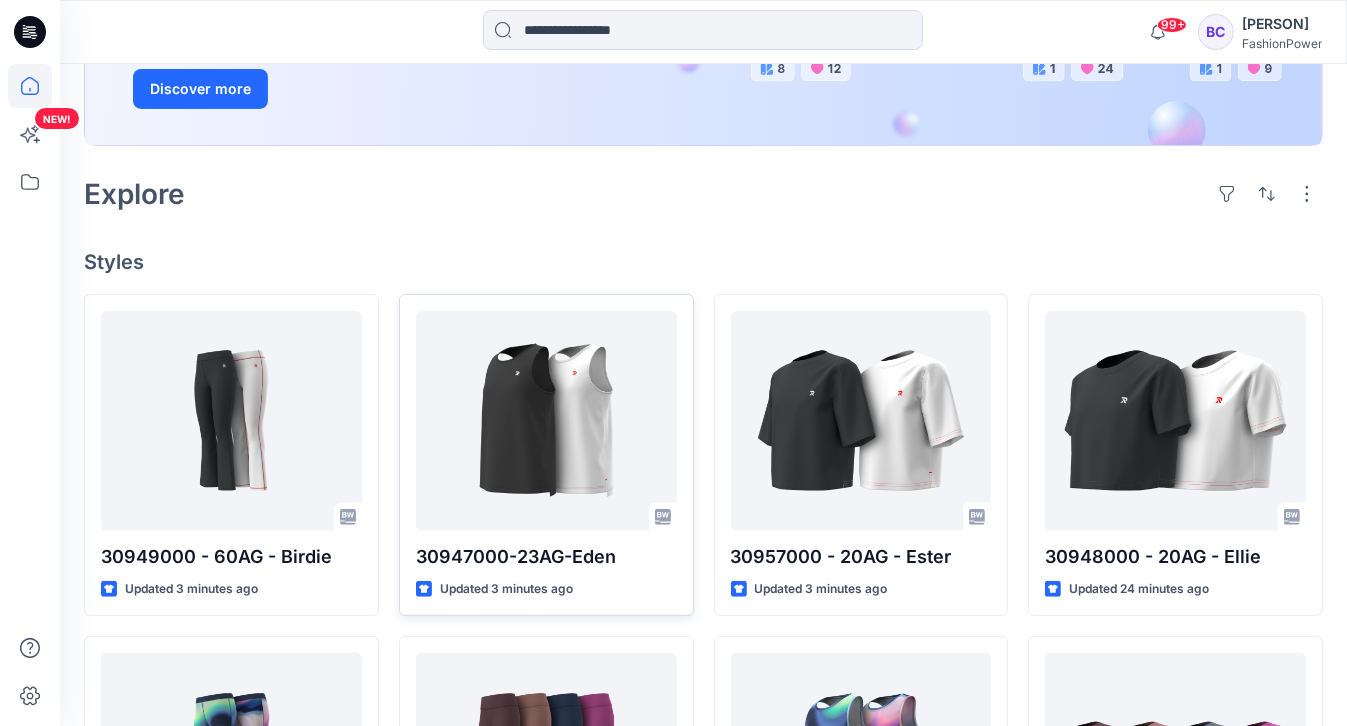 scroll, scrollTop: 242, scrollLeft: 0, axis: vertical 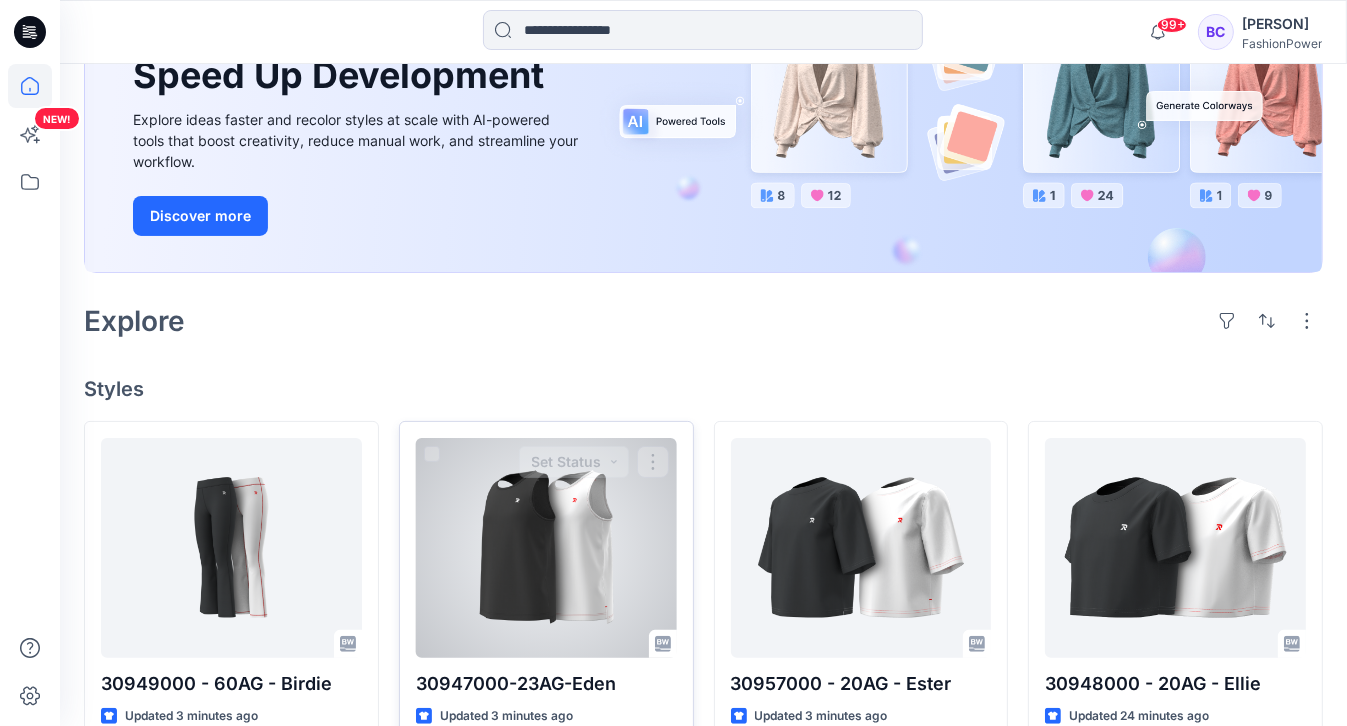 click at bounding box center (546, 548) 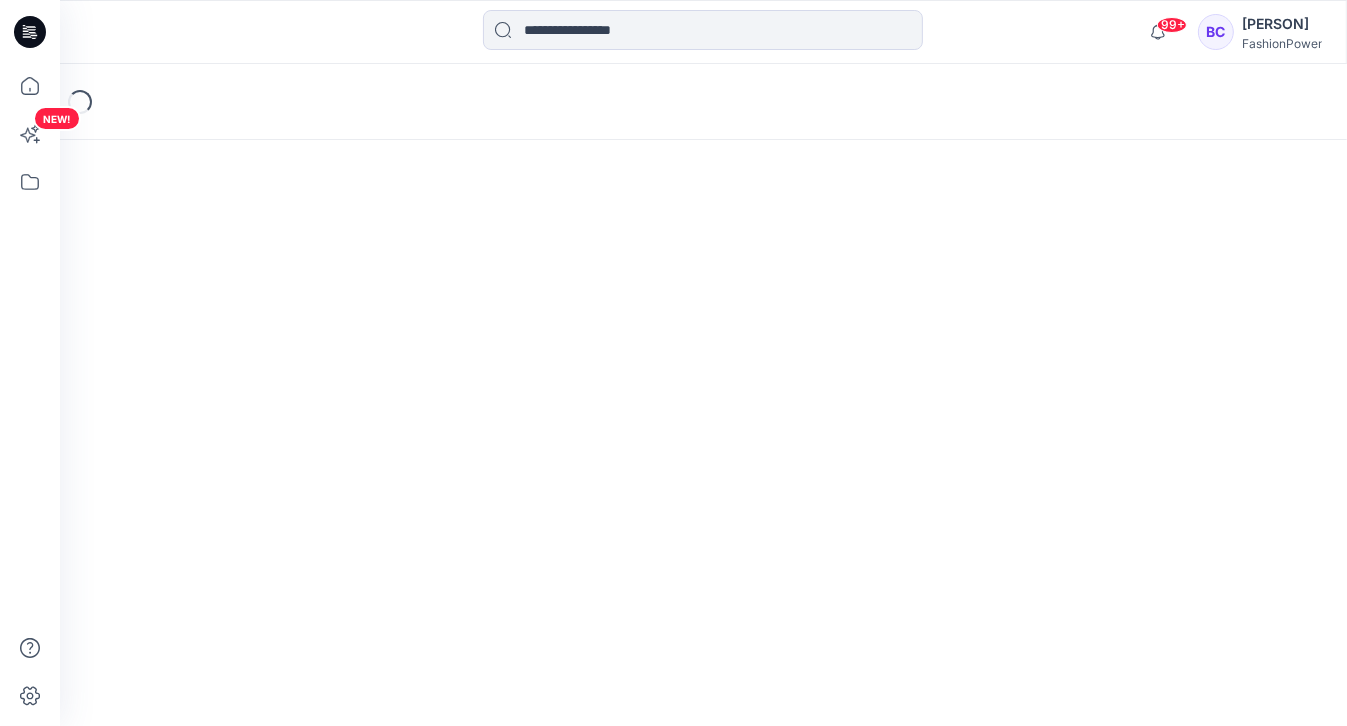 scroll, scrollTop: 0, scrollLeft: 0, axis: both 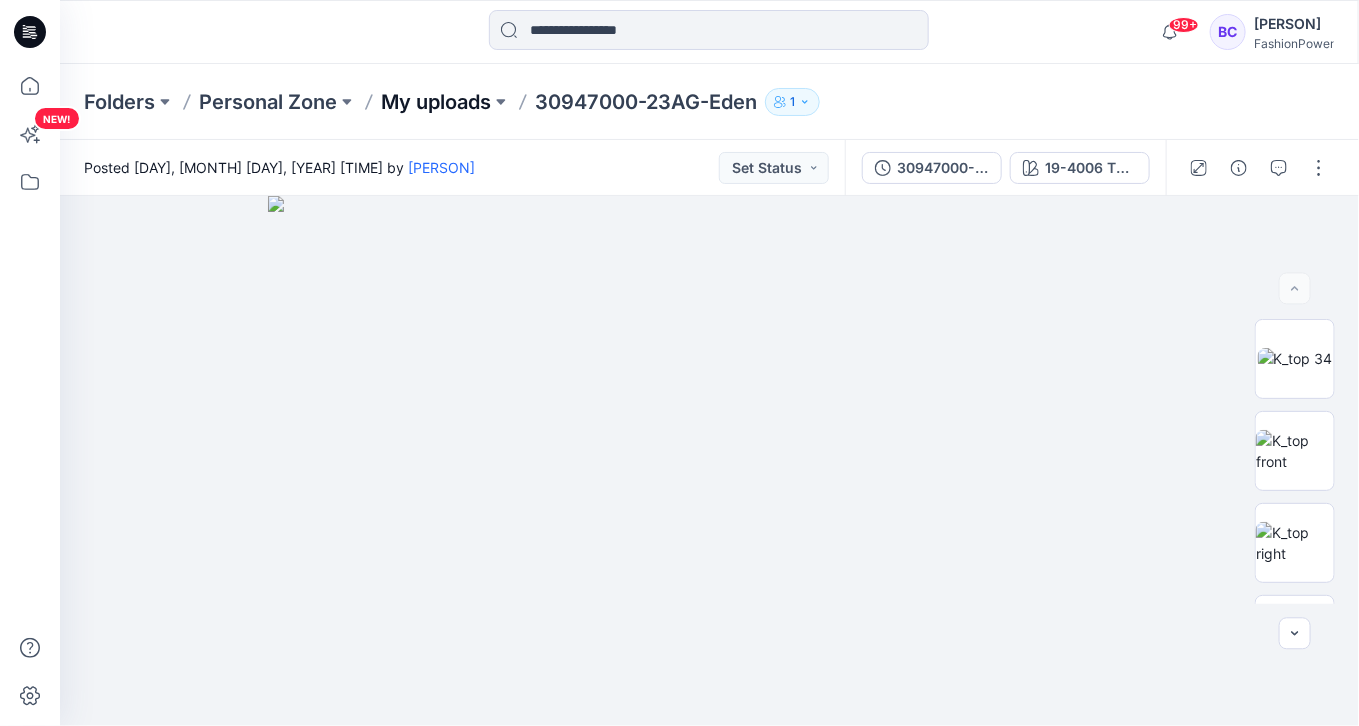 click on "My uploads" at bounding box center [436, 102] 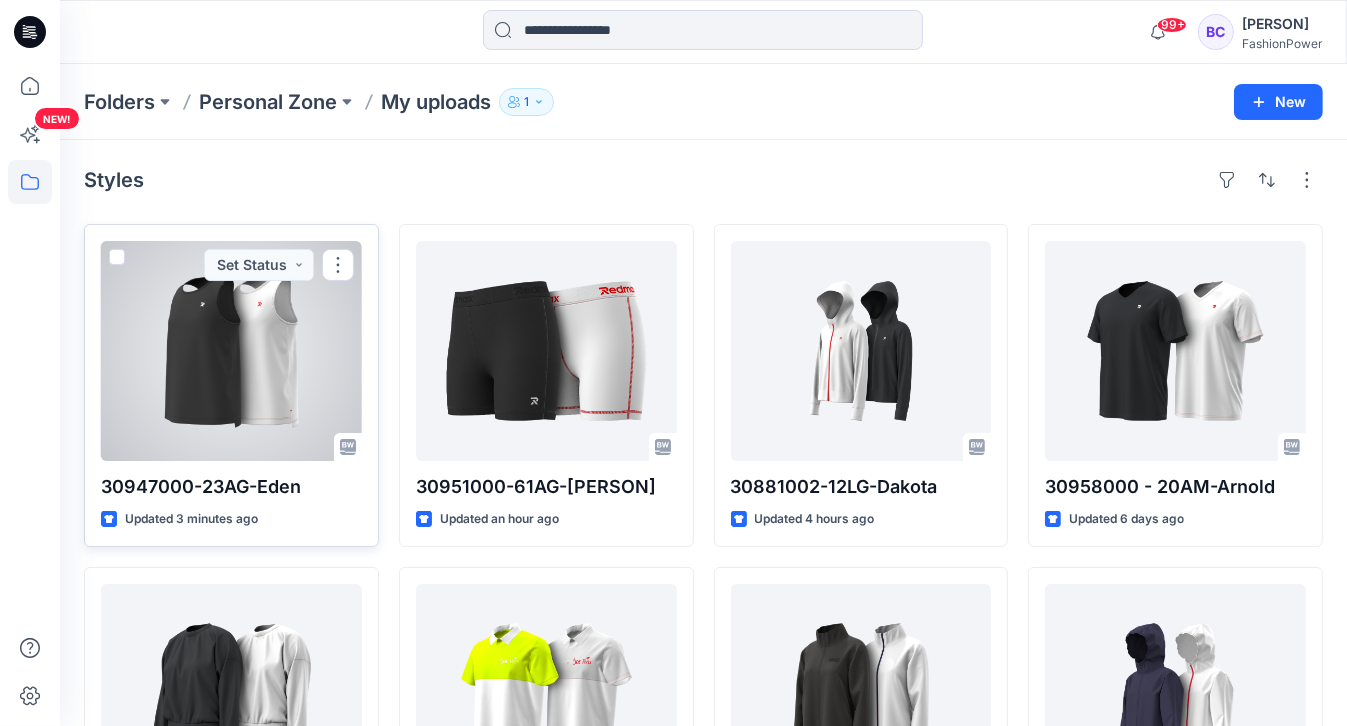 click at bounding box center [117, 257] 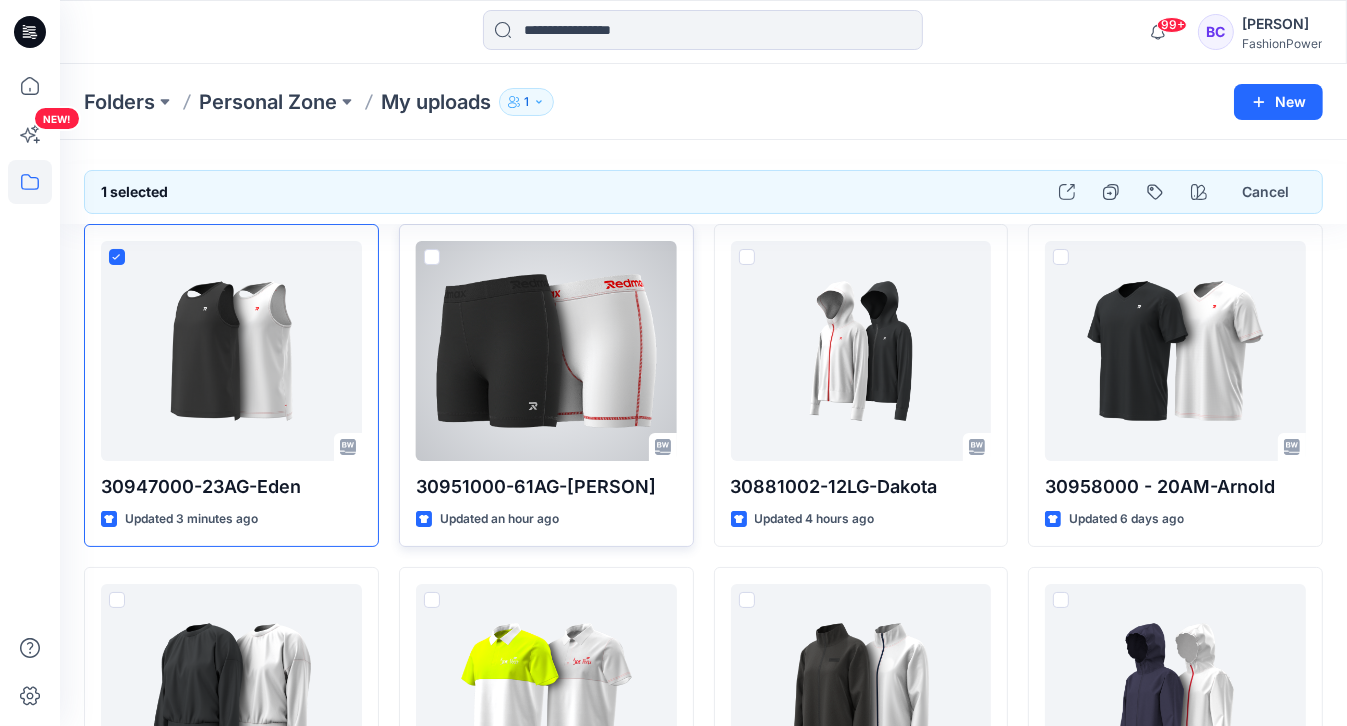 click at bounding box center (432, 257) 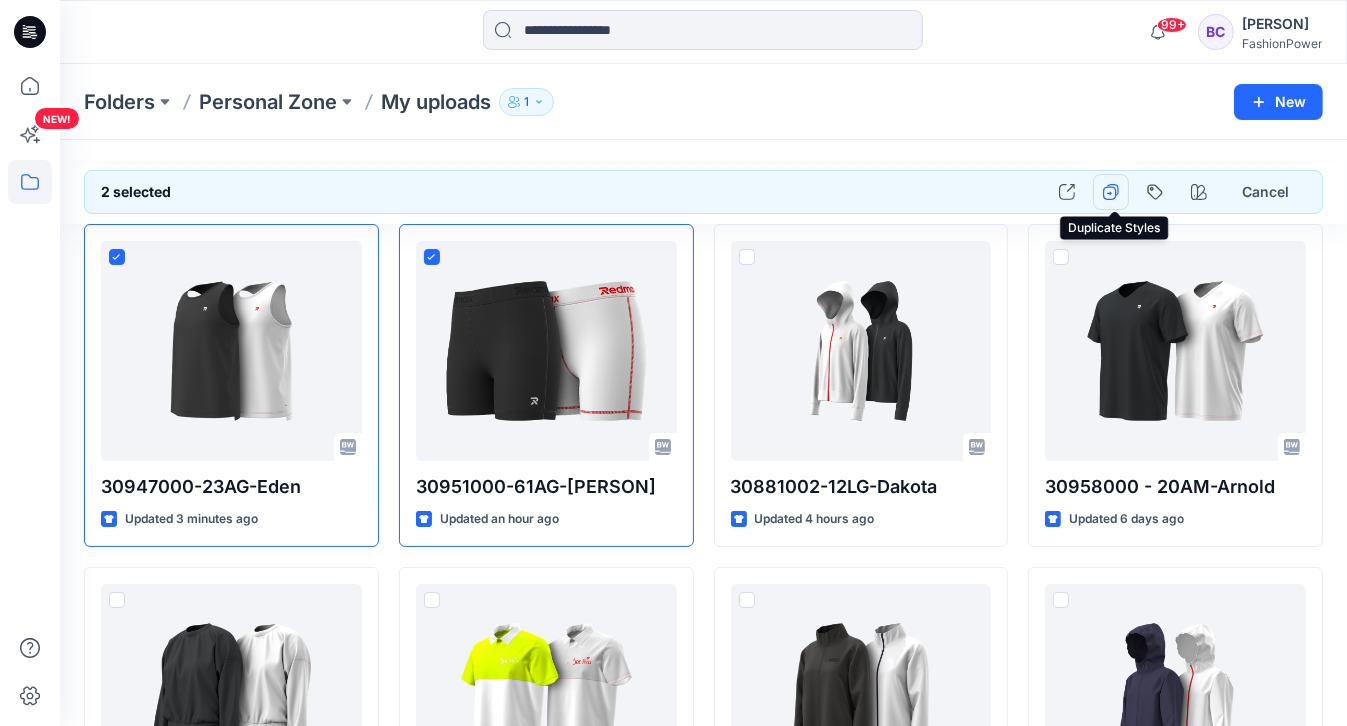 click 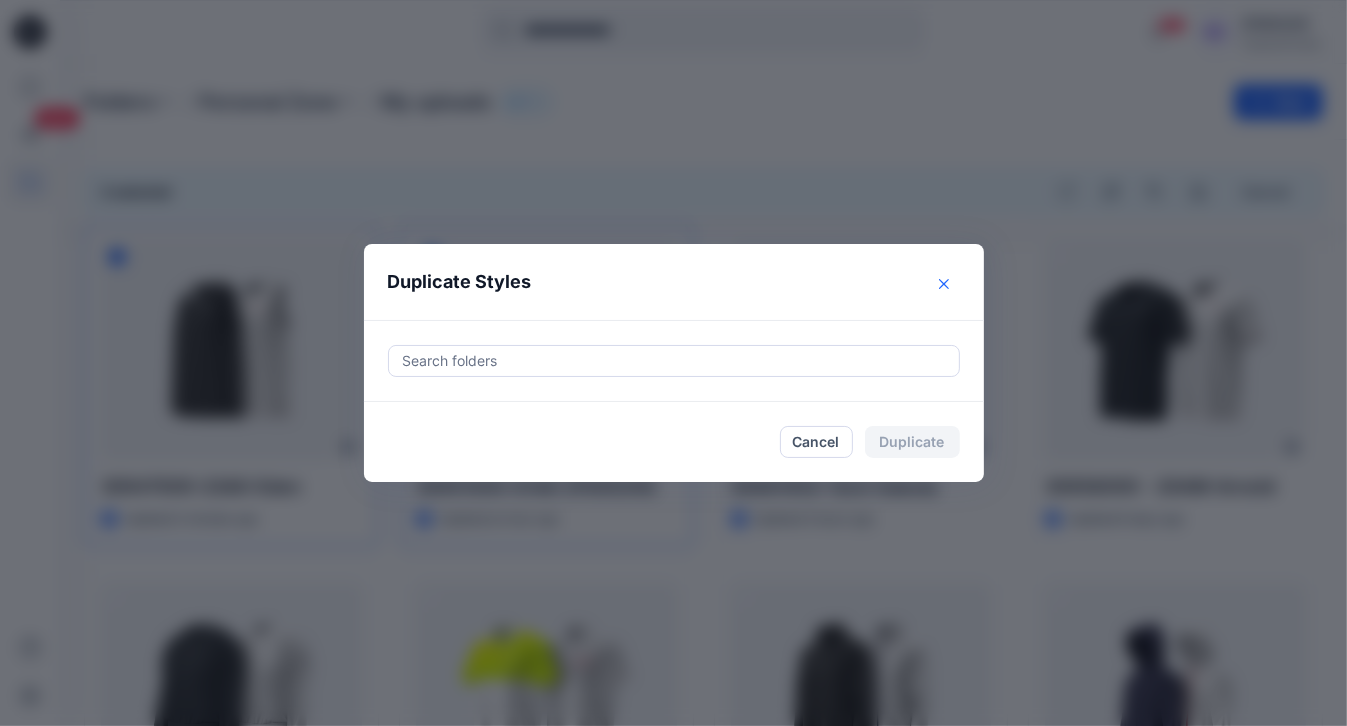click at bounding box center [944, 284] 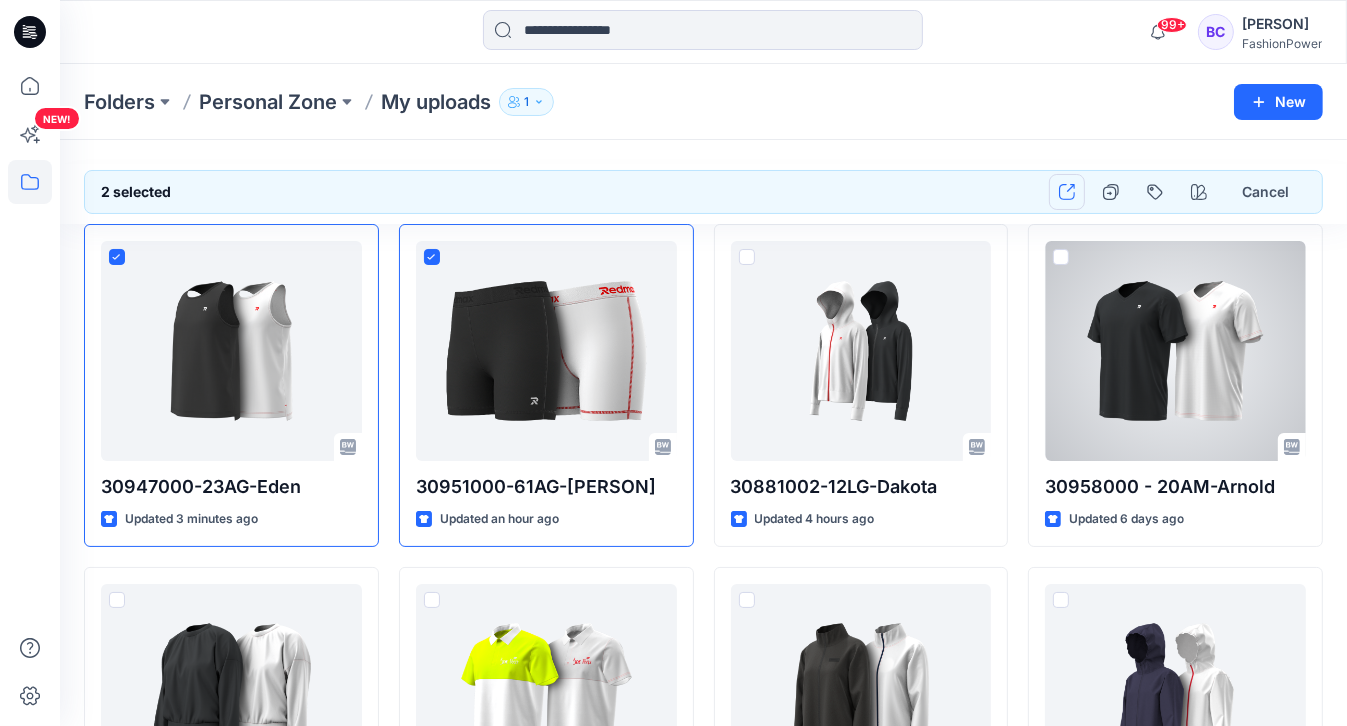 click 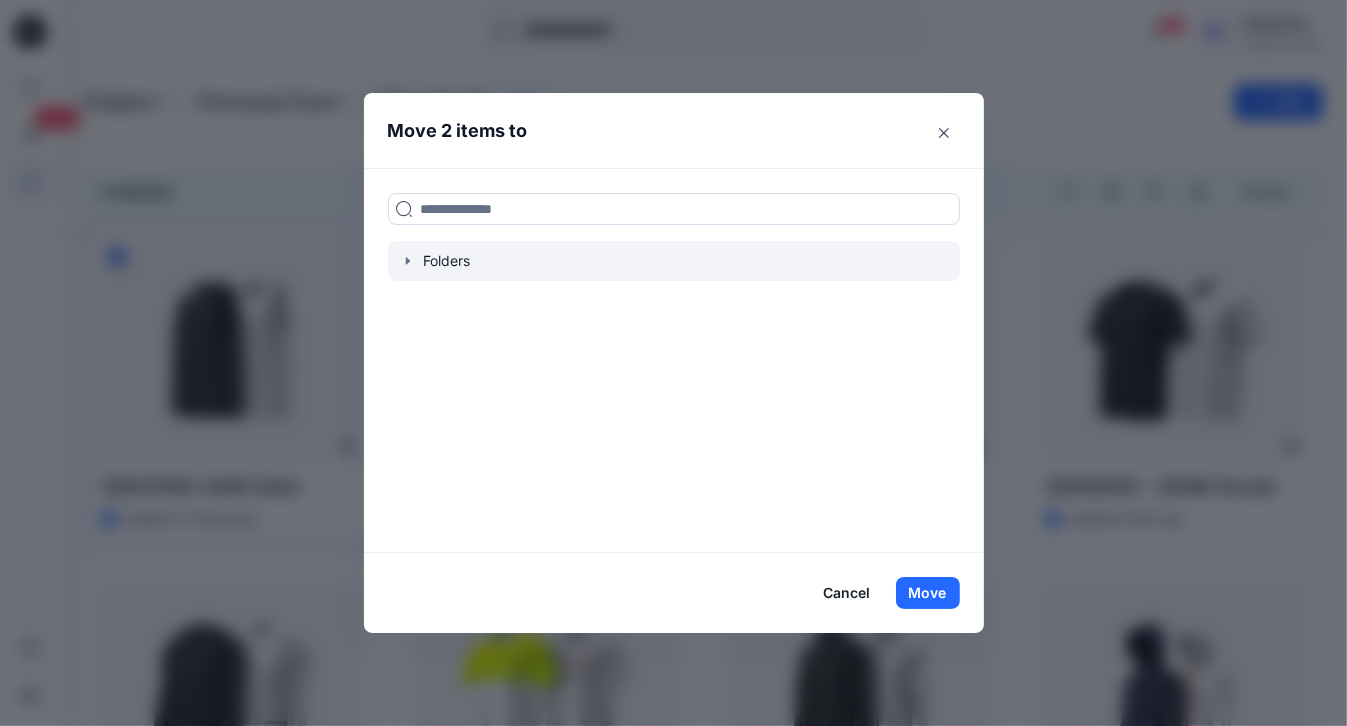 click 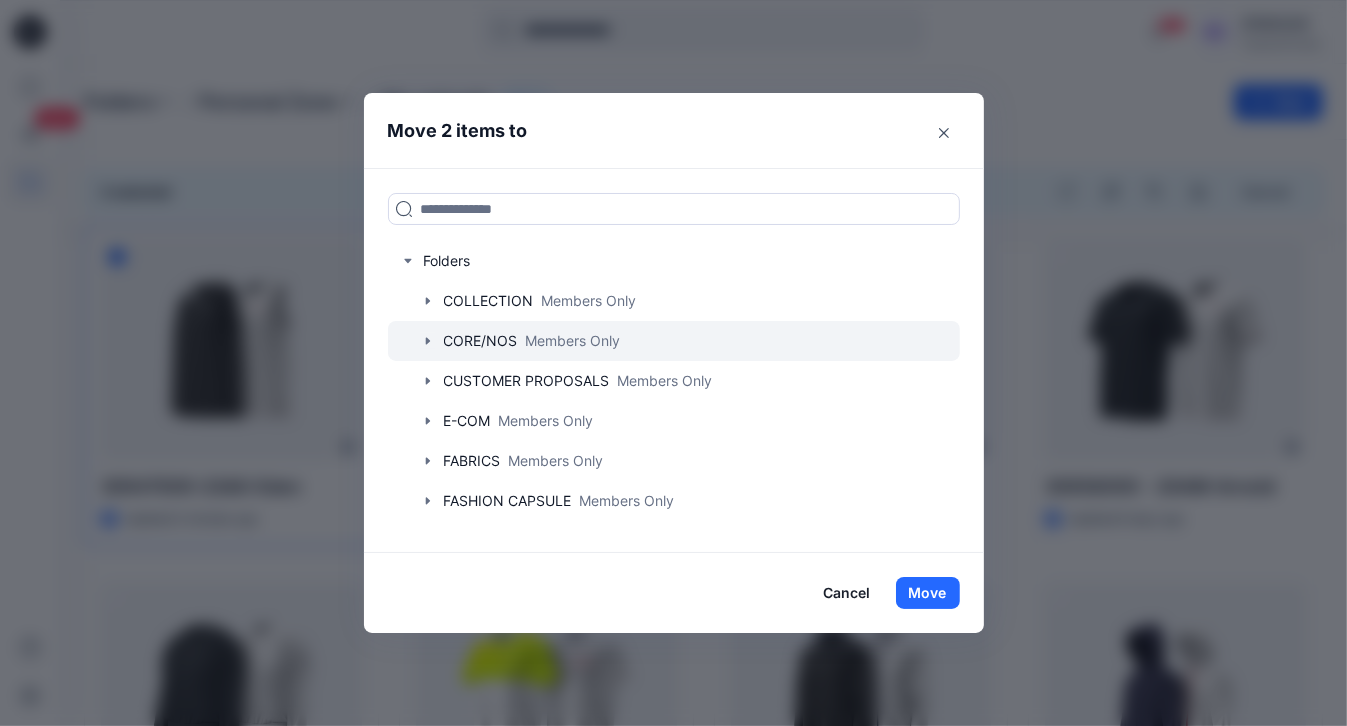 click 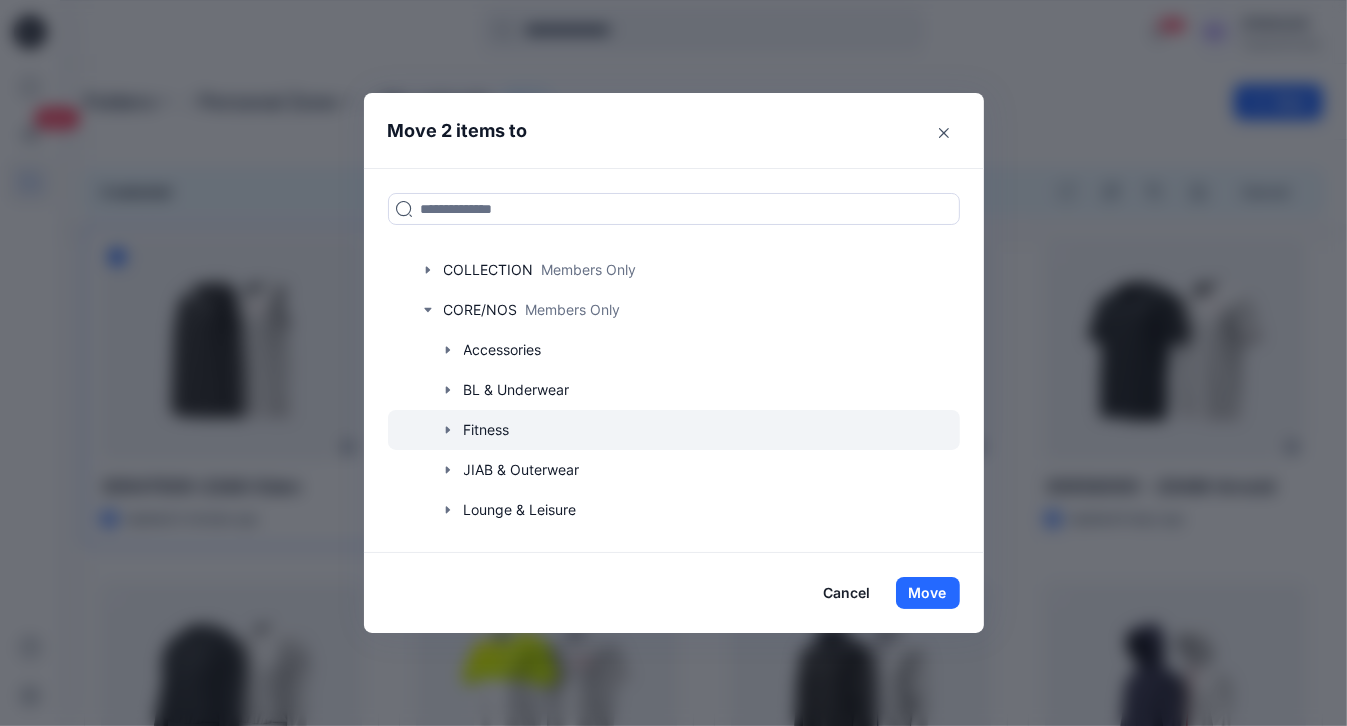 scroll, scrollTop: 0, scrollLeft: 0, axis: both 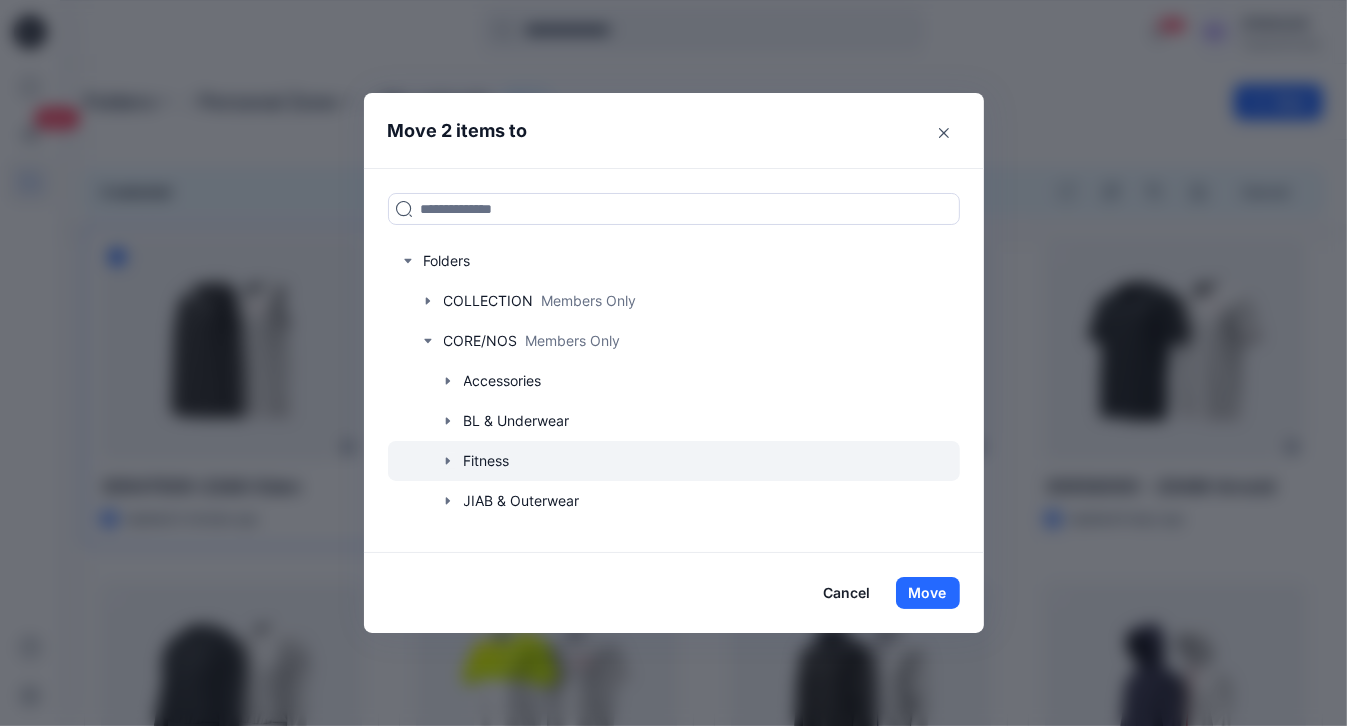 click 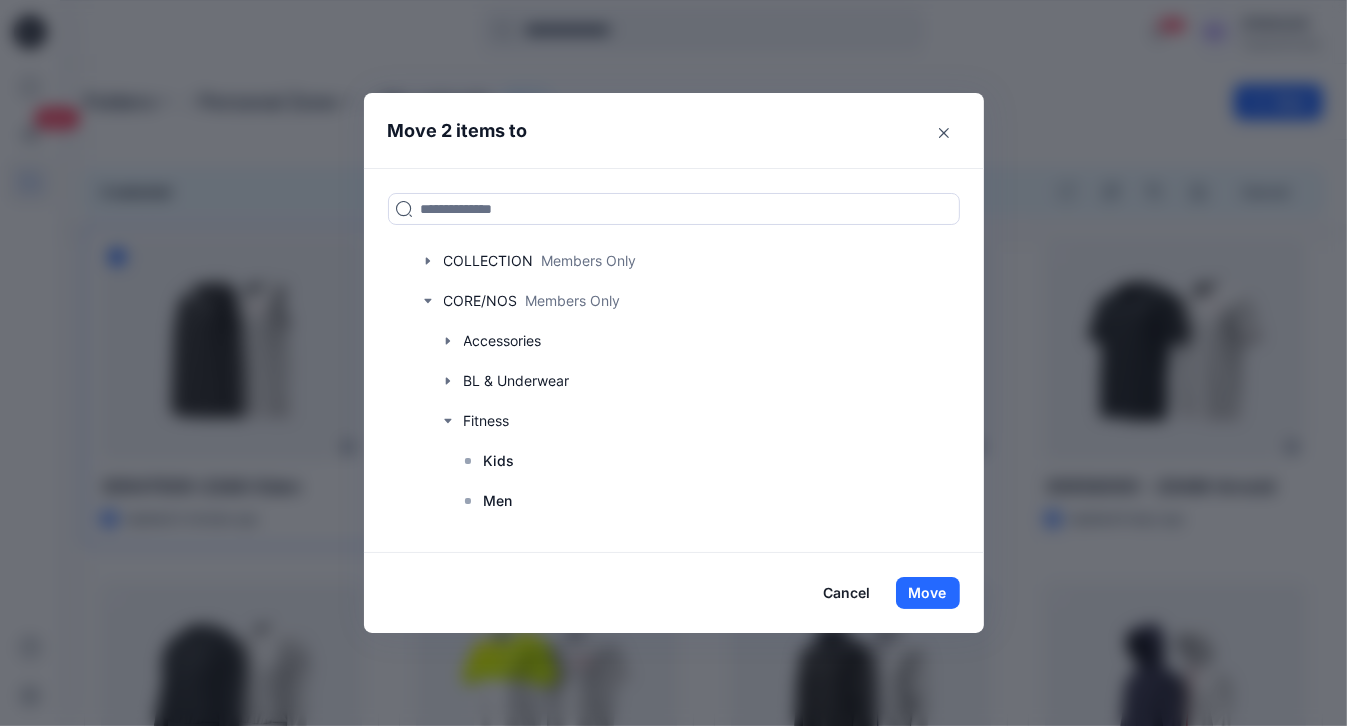 scroll, scrollTop: 160, scrollLeft: 0, axis: vertical 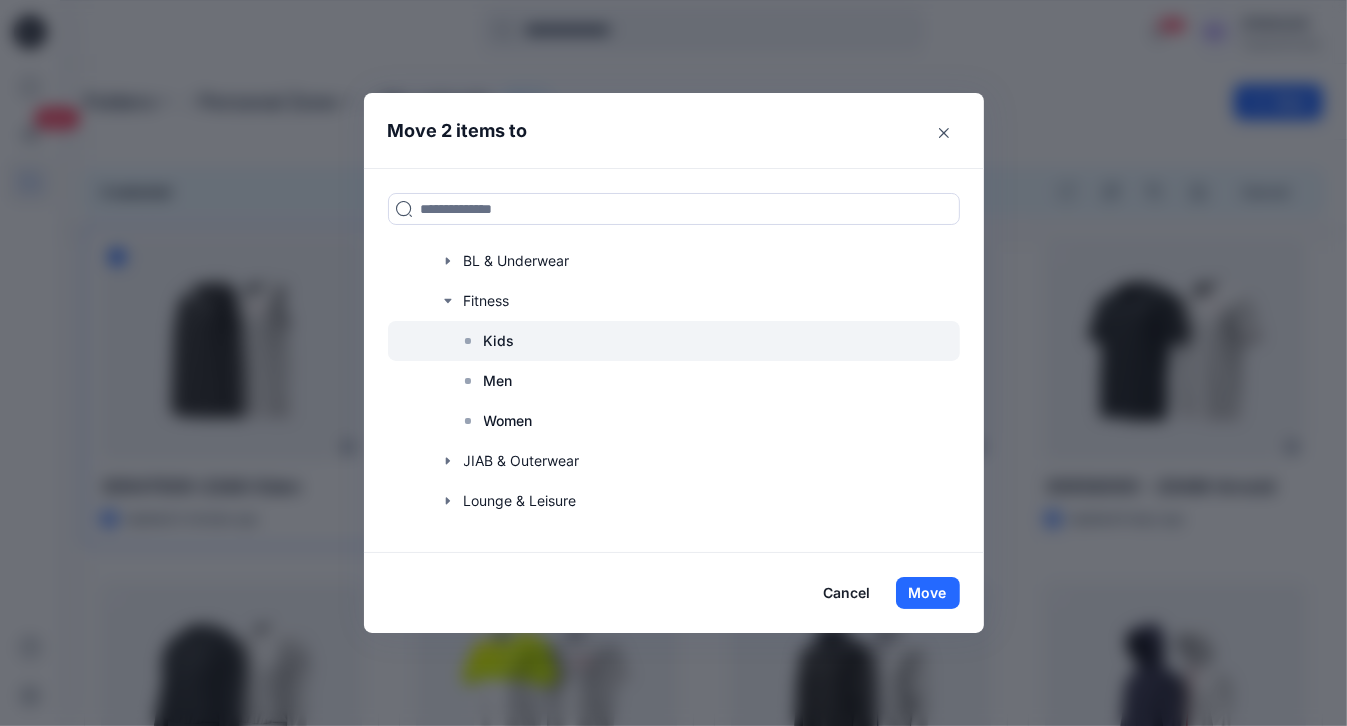 click 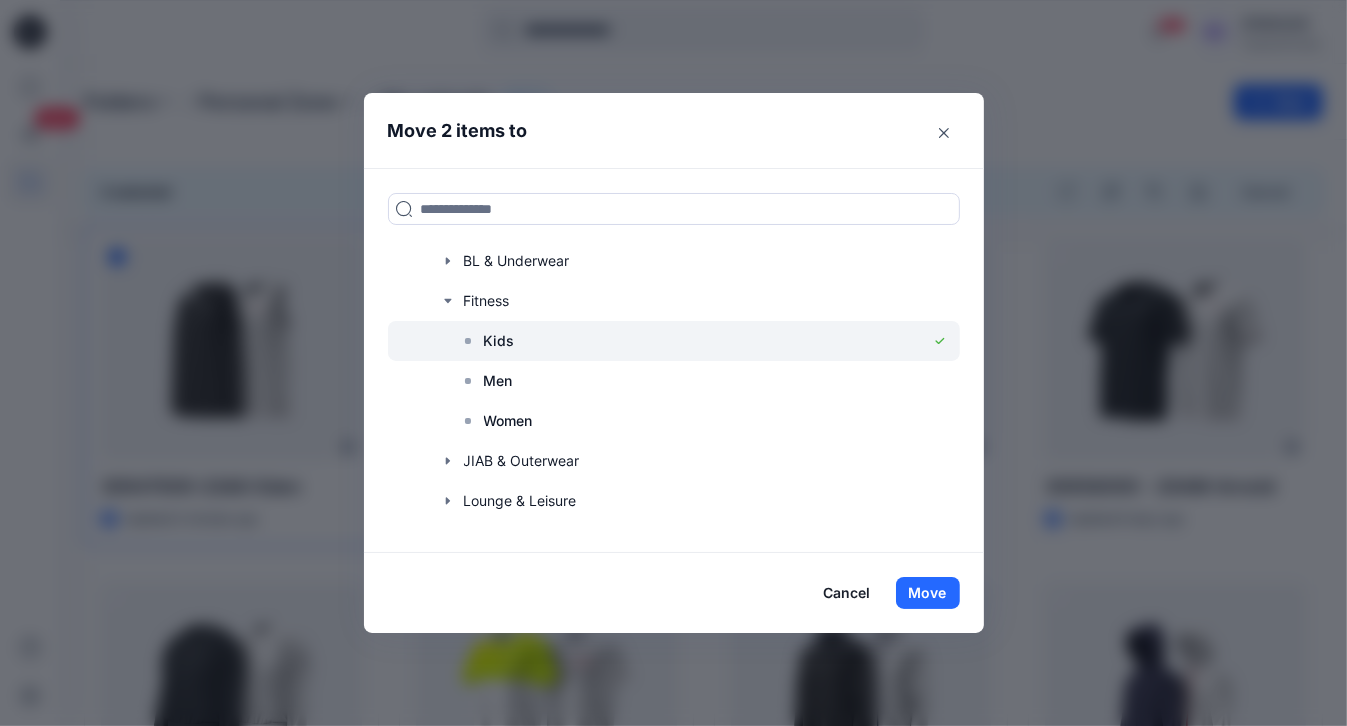 click 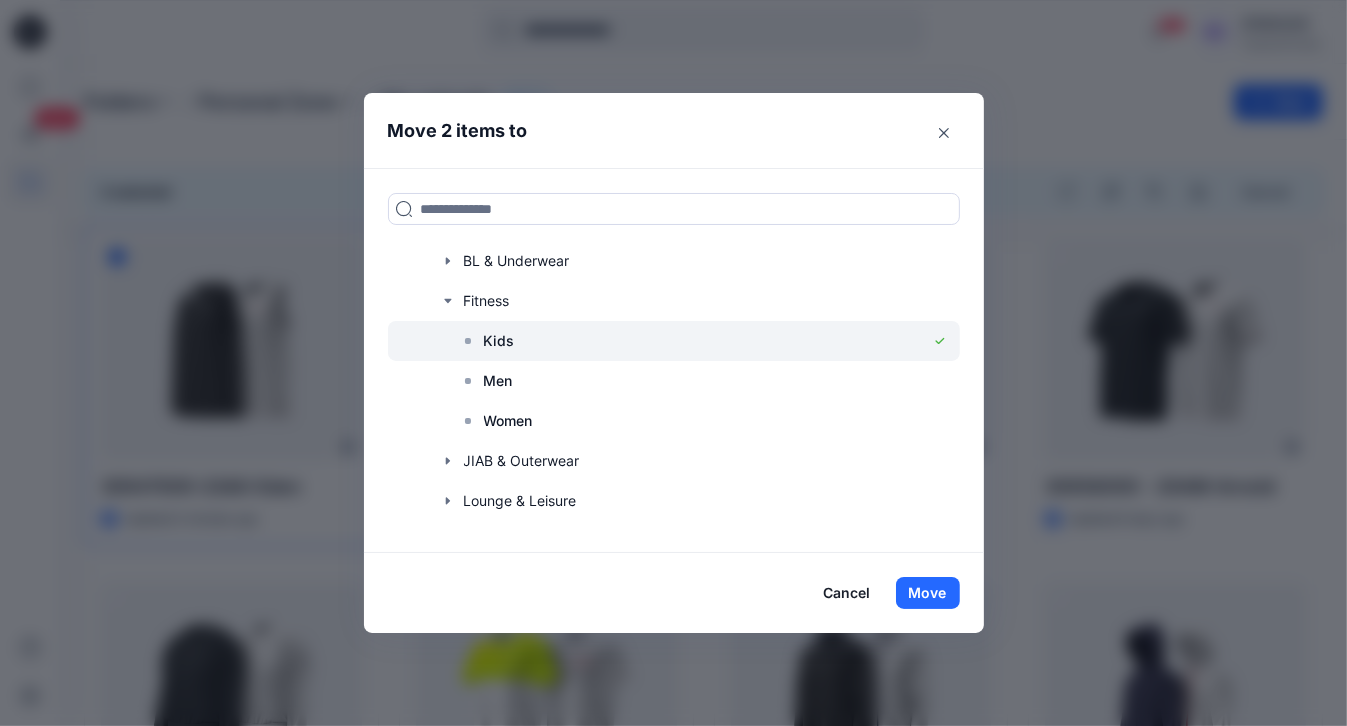 click at bounding box center [674, 341] 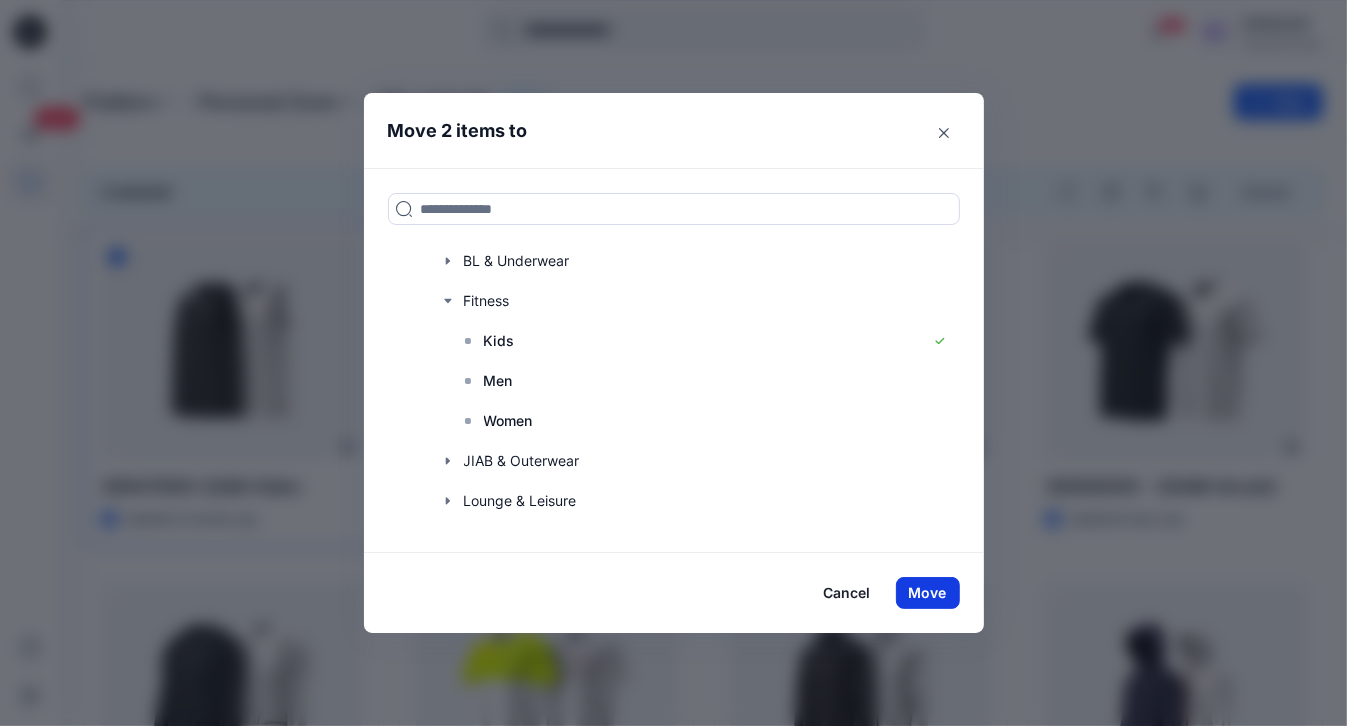 click on "Move" at bounding box center [928, 593] 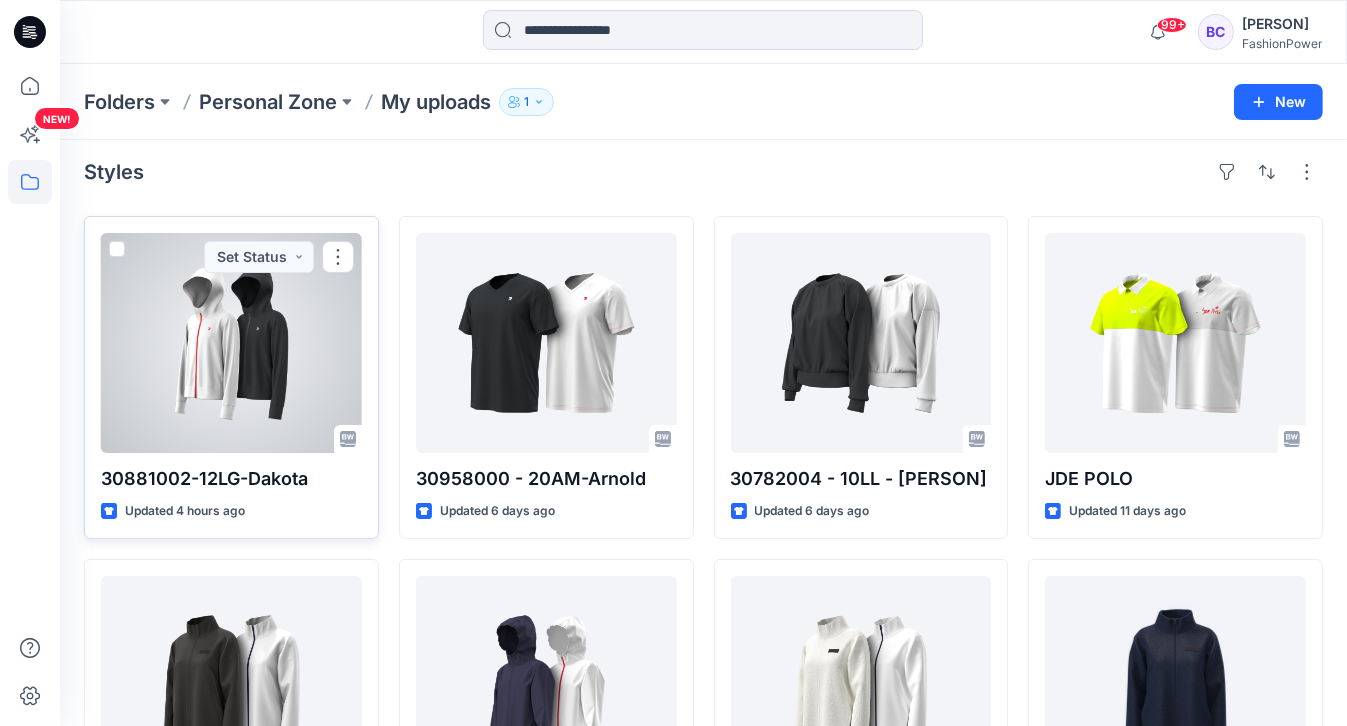 scroll, scrollTop: 0, scrollLeft: 0, axis: both 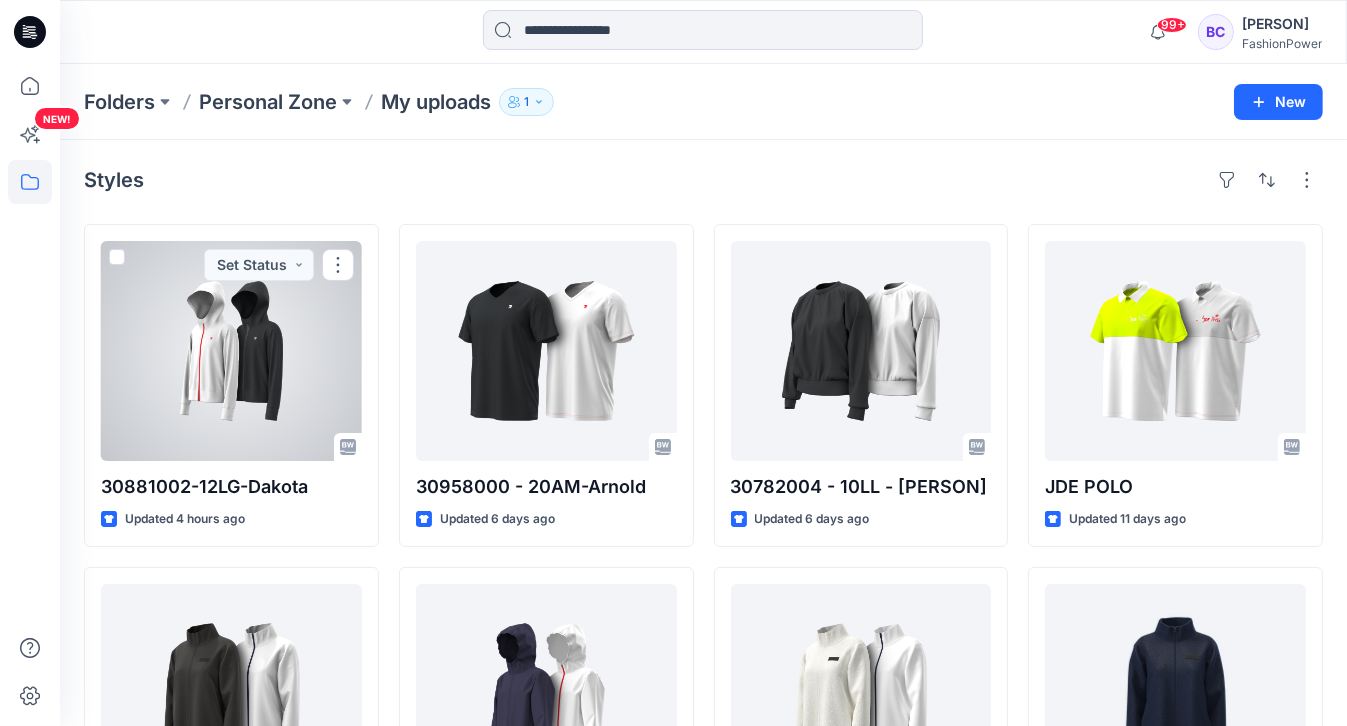 drag, startPoint x: 113, startPoint y: 253, endPoint x: 389, endPoint y: 309, distance: 281.62387 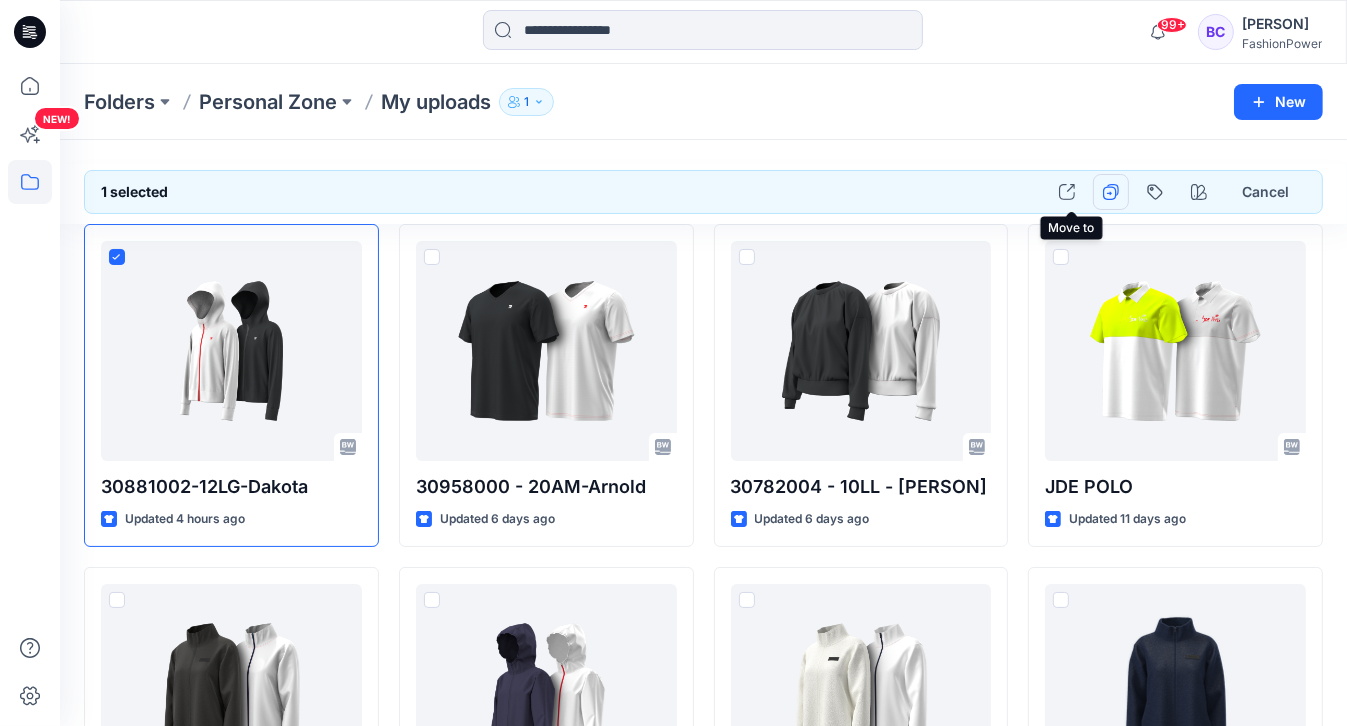 click 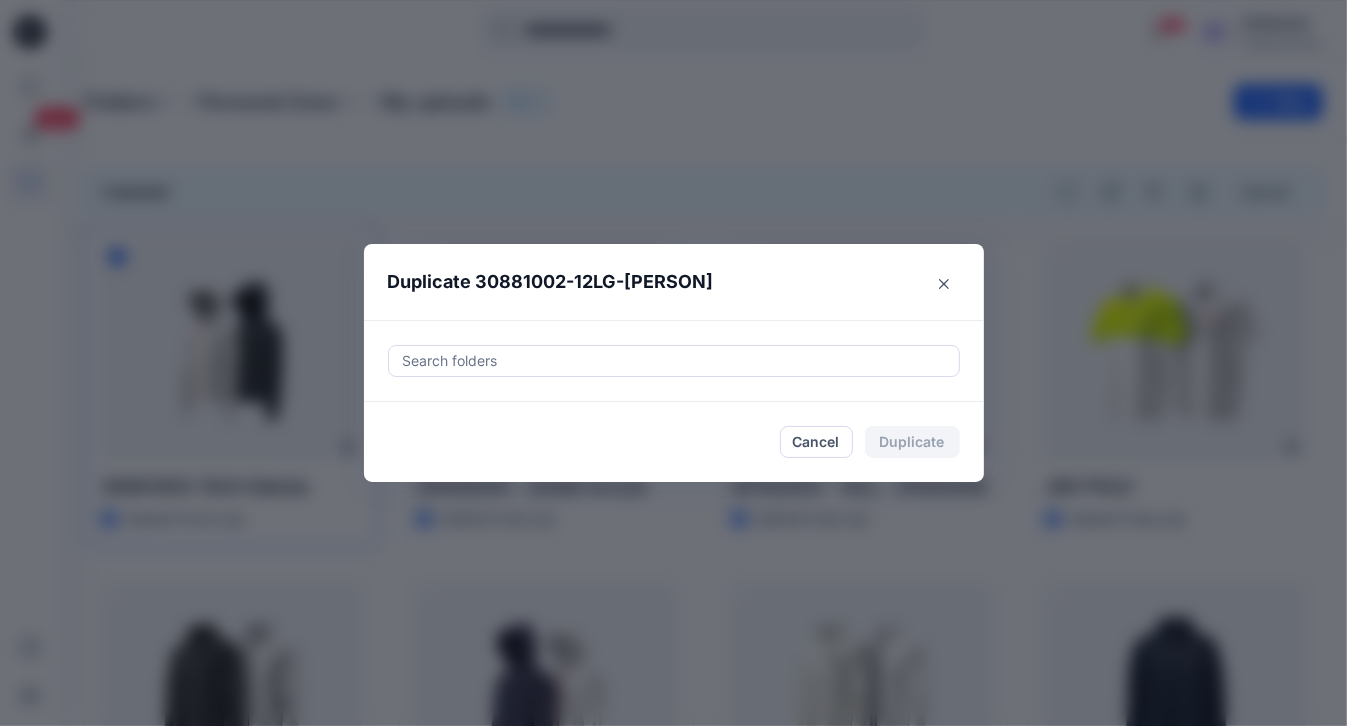 click at bounding box center (674, 361) 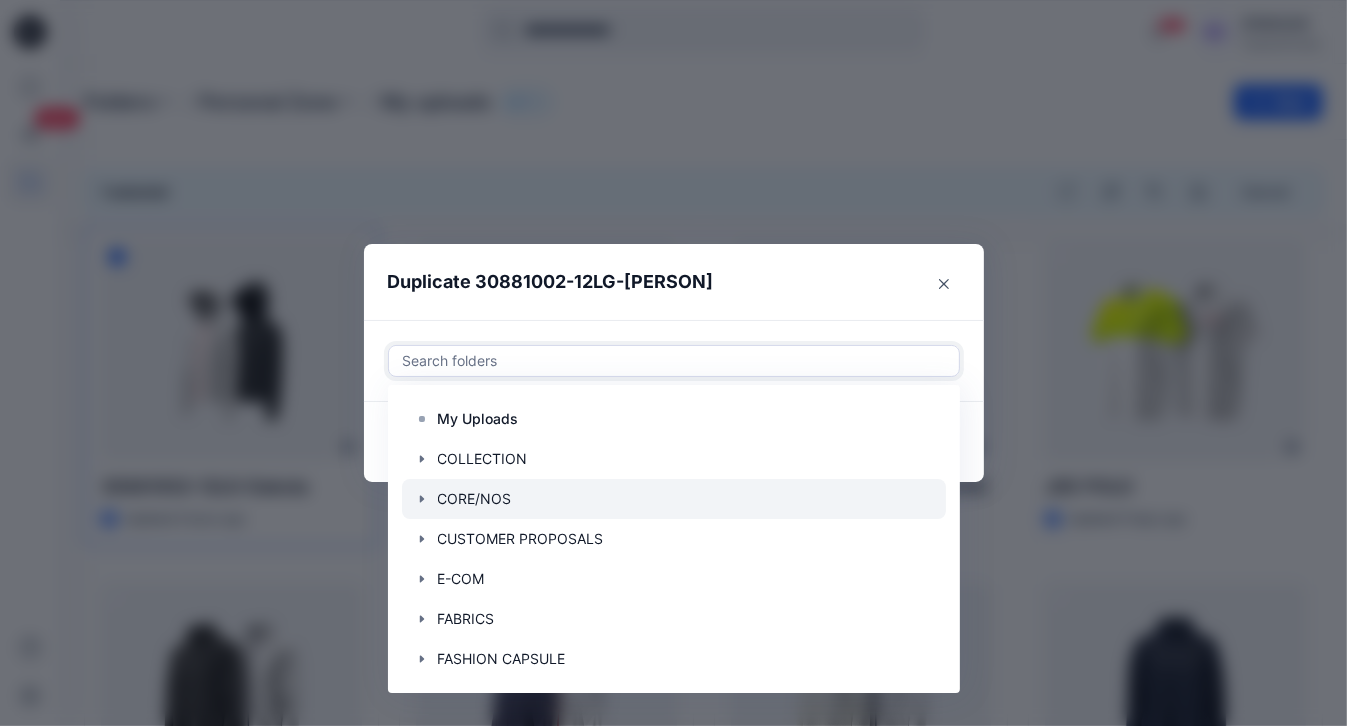 click at bounding box center (674, 499) 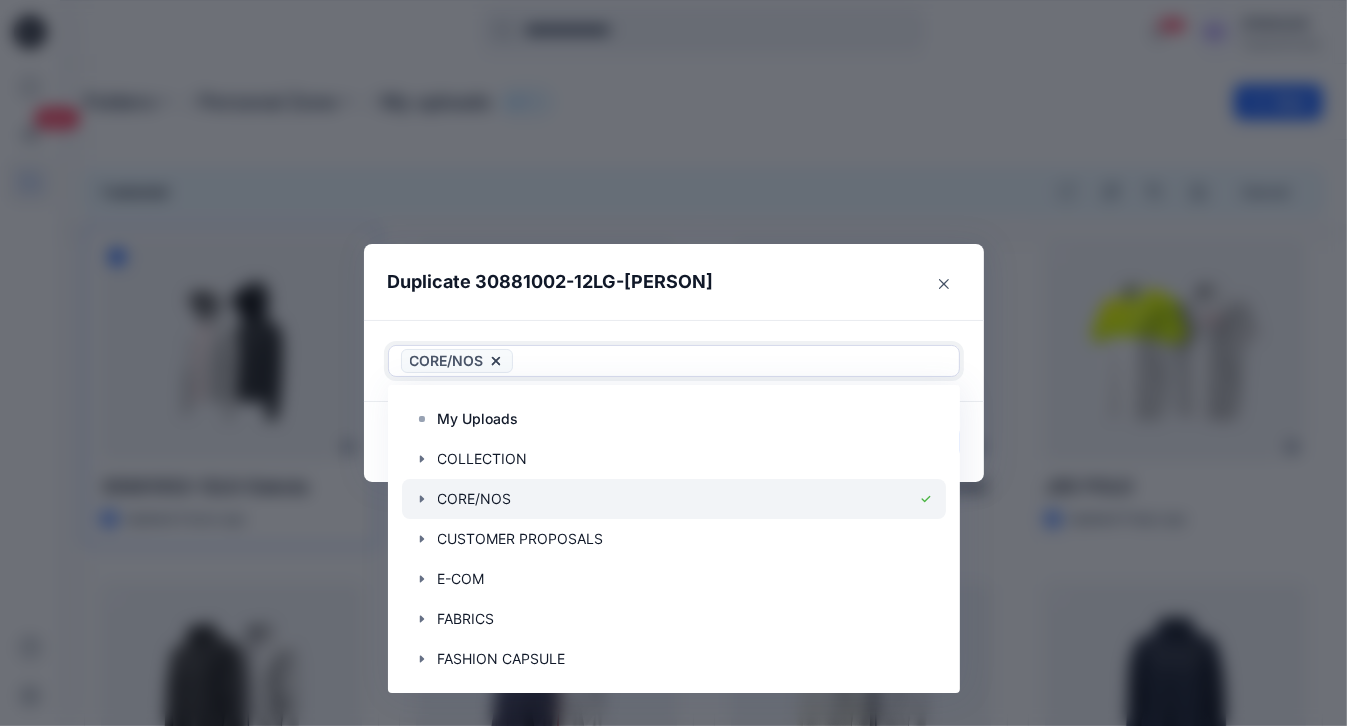 click at bounding box center [674, 499] 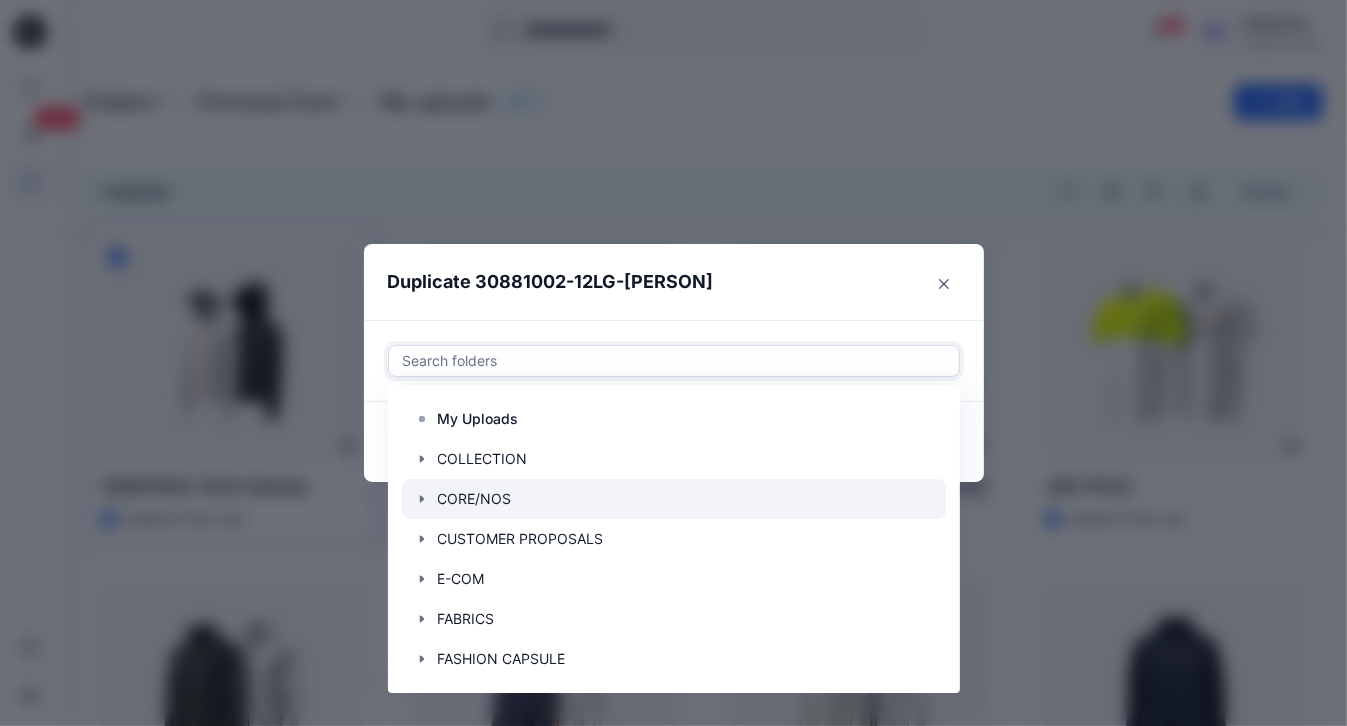 click at bounding box center (674, 499) 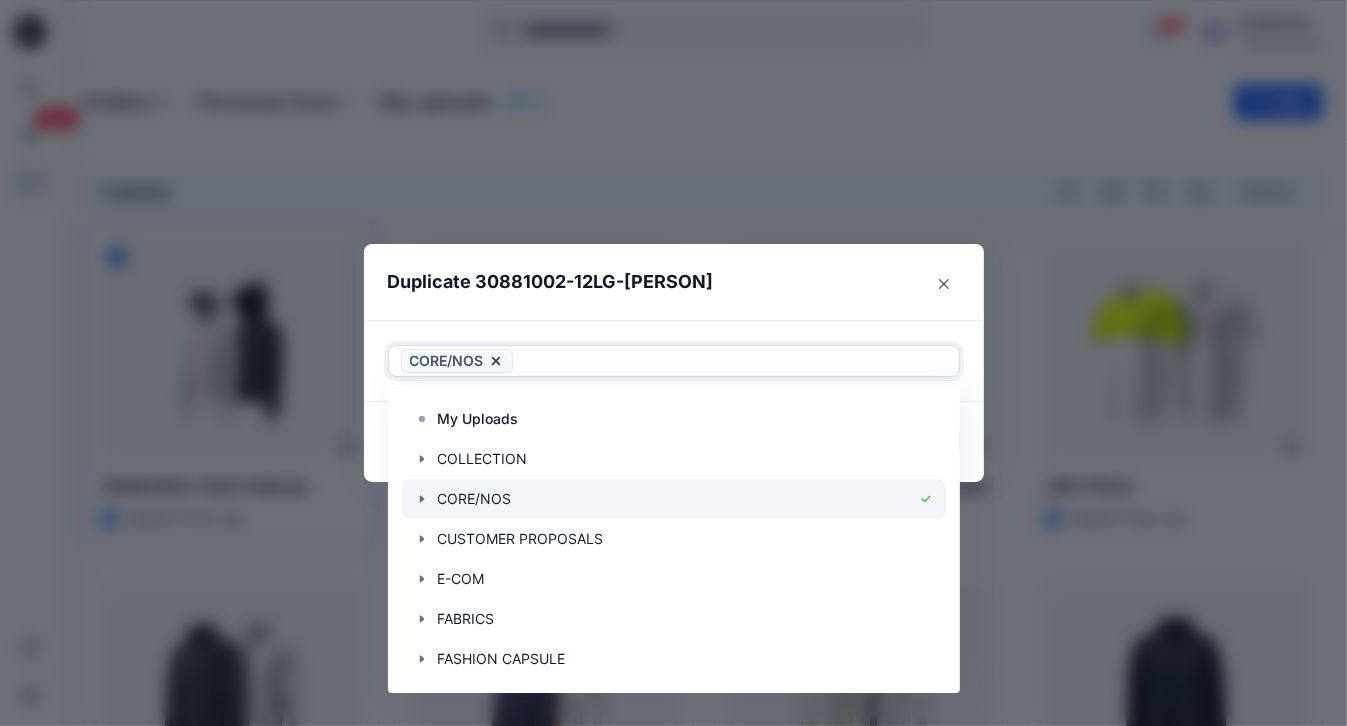 click 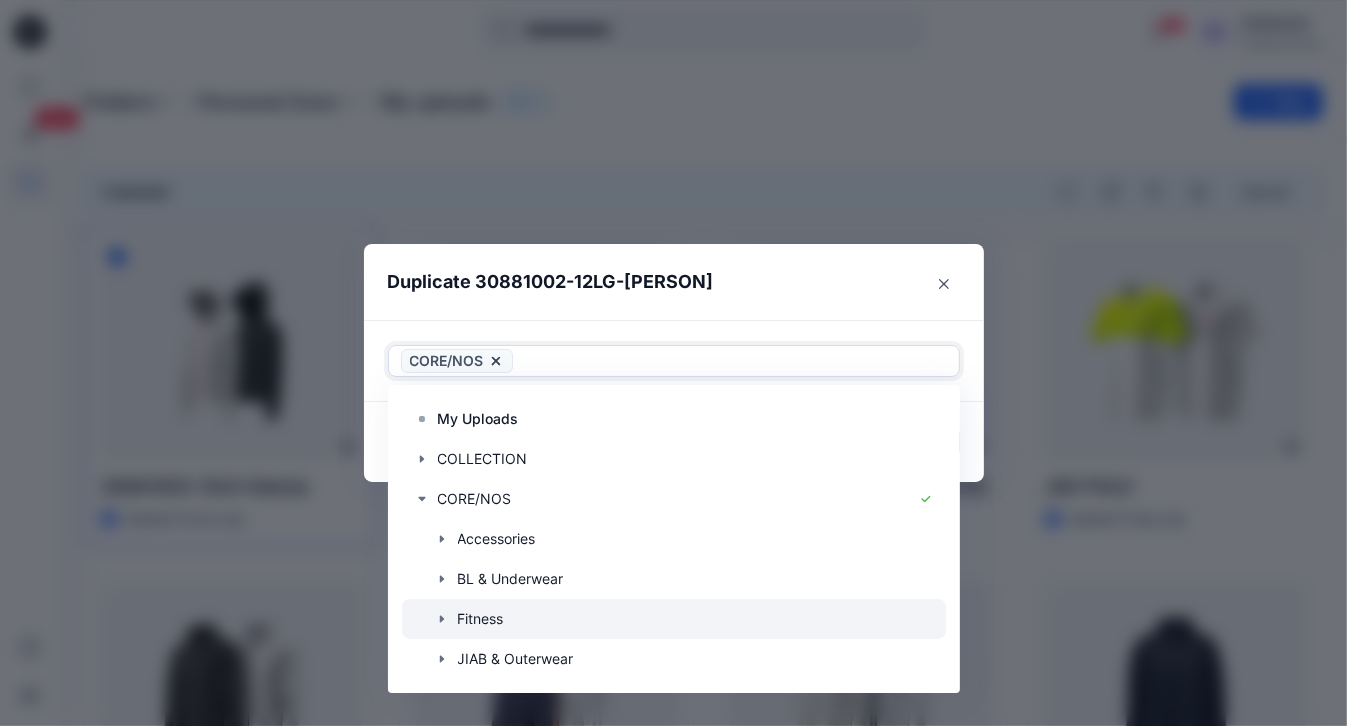 click at bounding box center (674, 619) 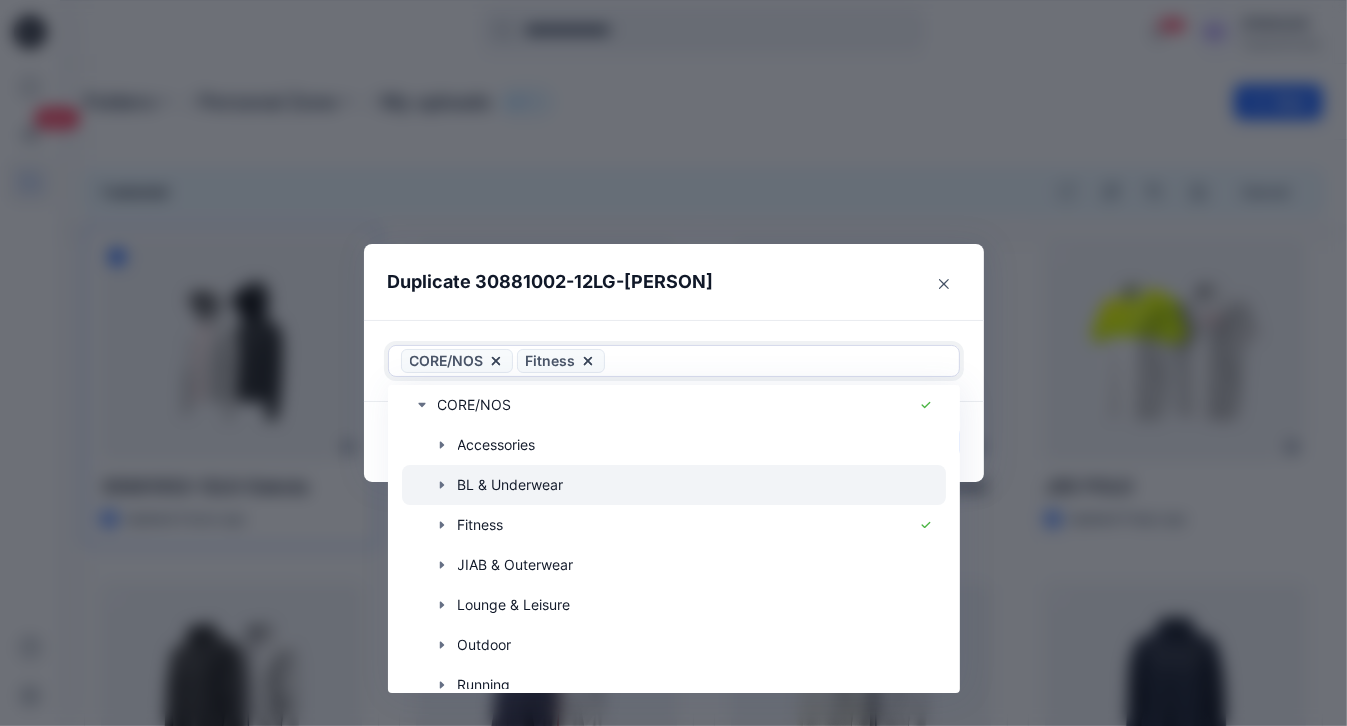 scroll, scrollTop: 160, scrollLeft: 0, axis: vertical 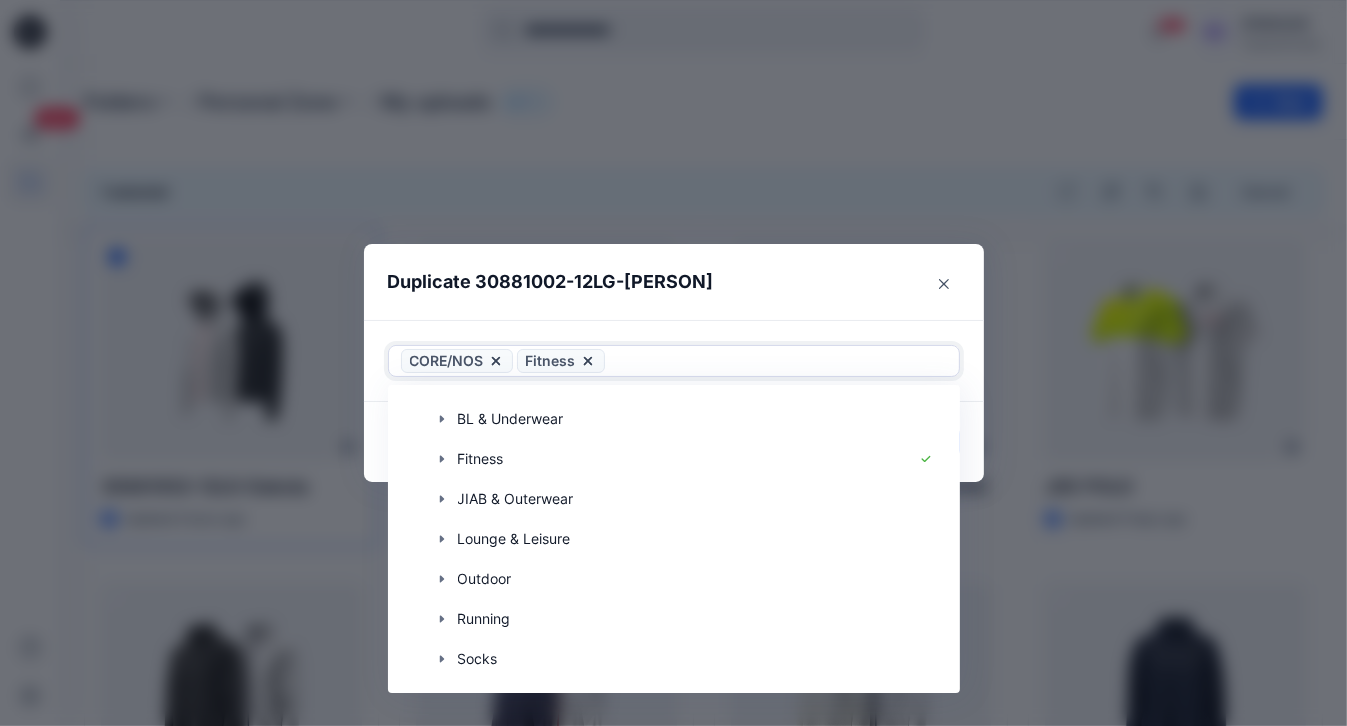 click on "CORE/NOS" at bounding box center (457, 361) 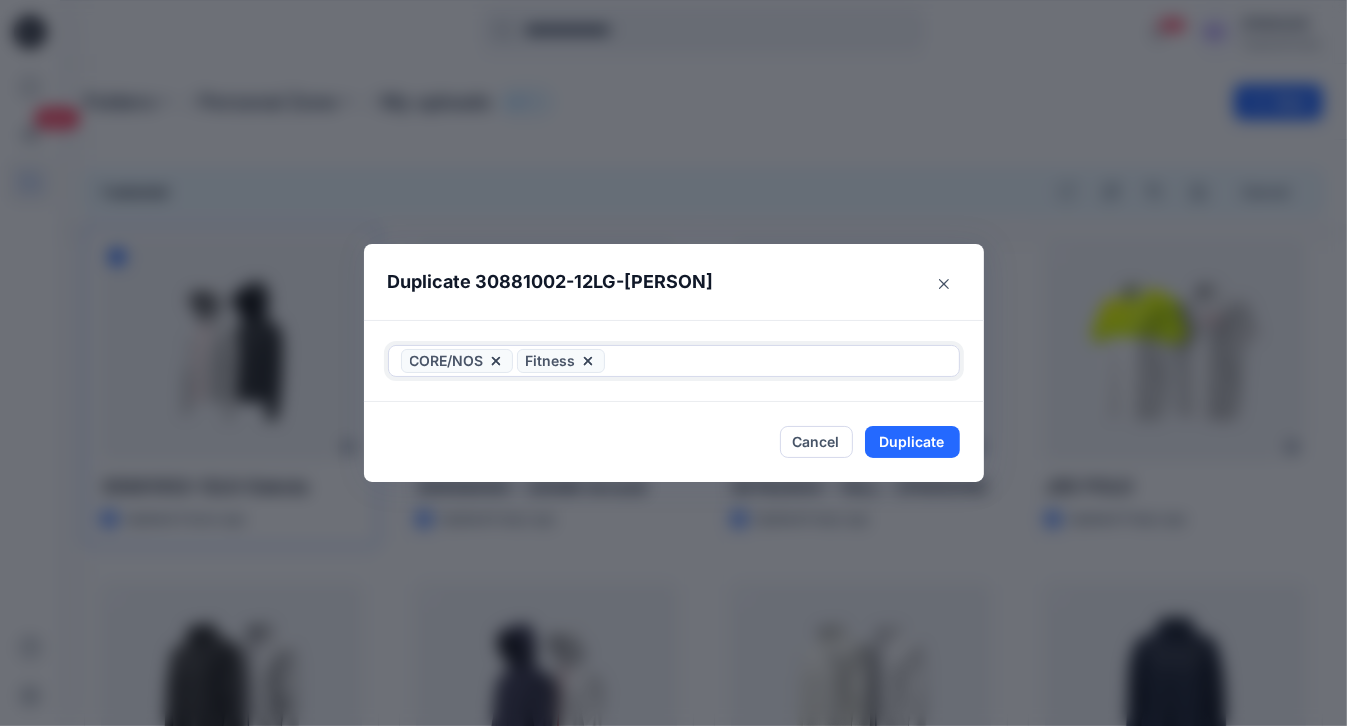 click 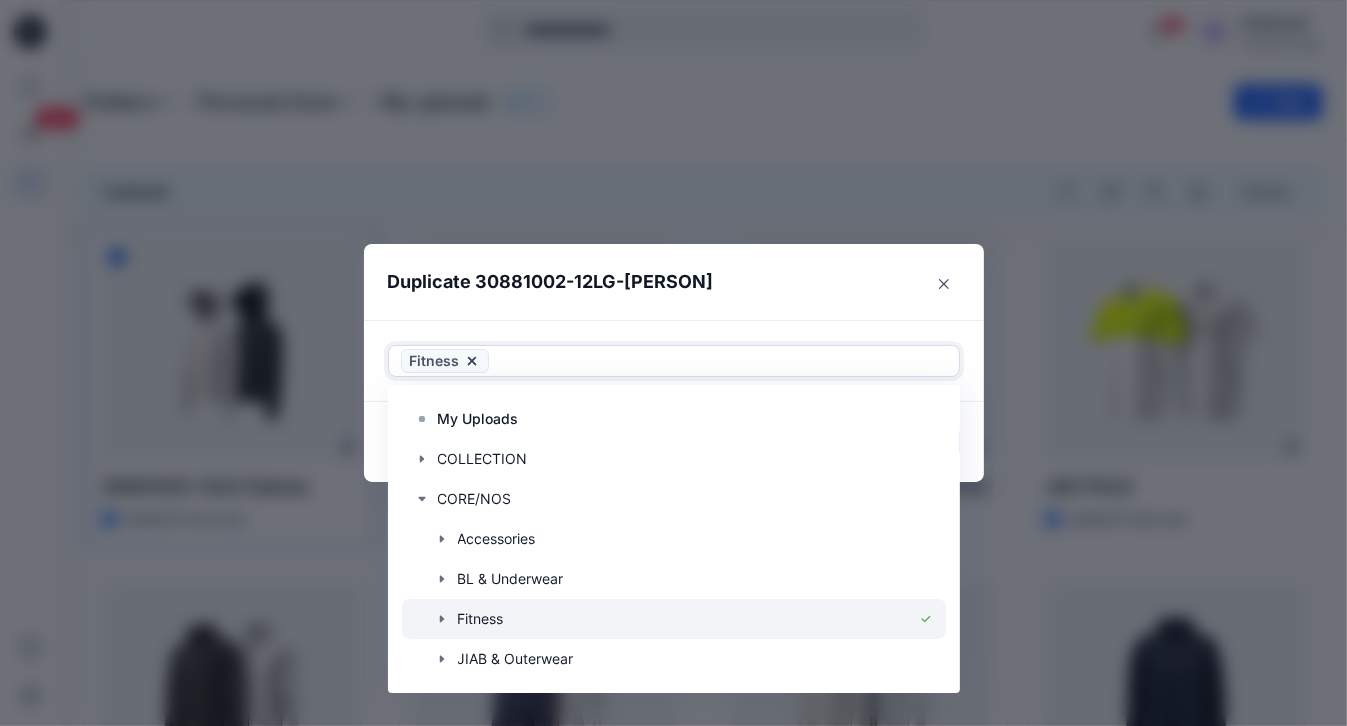 drag, startPoint x: 437, startPoint y: 608, endPoint x: 448, endPoint y: 613, distance: 12.083046 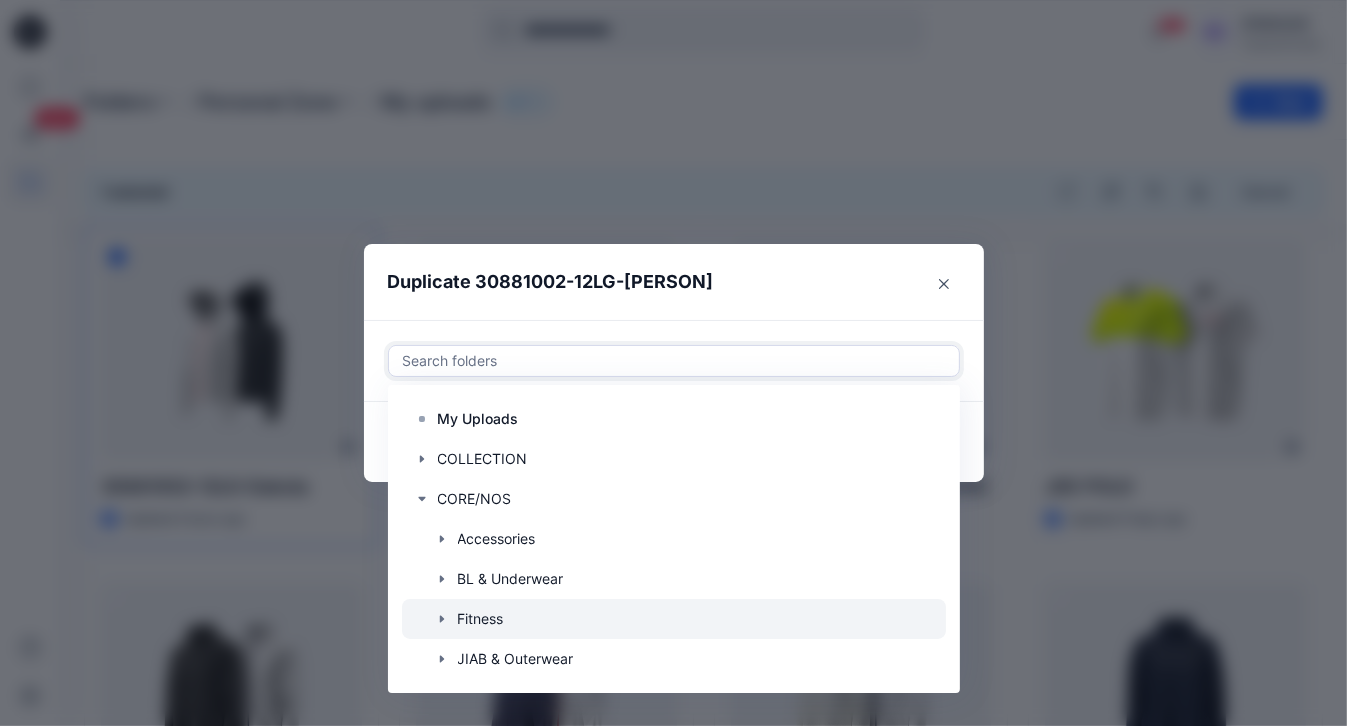 click 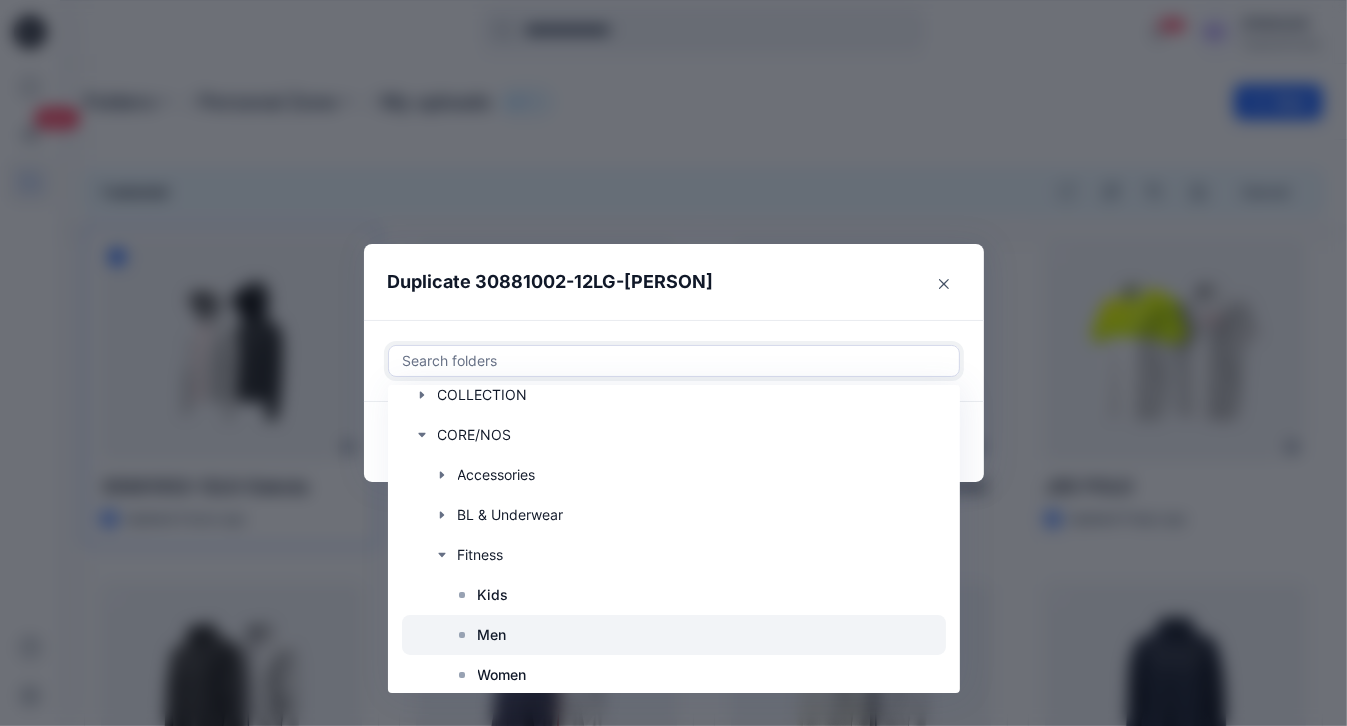 scroll, scrollTop: 80, scrollLeft: 0, axis: vertical 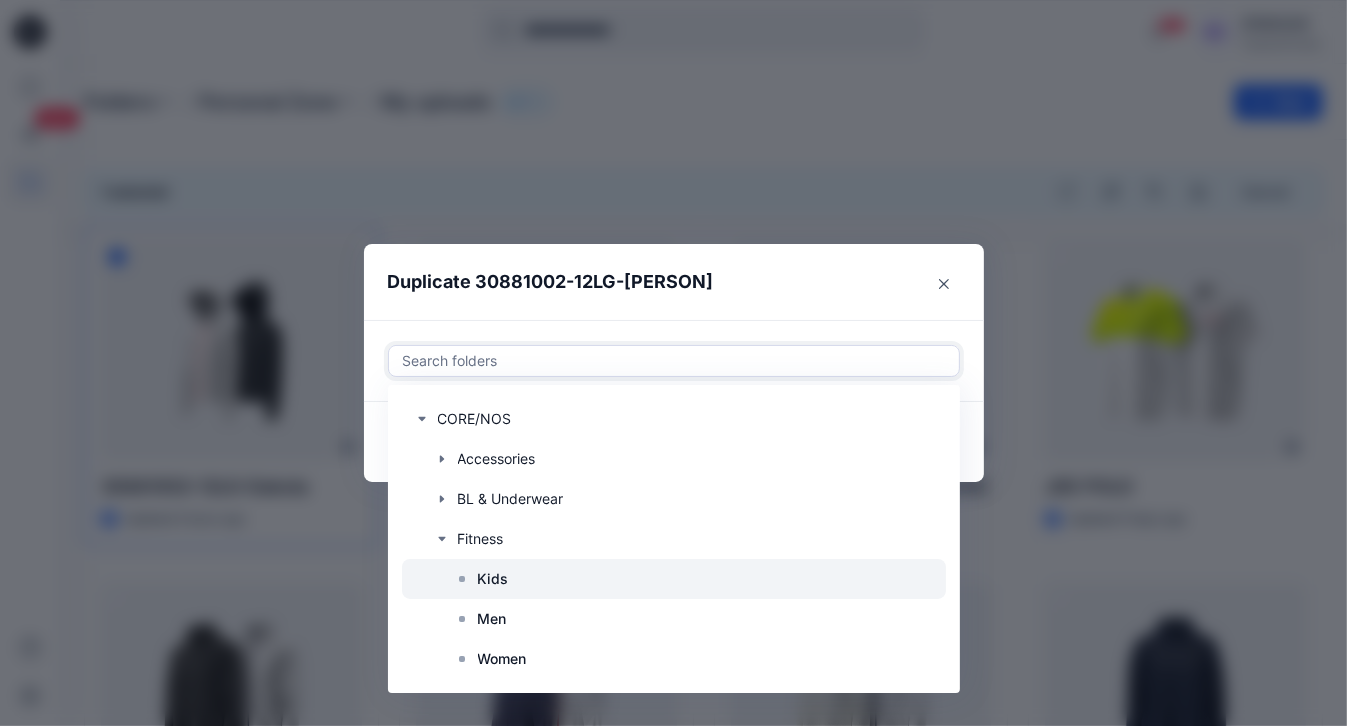 click at bounding box center (674, 579) 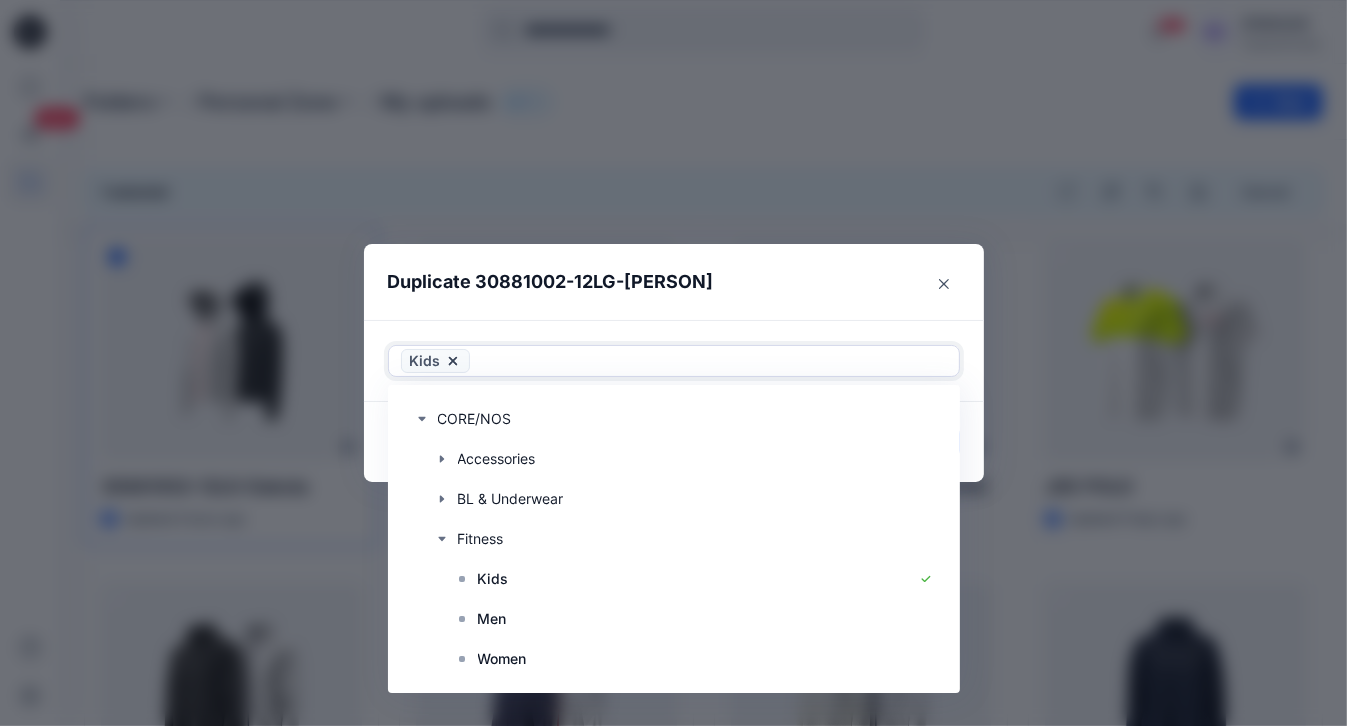 click on "Duplicate 30881002-12LG-[PERSON]" at bounding box center (654, 282) 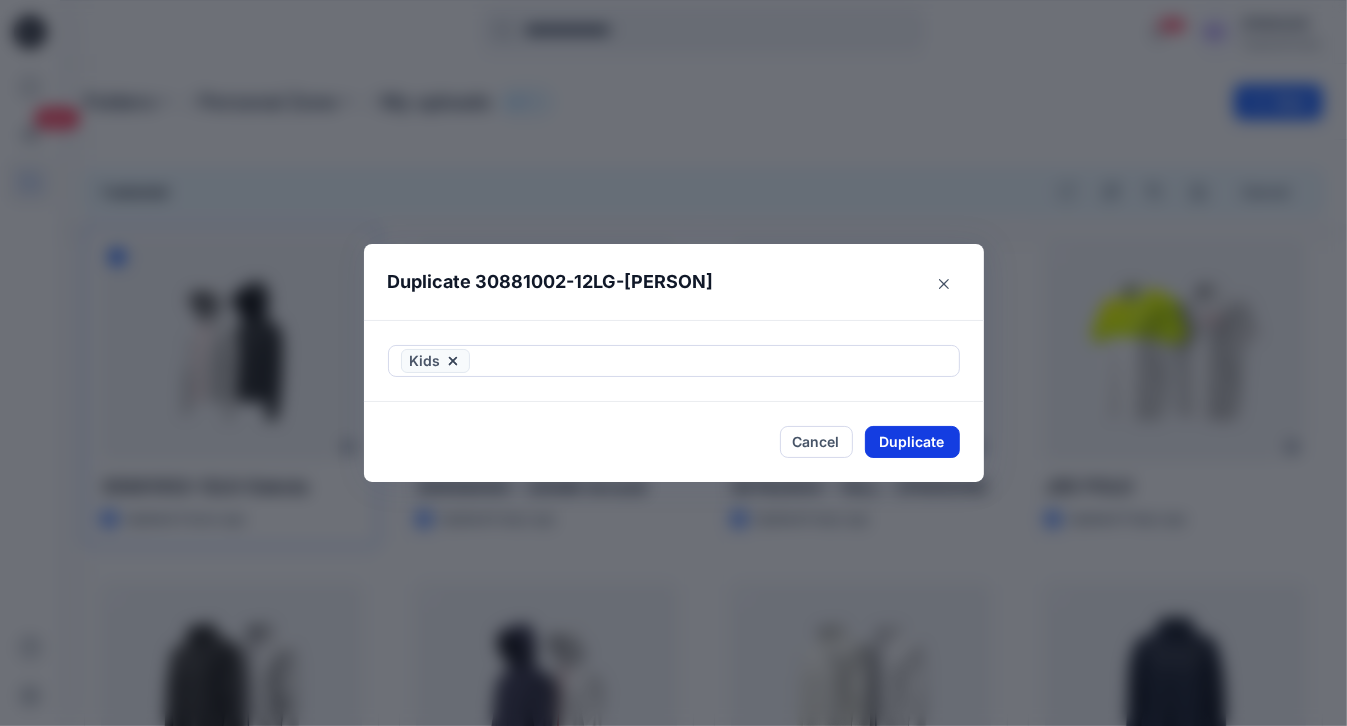 click on "Duplicate" at bounding box center (912, 442) 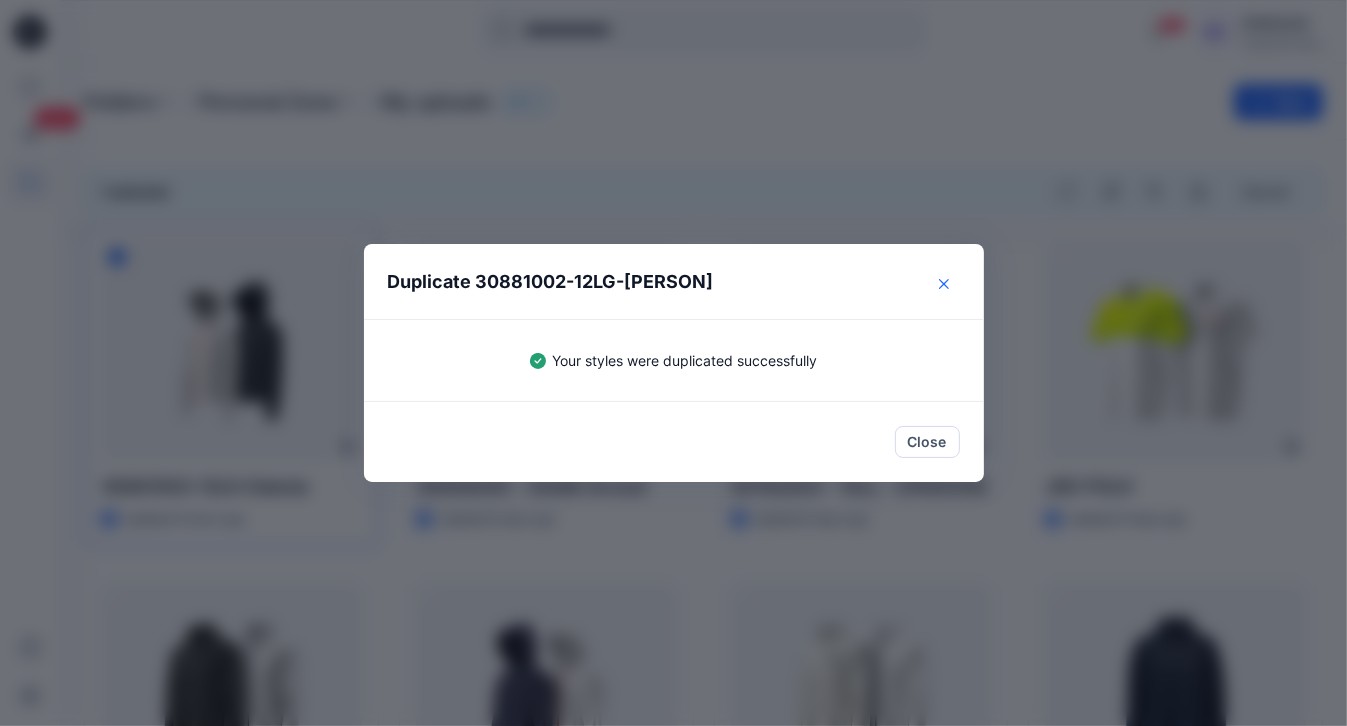 click at bounding box center [944, 284] 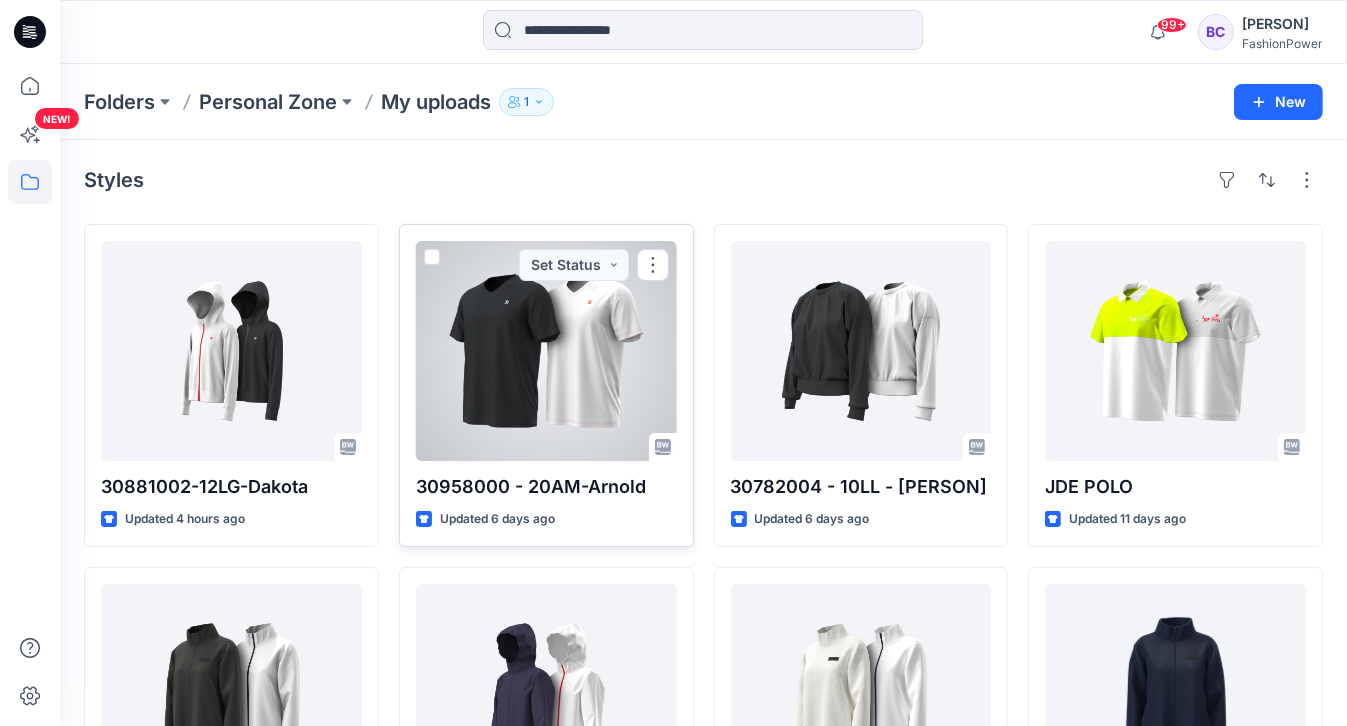 click at bounding box center [432, 257] 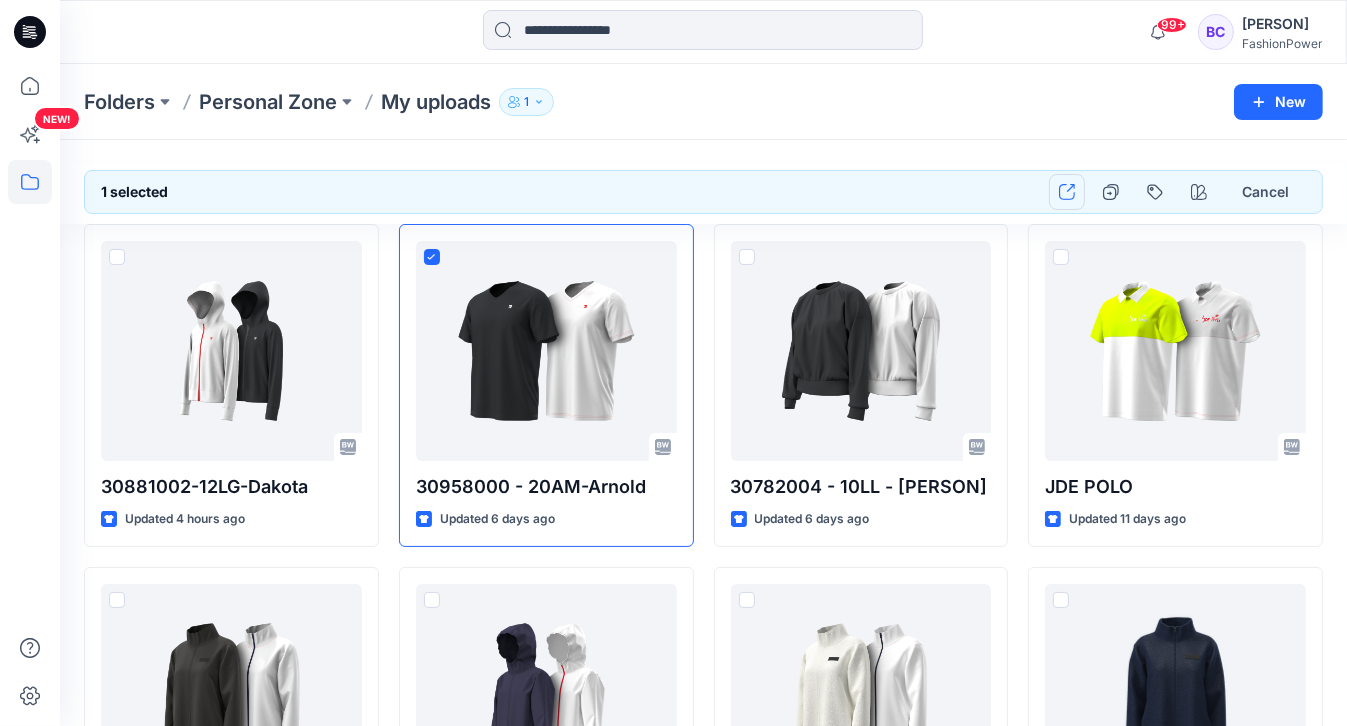 click 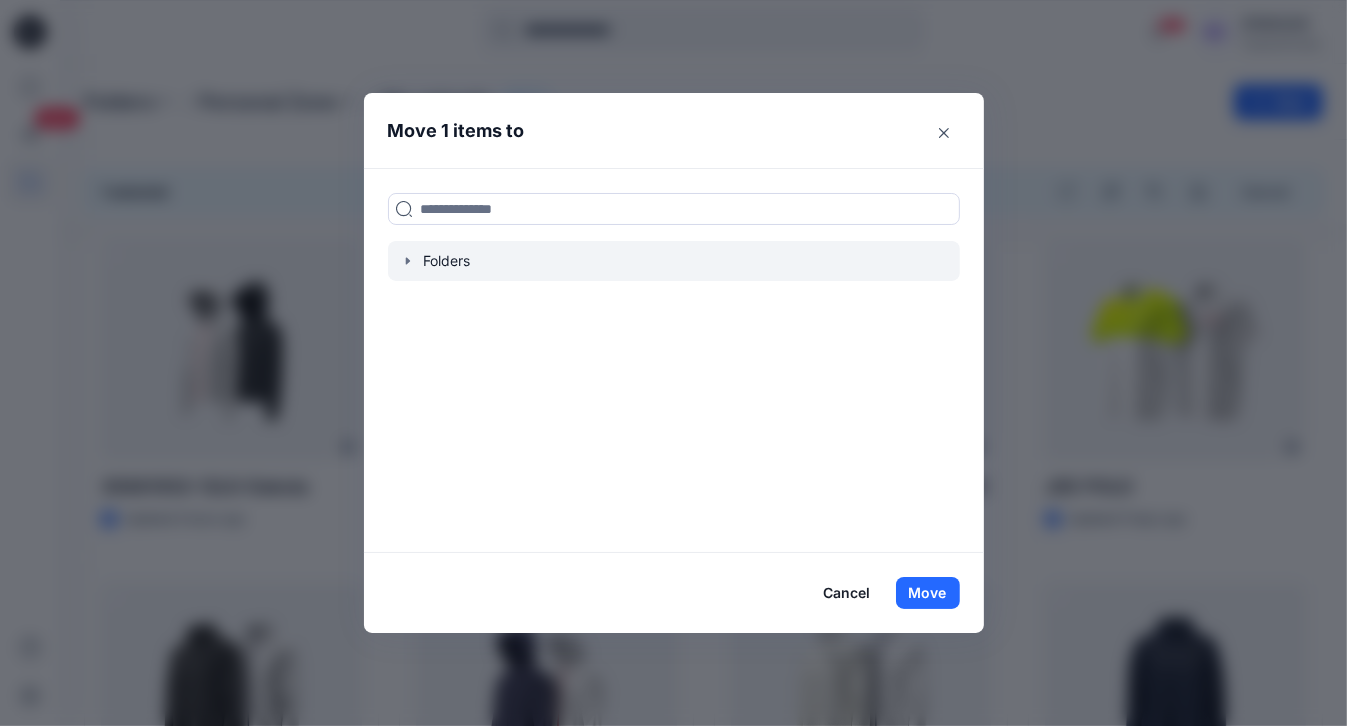 click at bounding box center [674, 261] 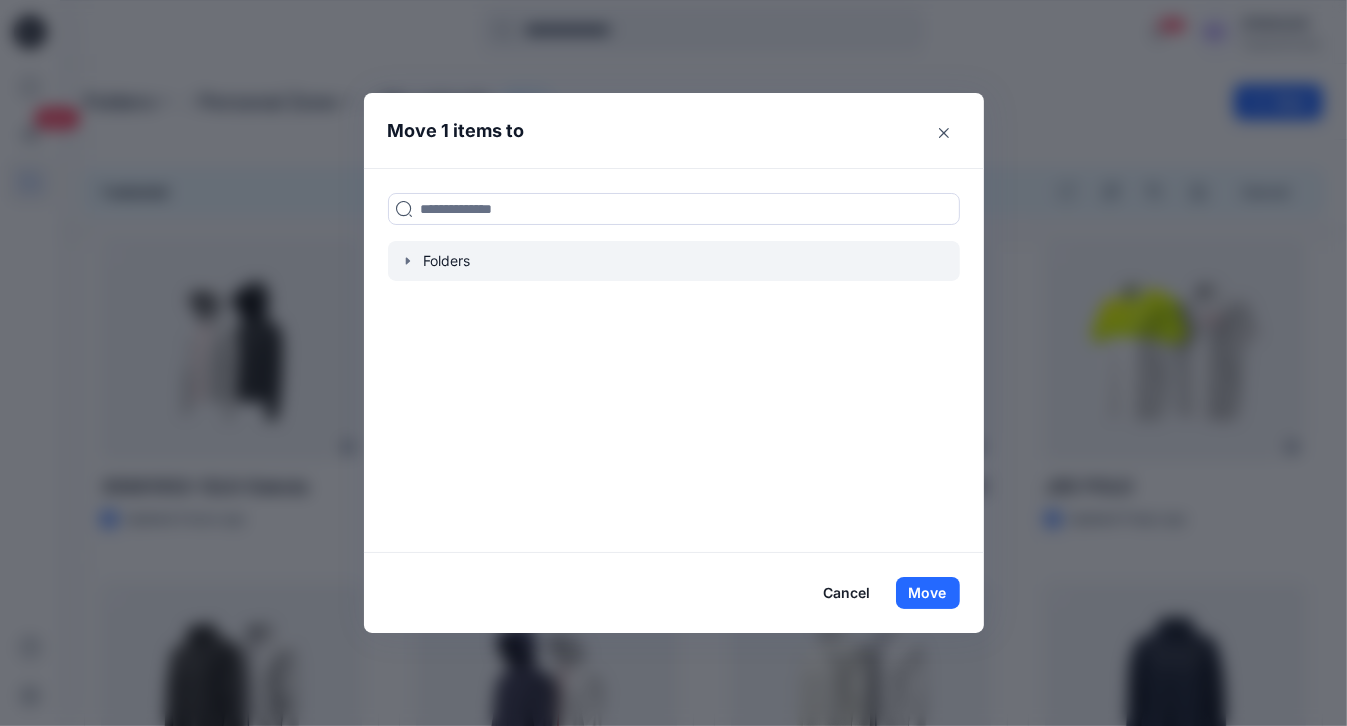 click 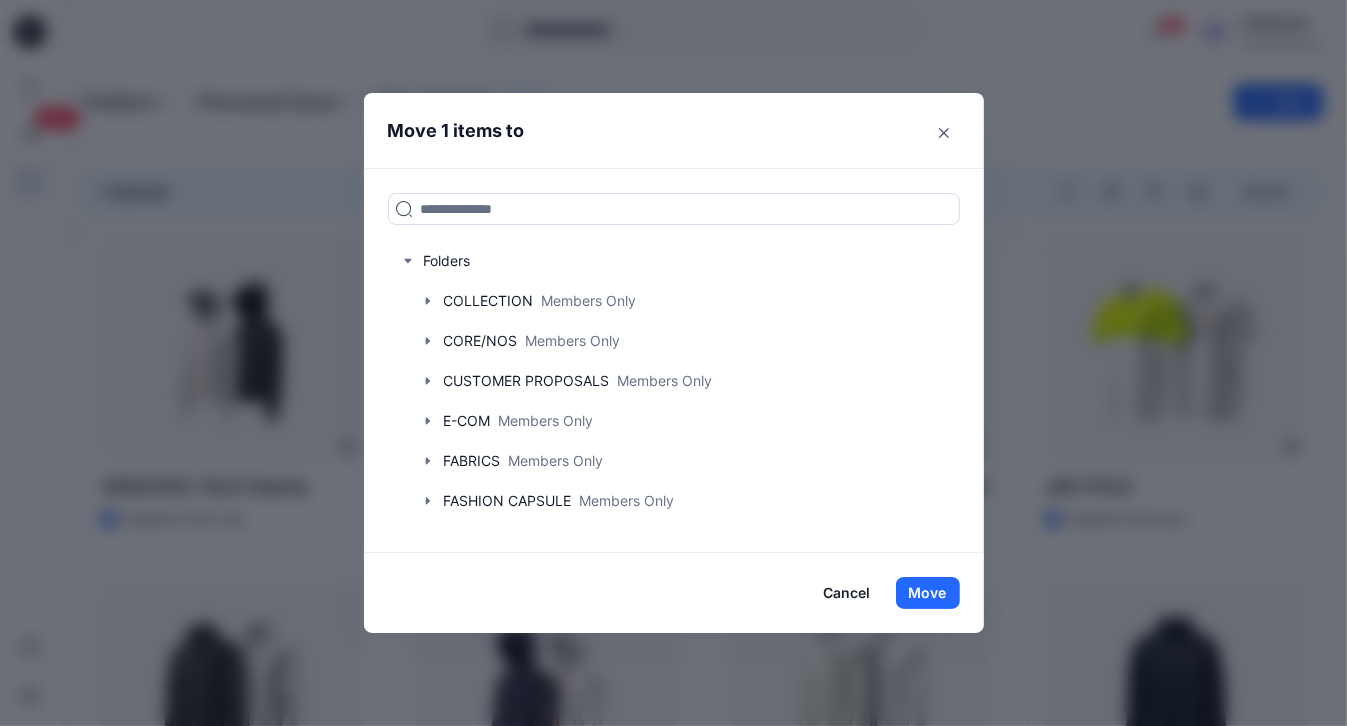 click on "Move 1 items to" at bounding box center [658, 130] 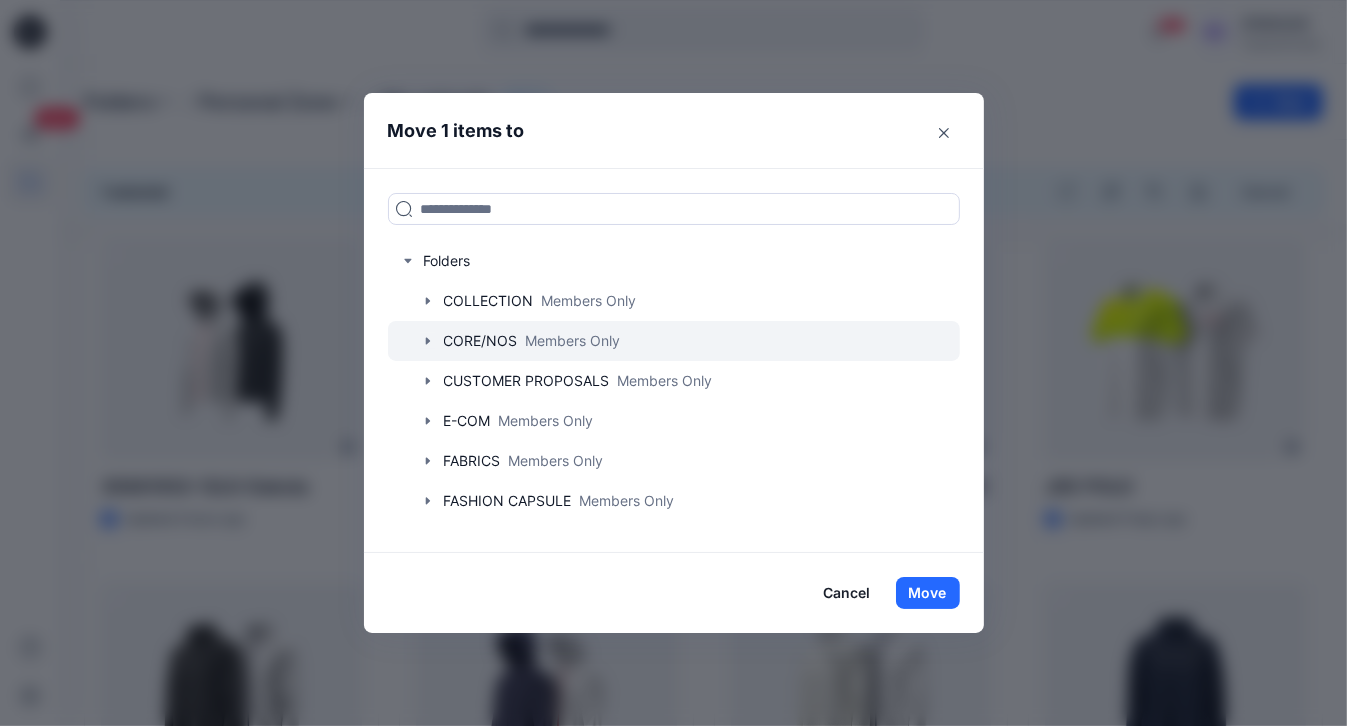 click 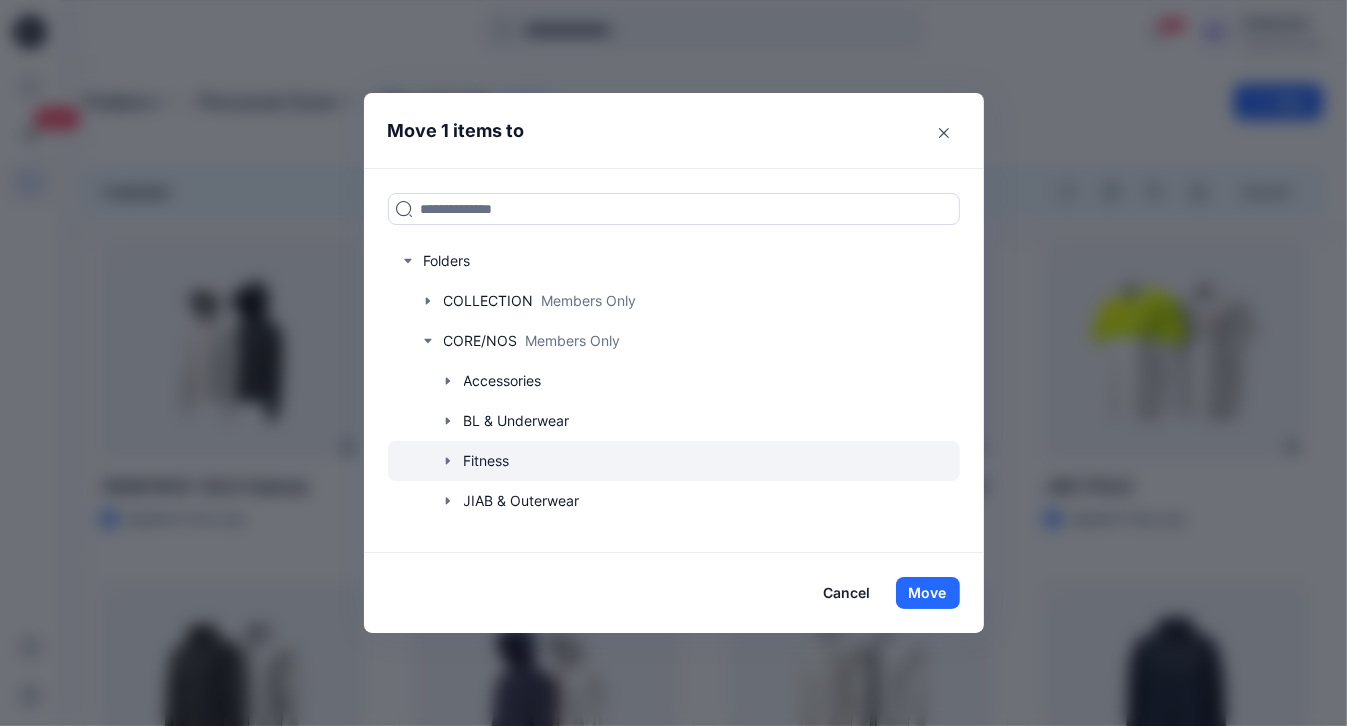 click at bounding box center [674, 461] 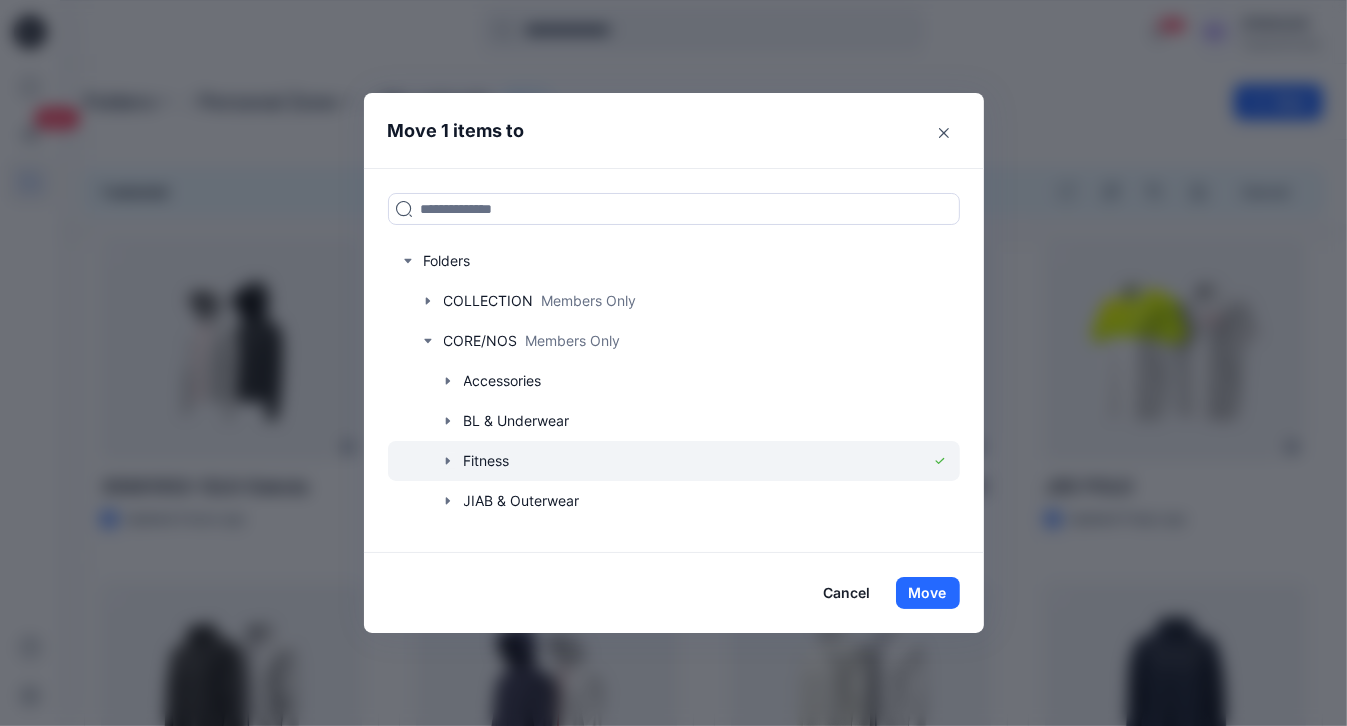 click 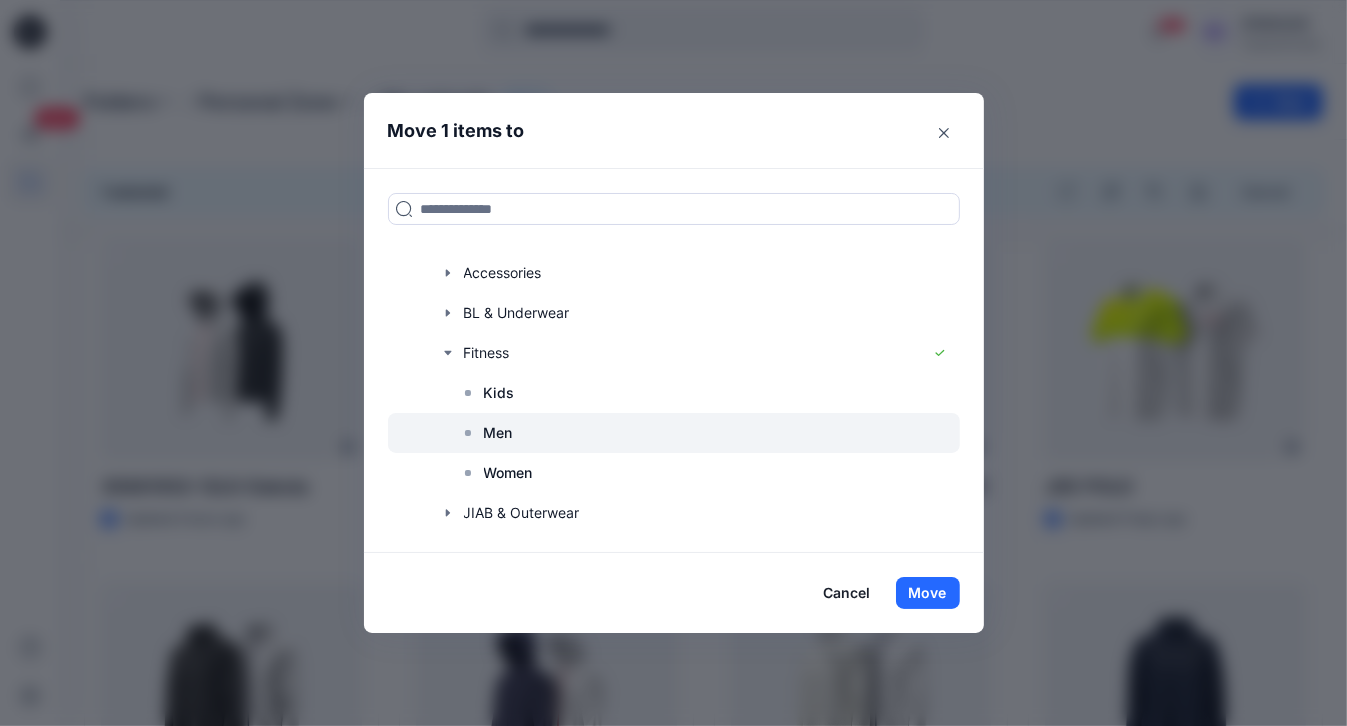 scroll, scrollTop: 160, scrollLeft: 0, axis: vertical 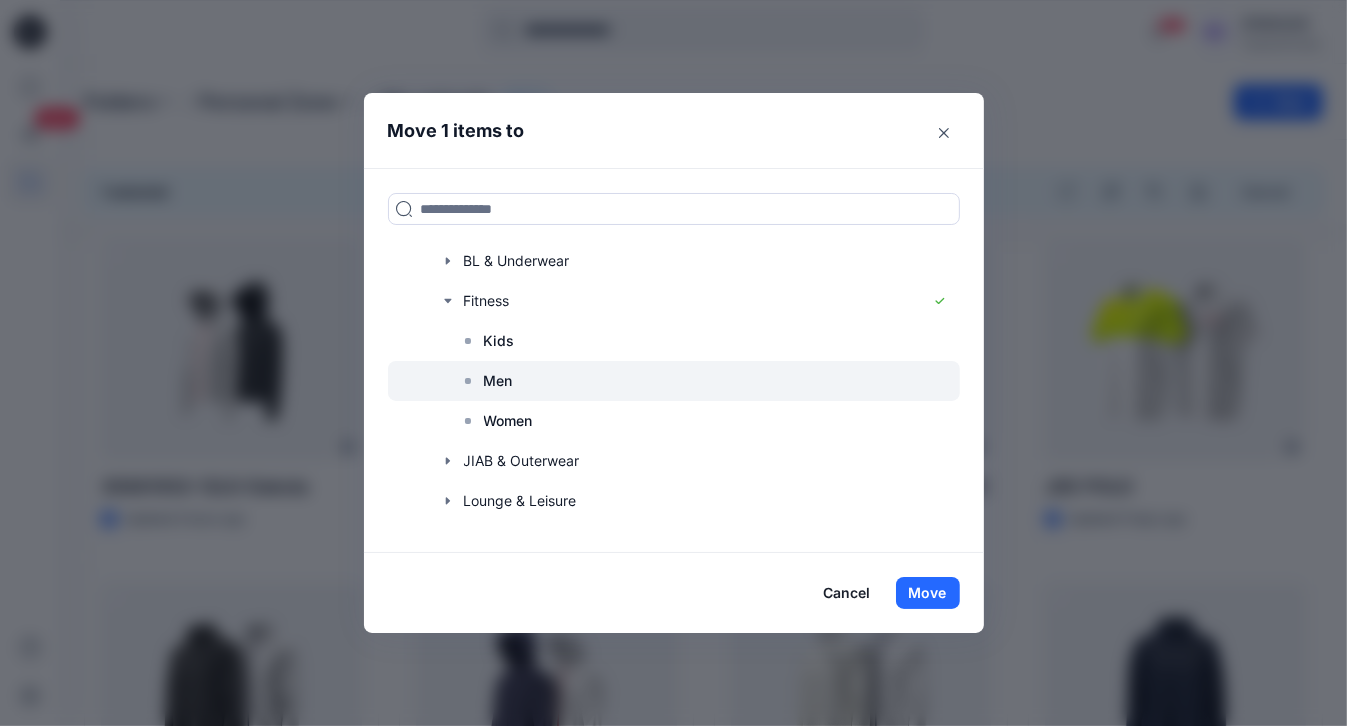 click 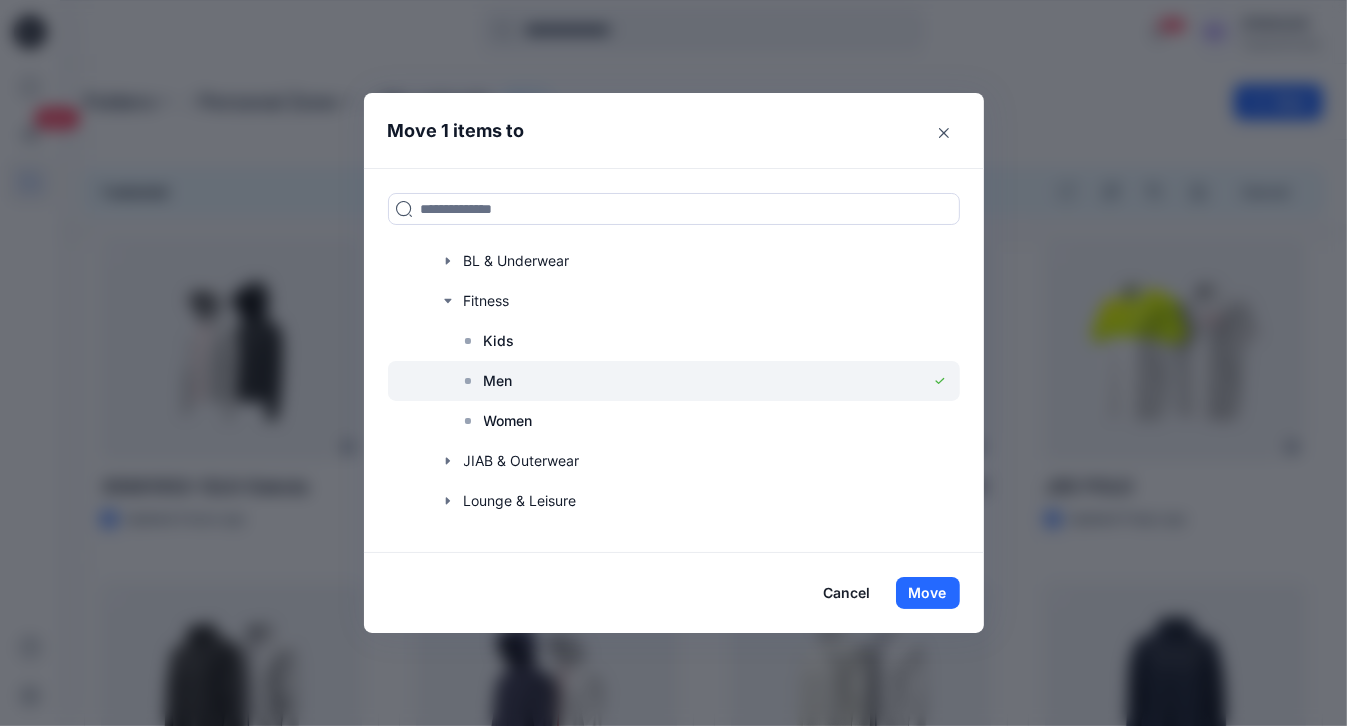 click 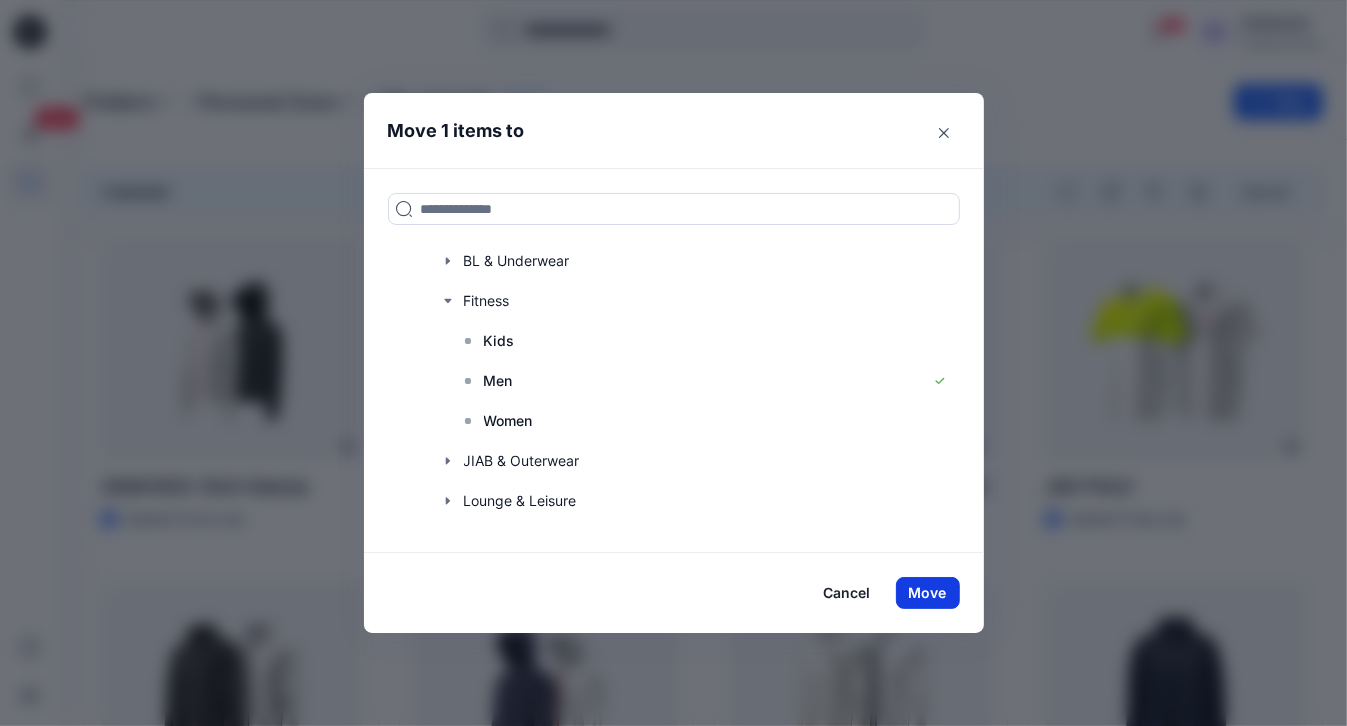 click on "Move" at bounding box center [928, 593] 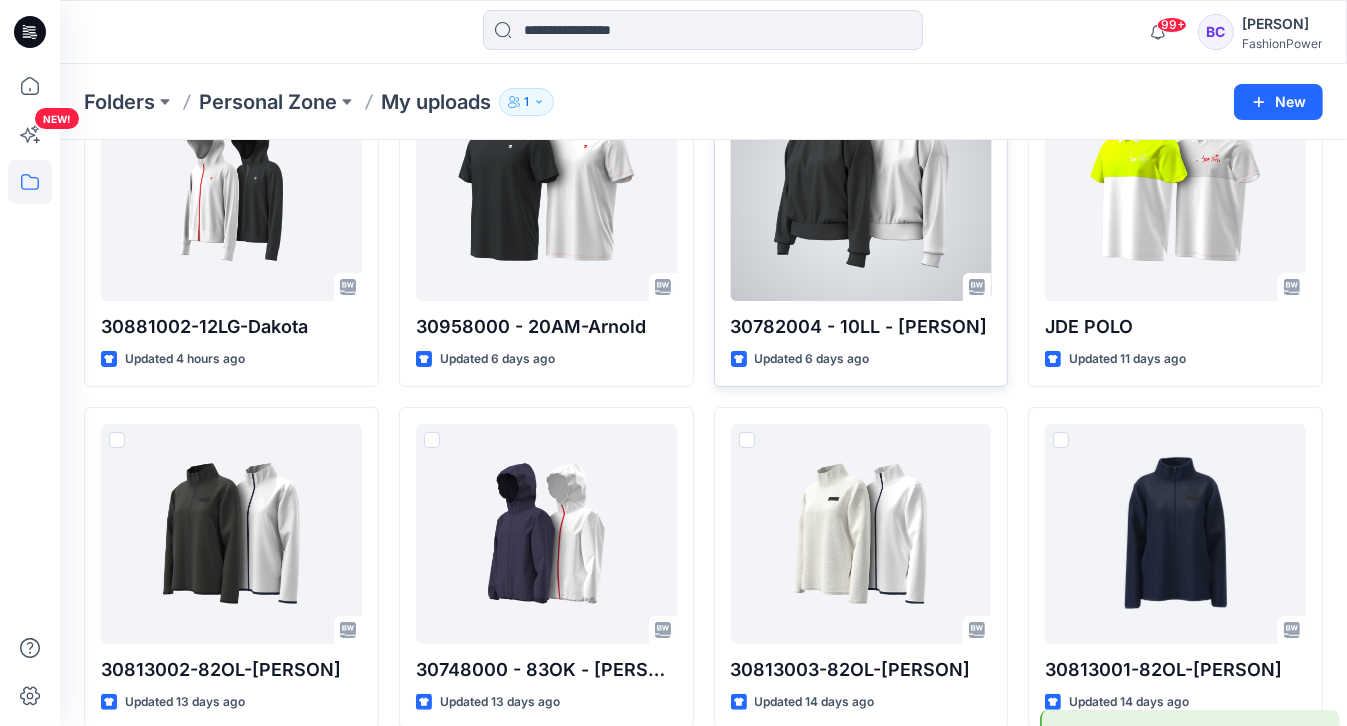 scroll, scrollTop: 101, scrollLeft: 0, axis: vertical 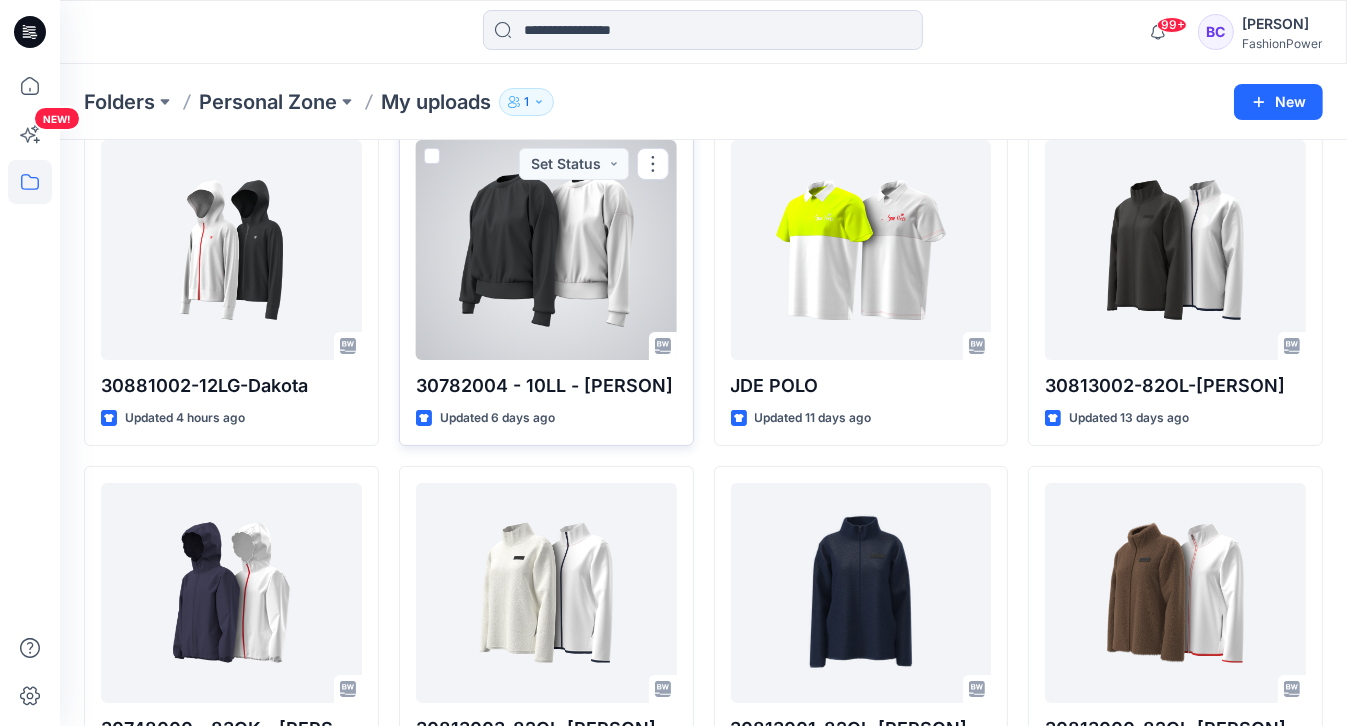 click at bounding box center [432, 156] 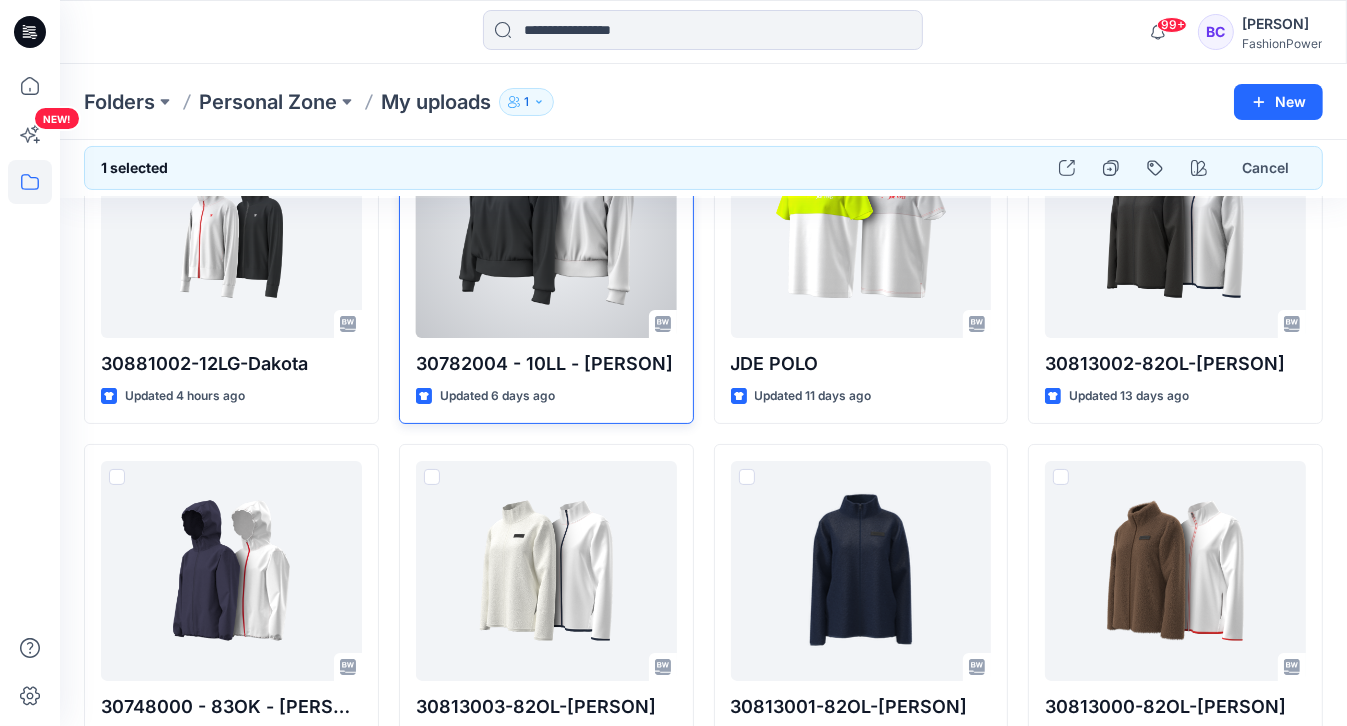scroll, scrollTop: 0, scrollLeft: 0, axis: both 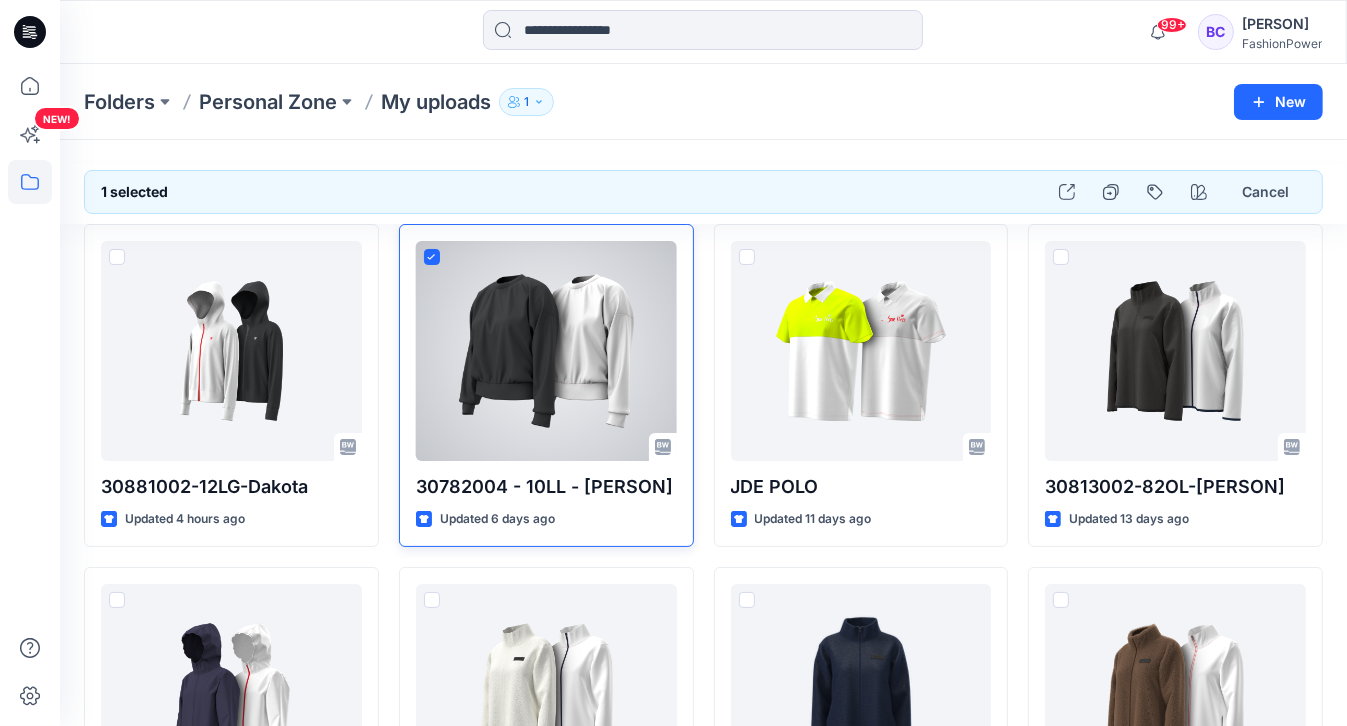 click at bounding box center (546, 351) 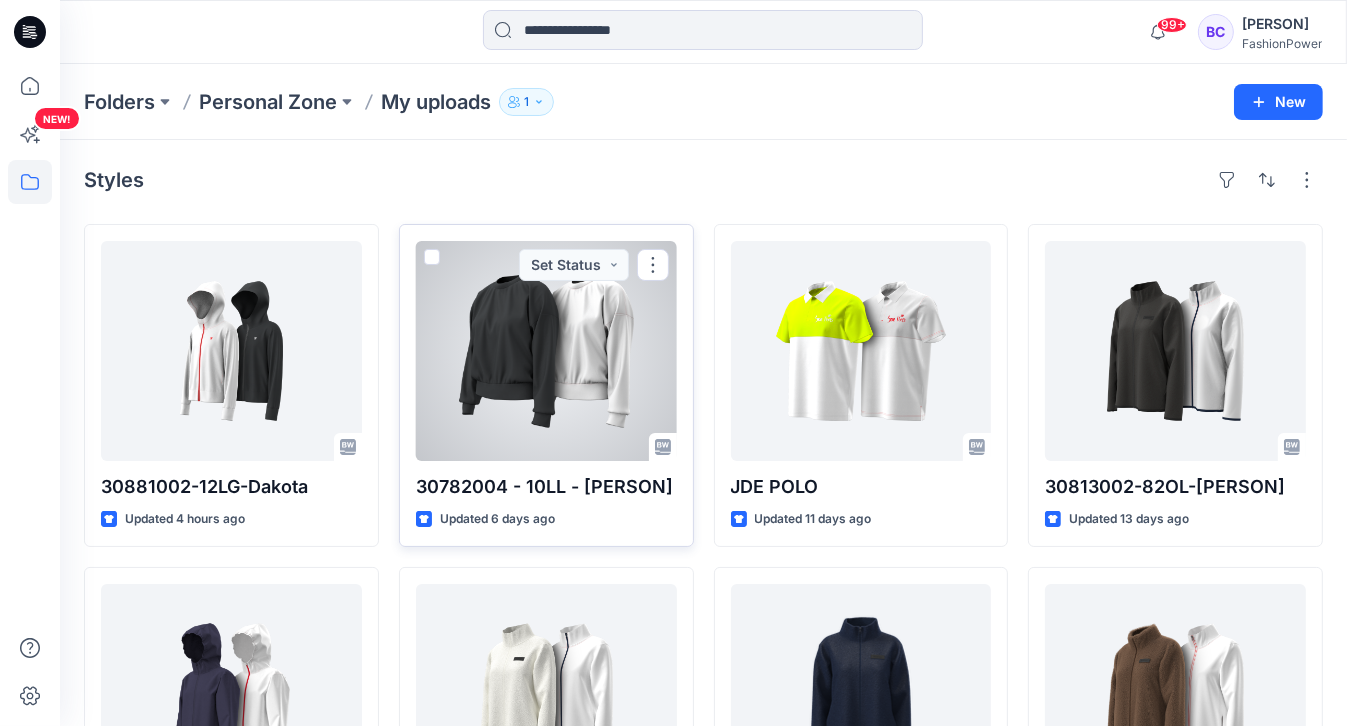 click at bounding box center (546, 351) 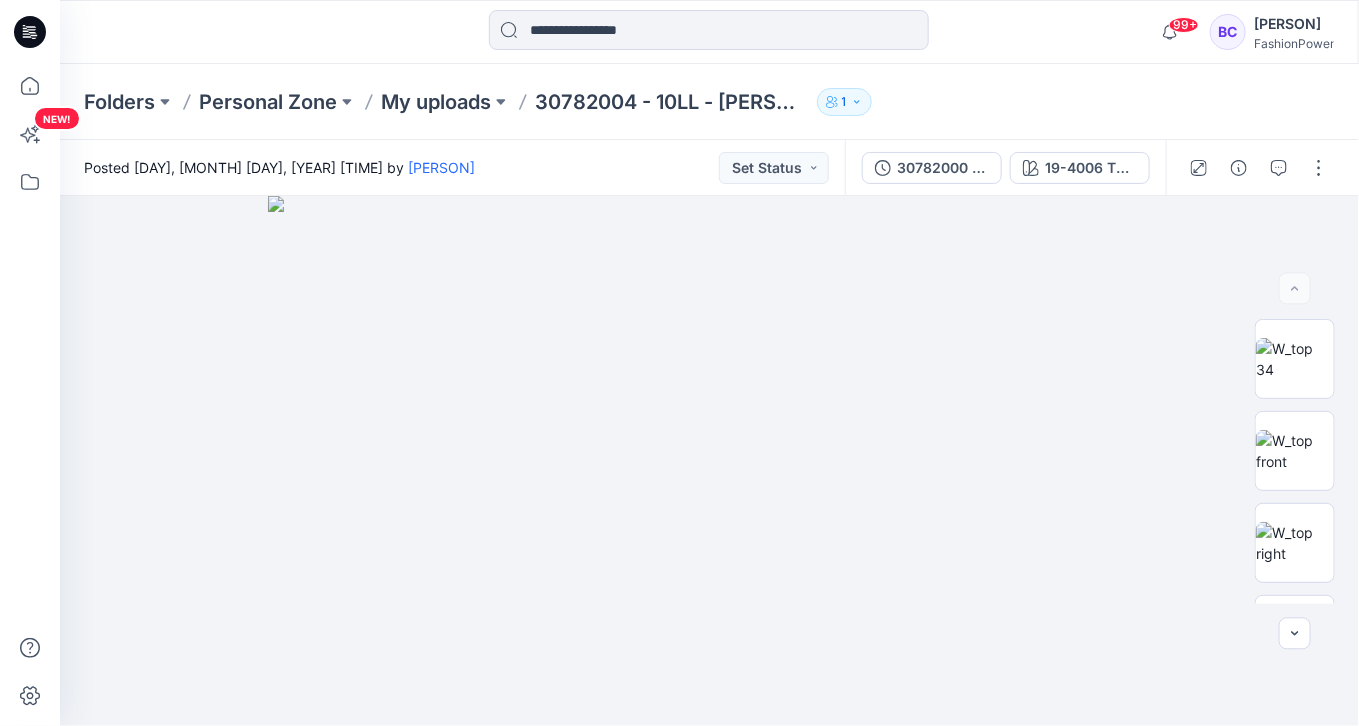 click on "Folders Personal Zone My uploads 30782004 - 10LL - [PERSON] 1" at bounding box center [709, 102] 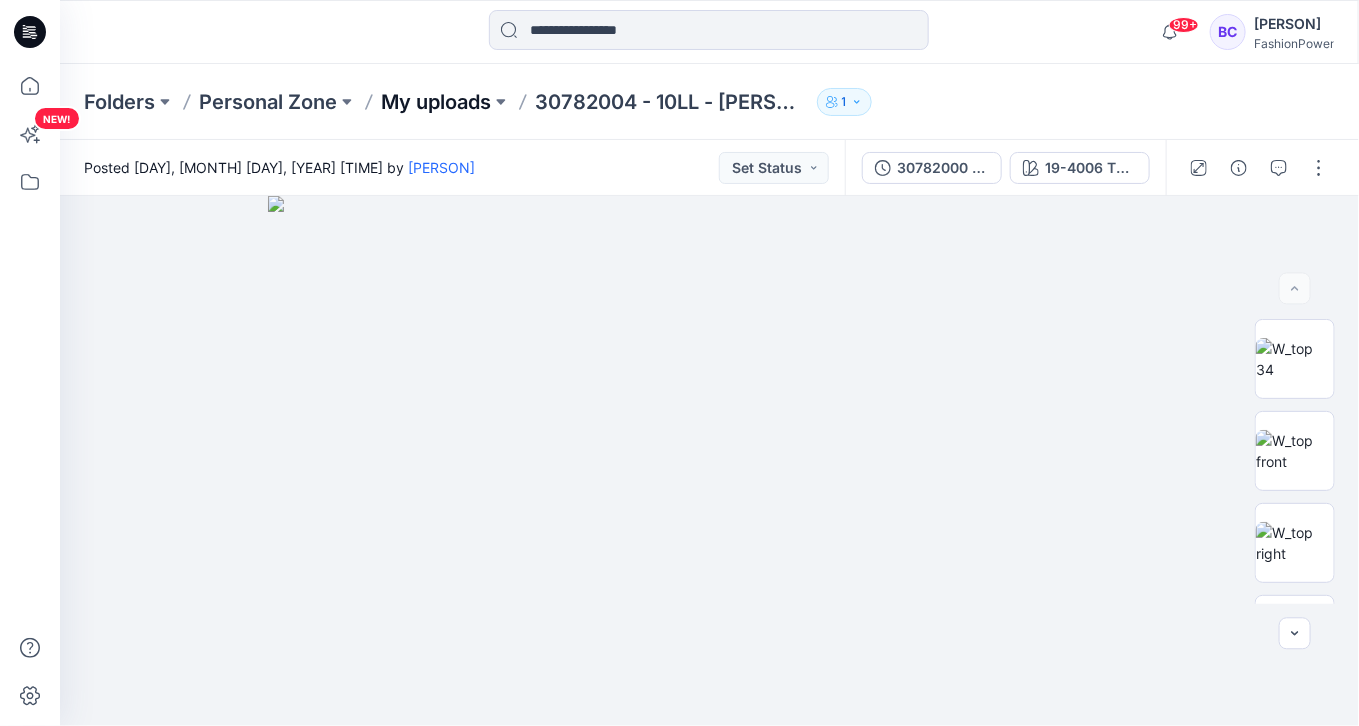 click on "My uploads" at bounding box center (436, 102) 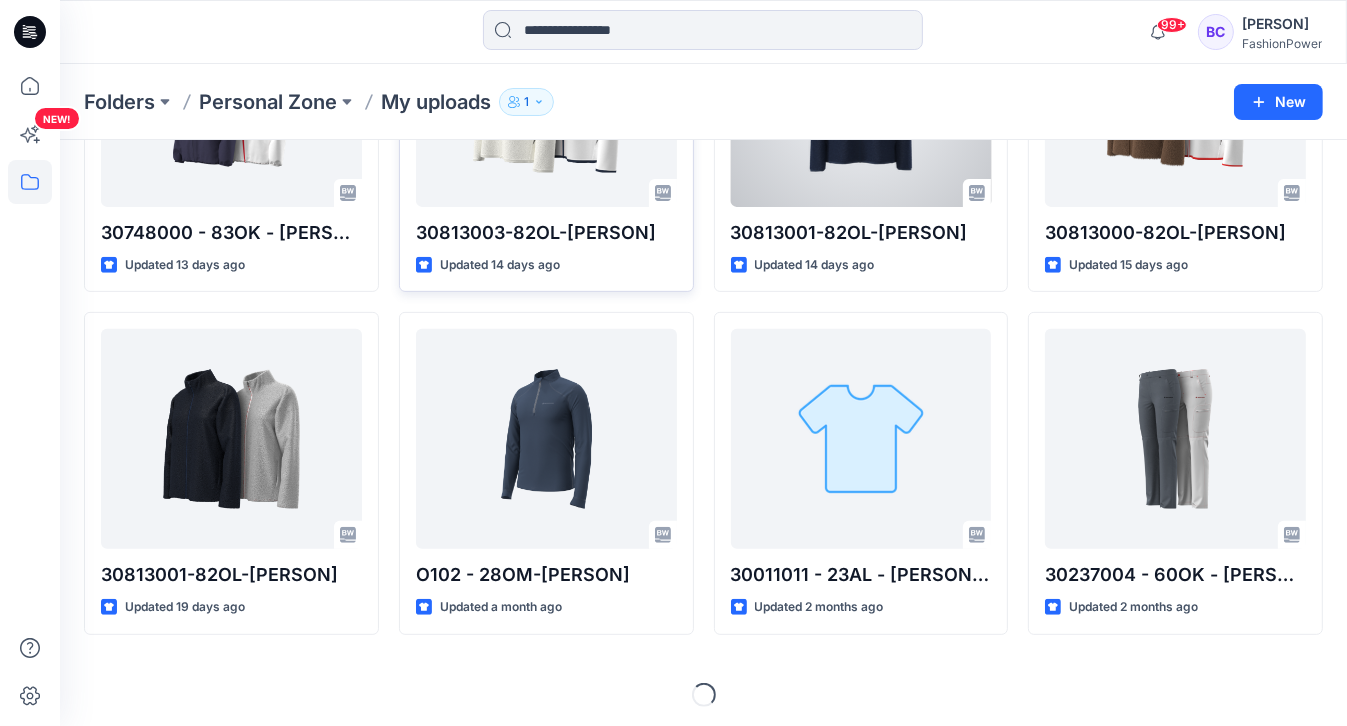 scroll, scrollTop: 517, scrollLeft: 0, axis: vertical 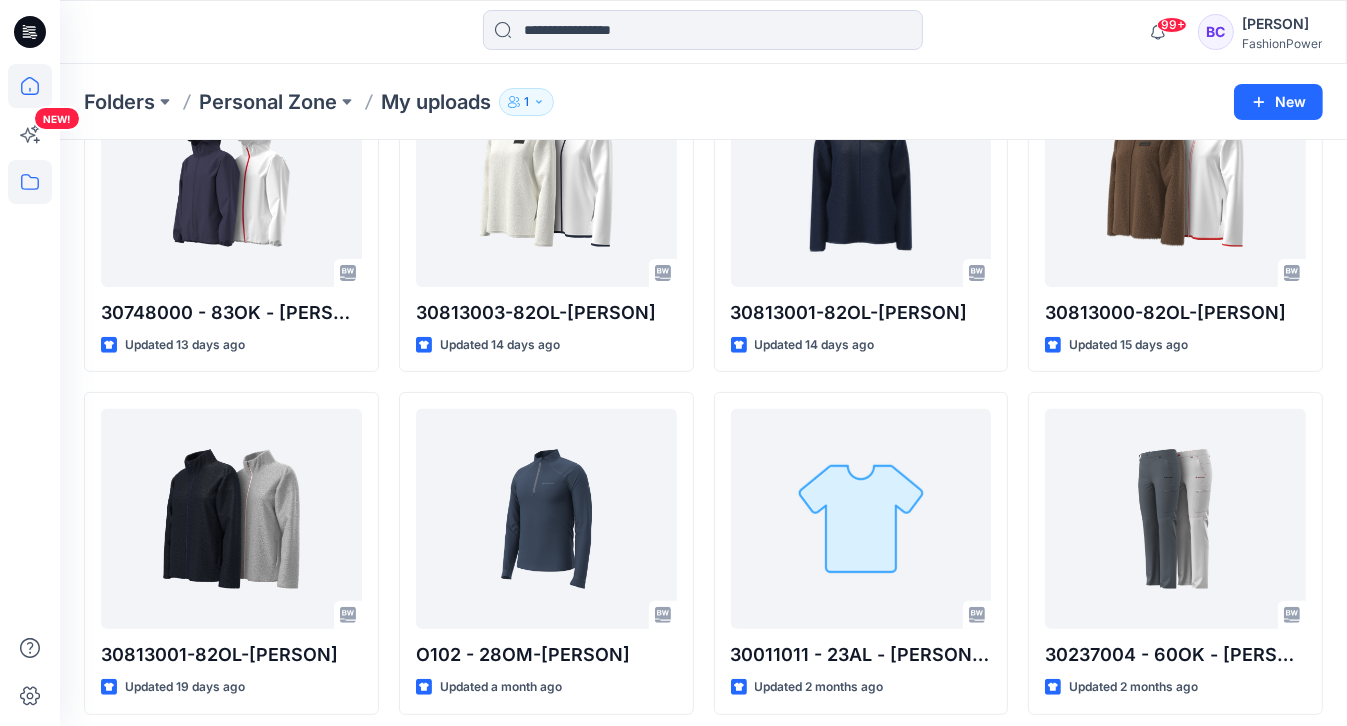 click 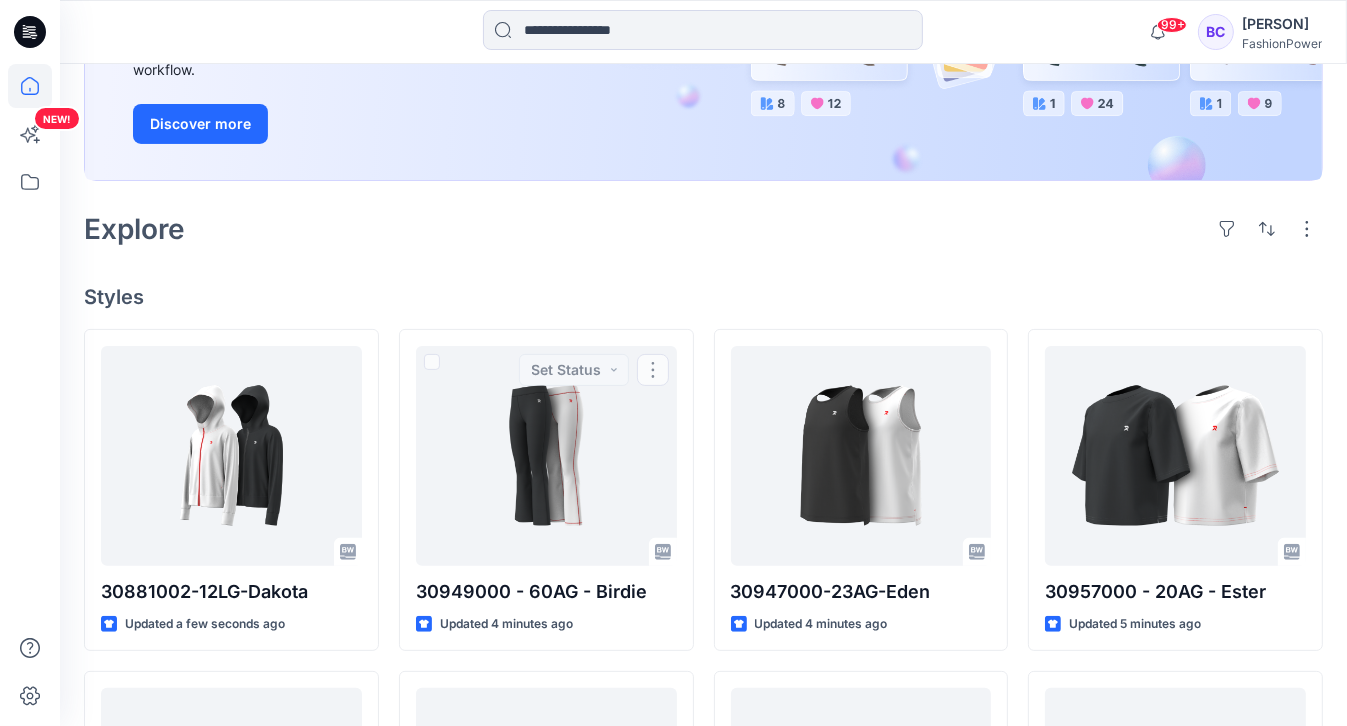 scroll, scrollTop: 277, scrollLeft: 0, axis: vertical 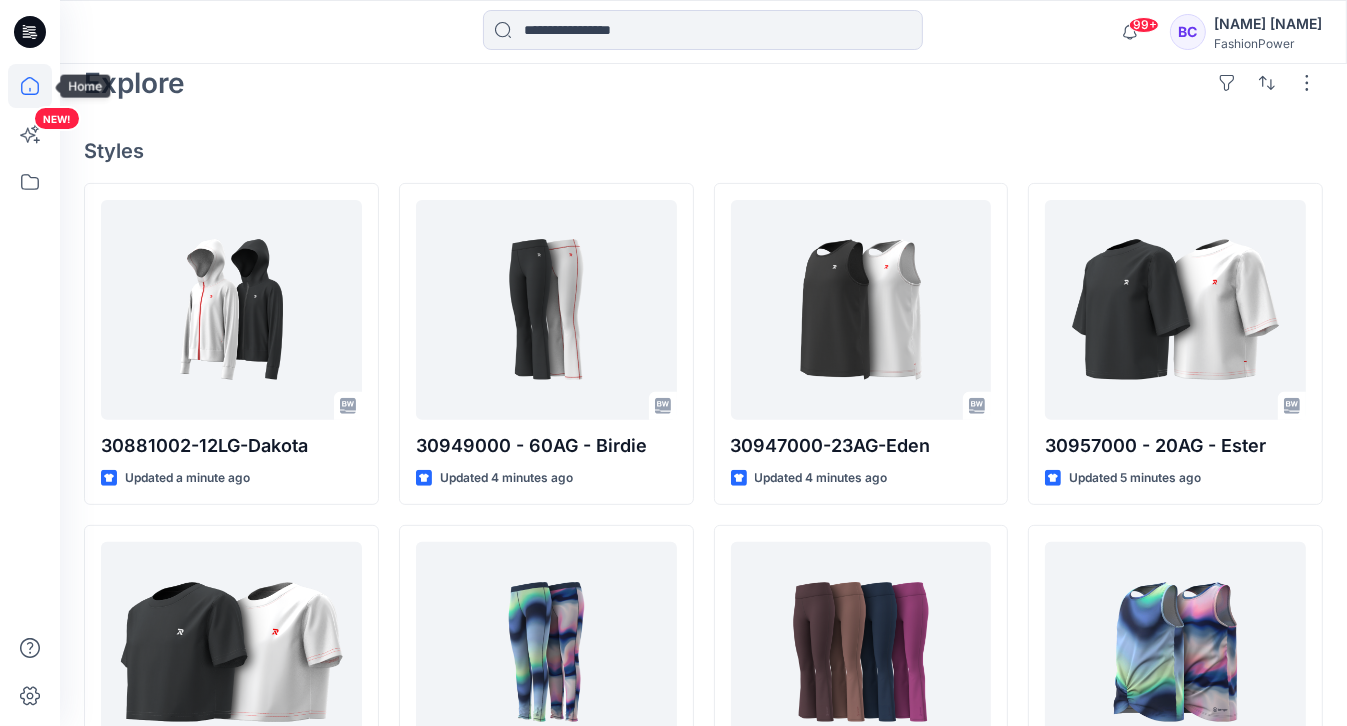 click 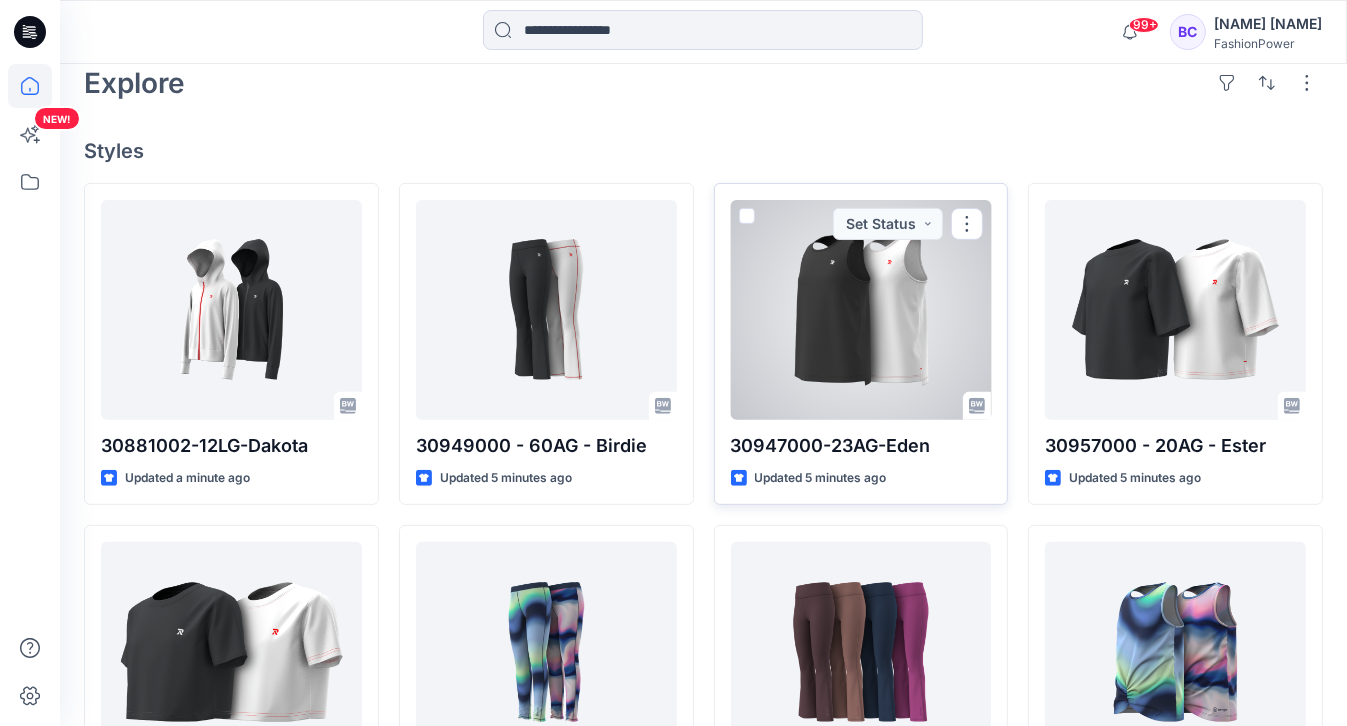 click at bounding box center [861, 310] 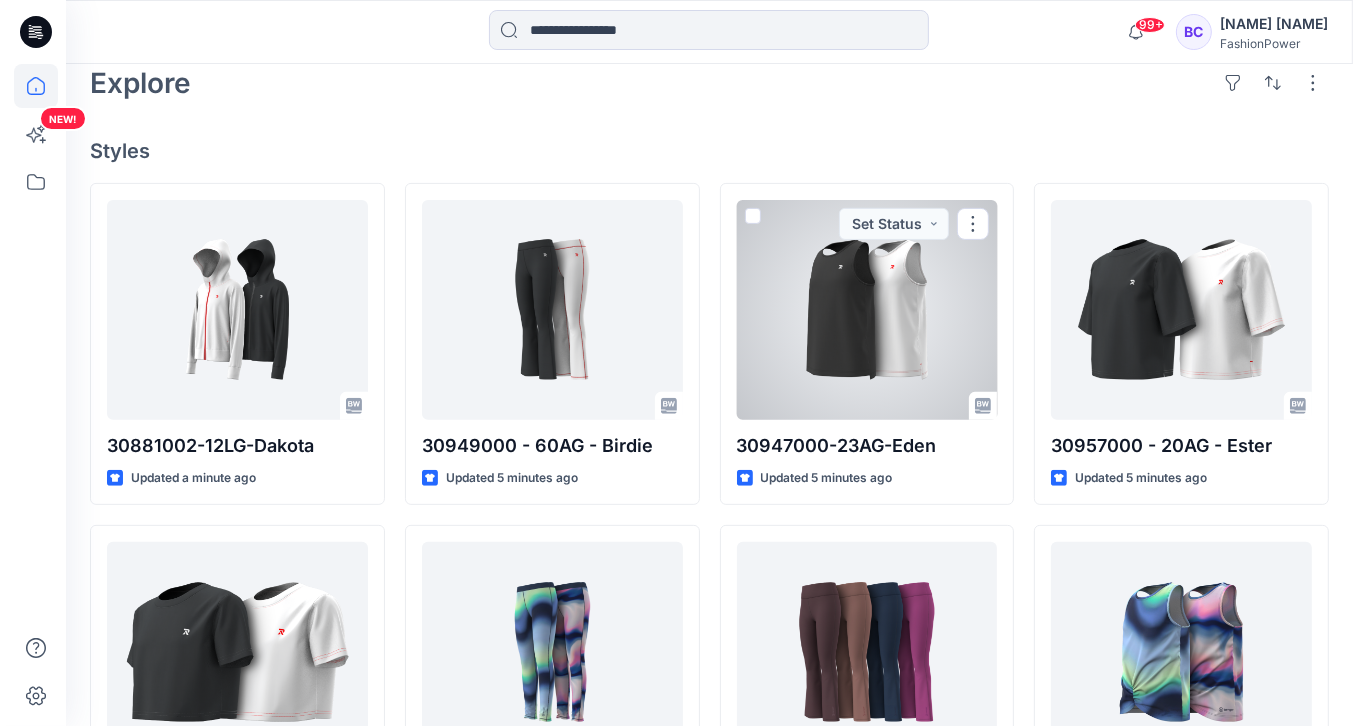 scroll, scrollTop: 0, scrollLeft: 0, axis: both 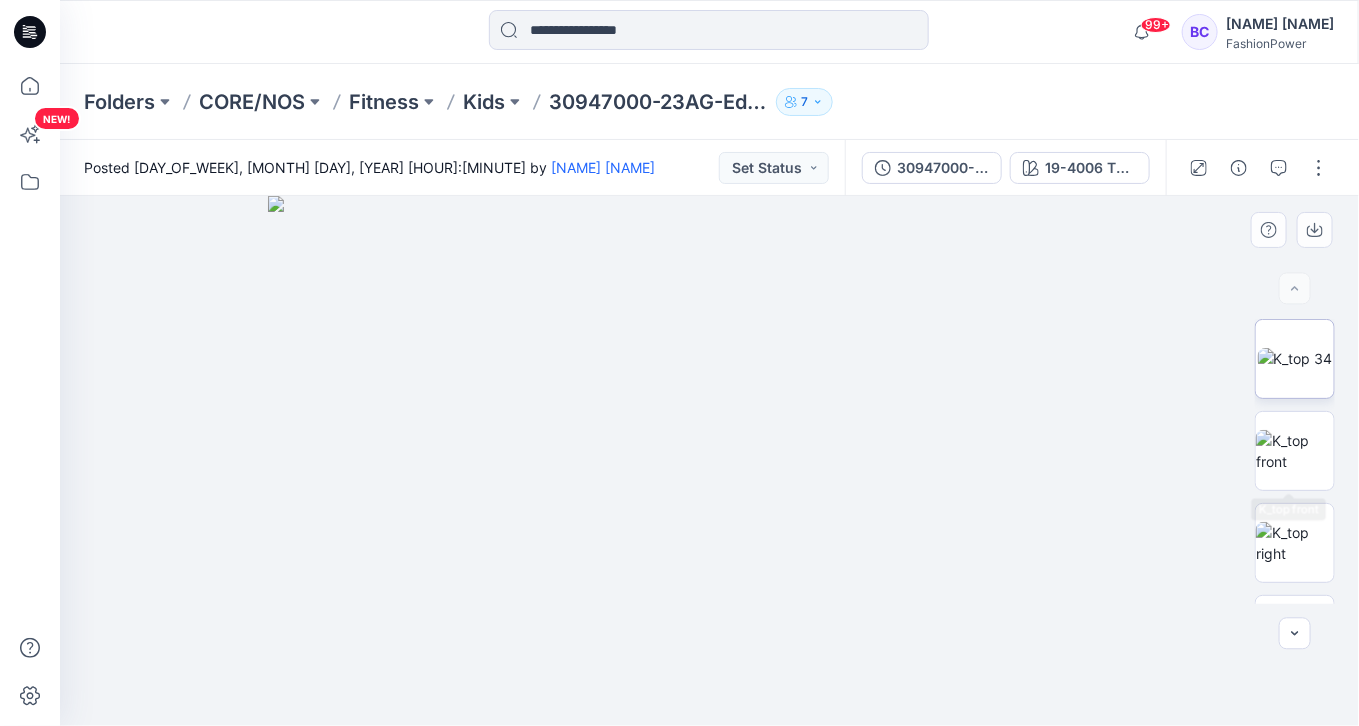 click at bounding box center (1295, 358) 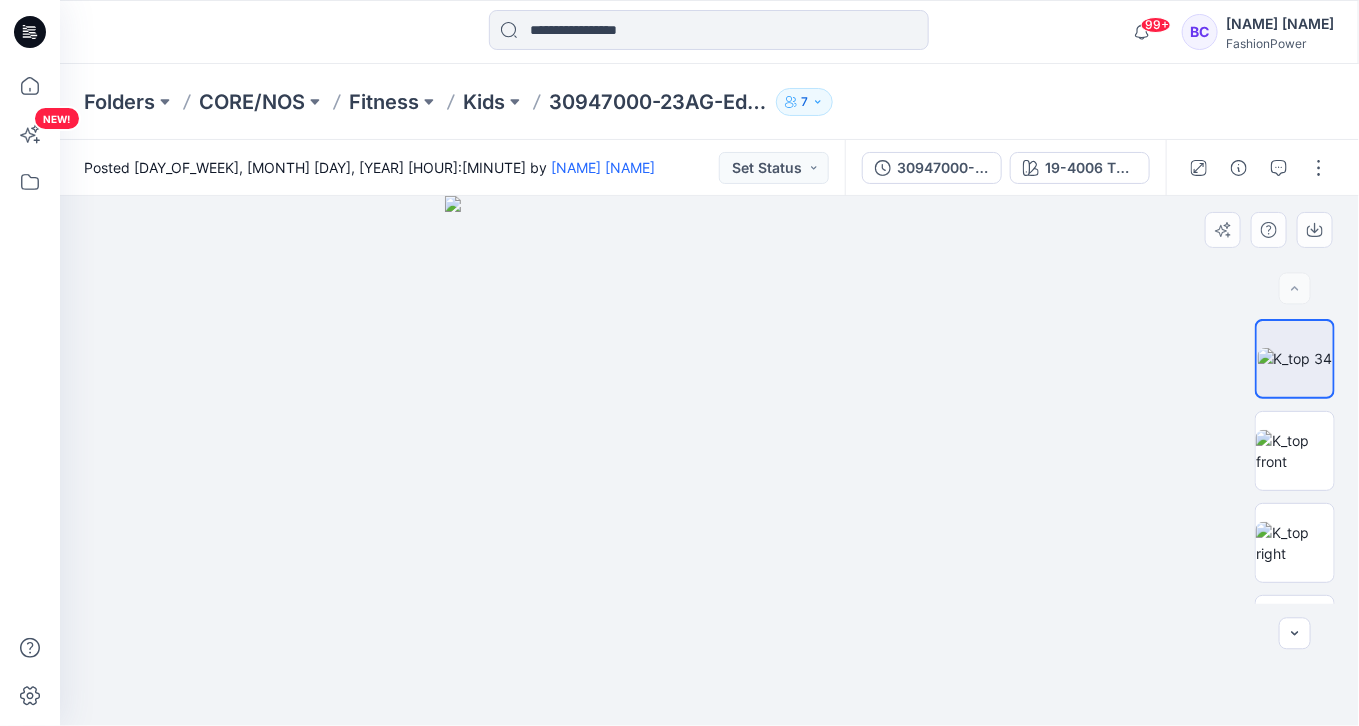 click at bounding box center [710, 461] 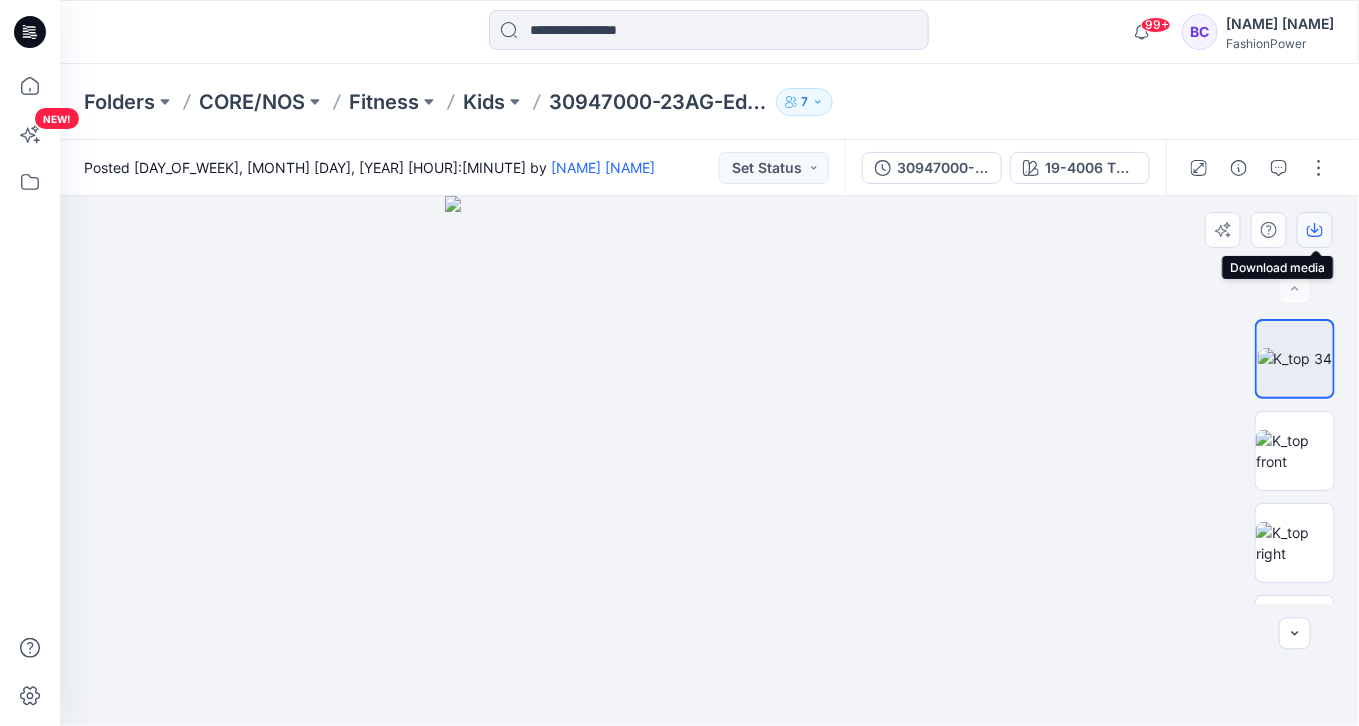 click at bounding box center [1315, 230] 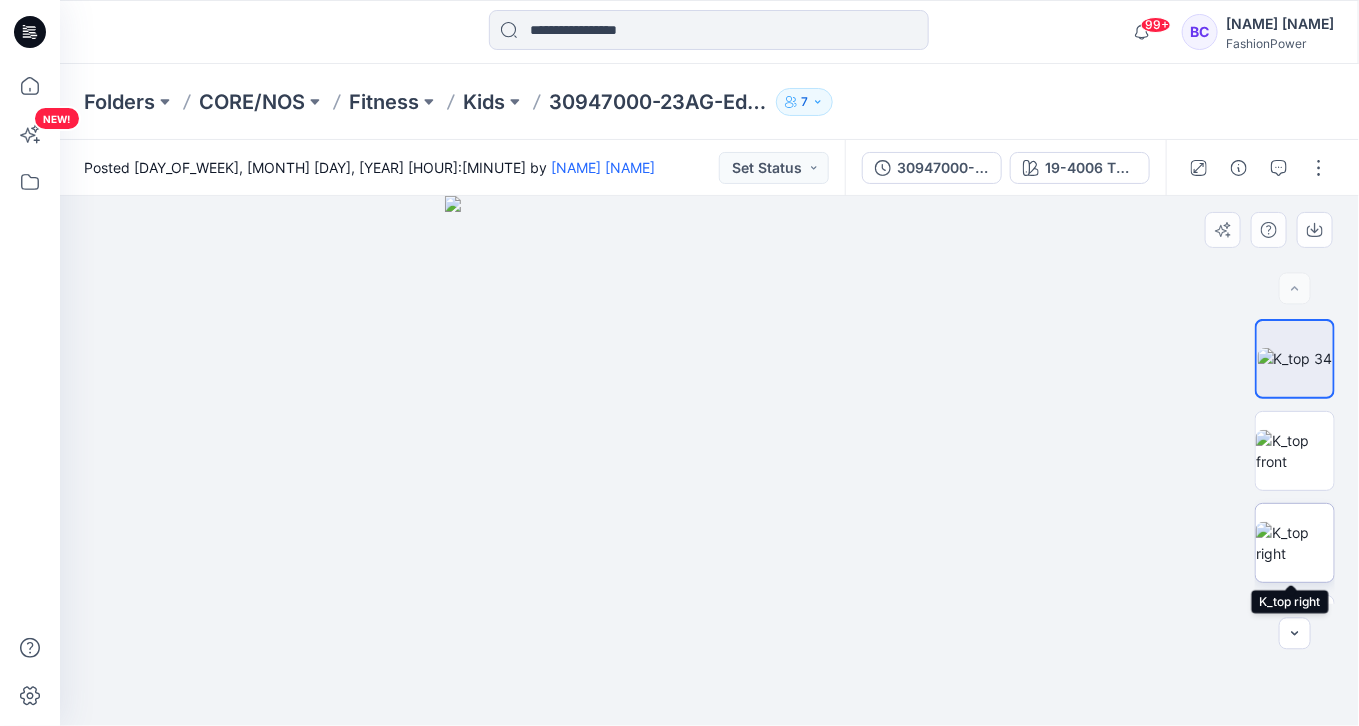 click at bounding box center (1295, 543) 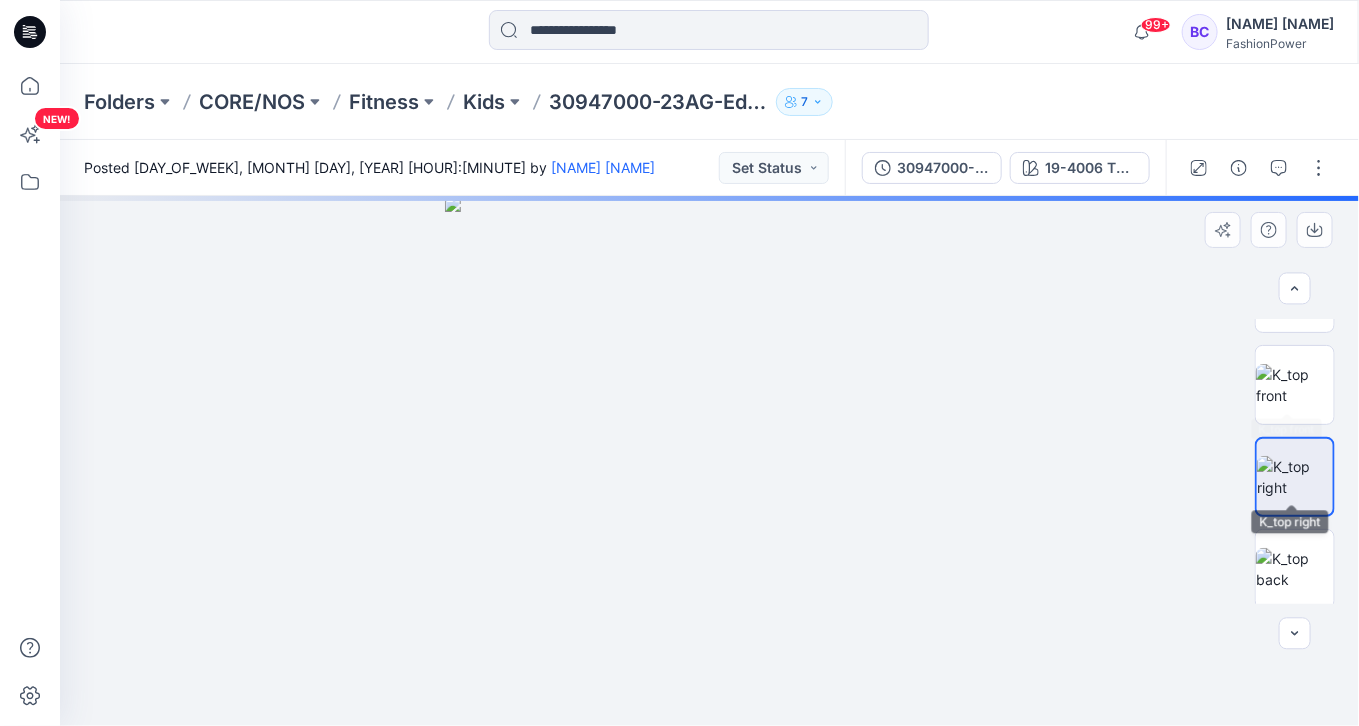 scroll, scrollTop: 80, scrollLeft: 0, axis: vertical 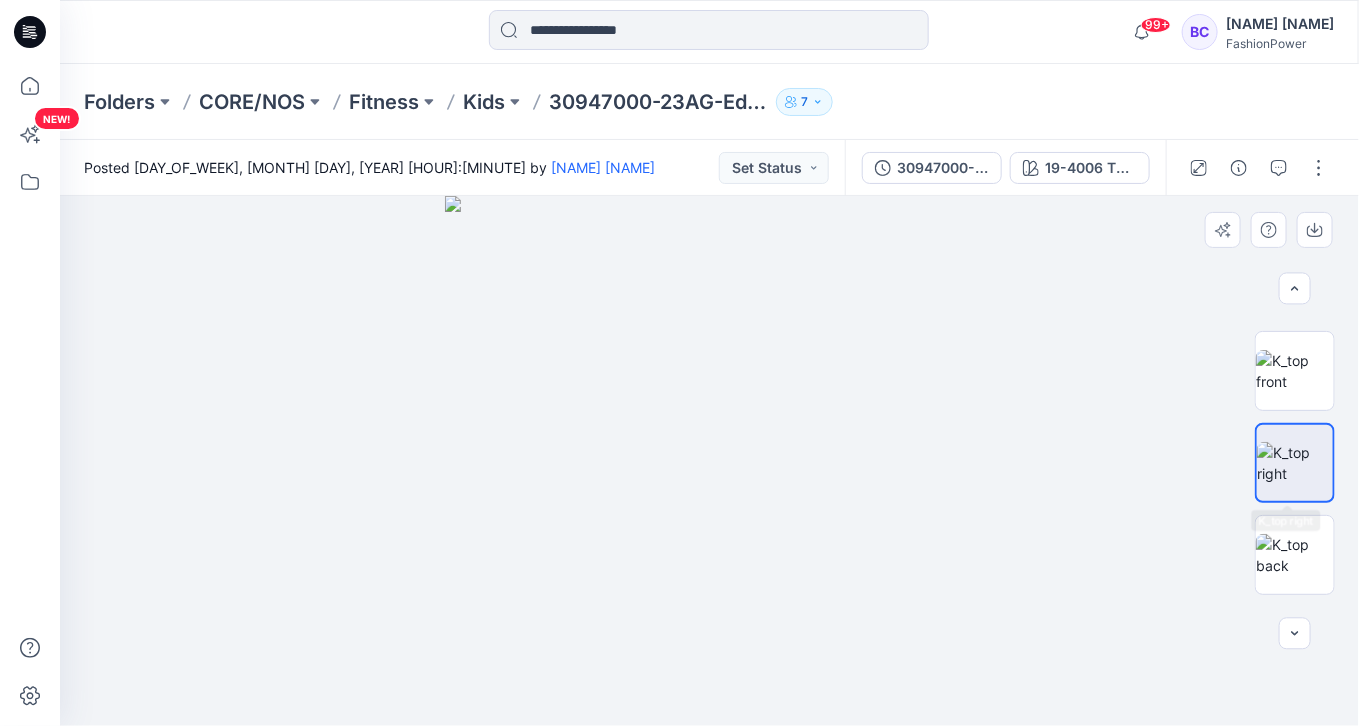 click at bounding box center (1295, 461) 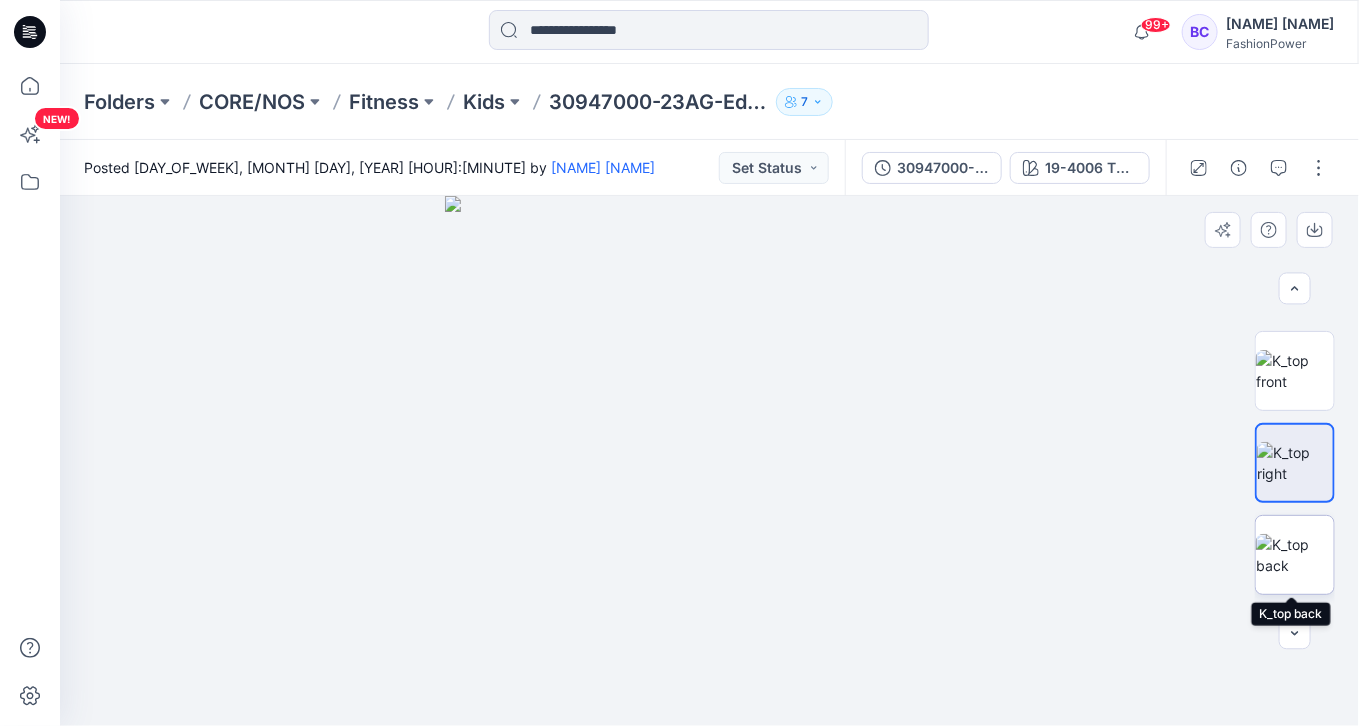 click at bounding box center [1295, 555] 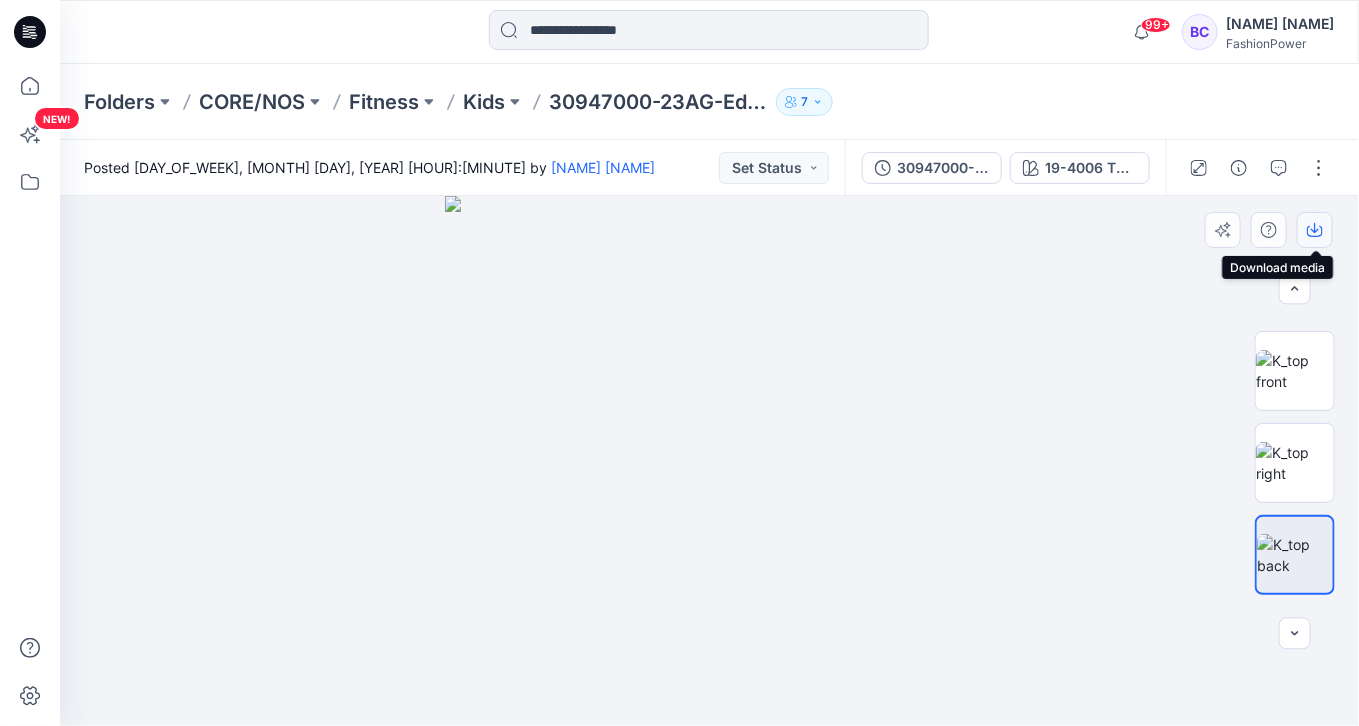 click 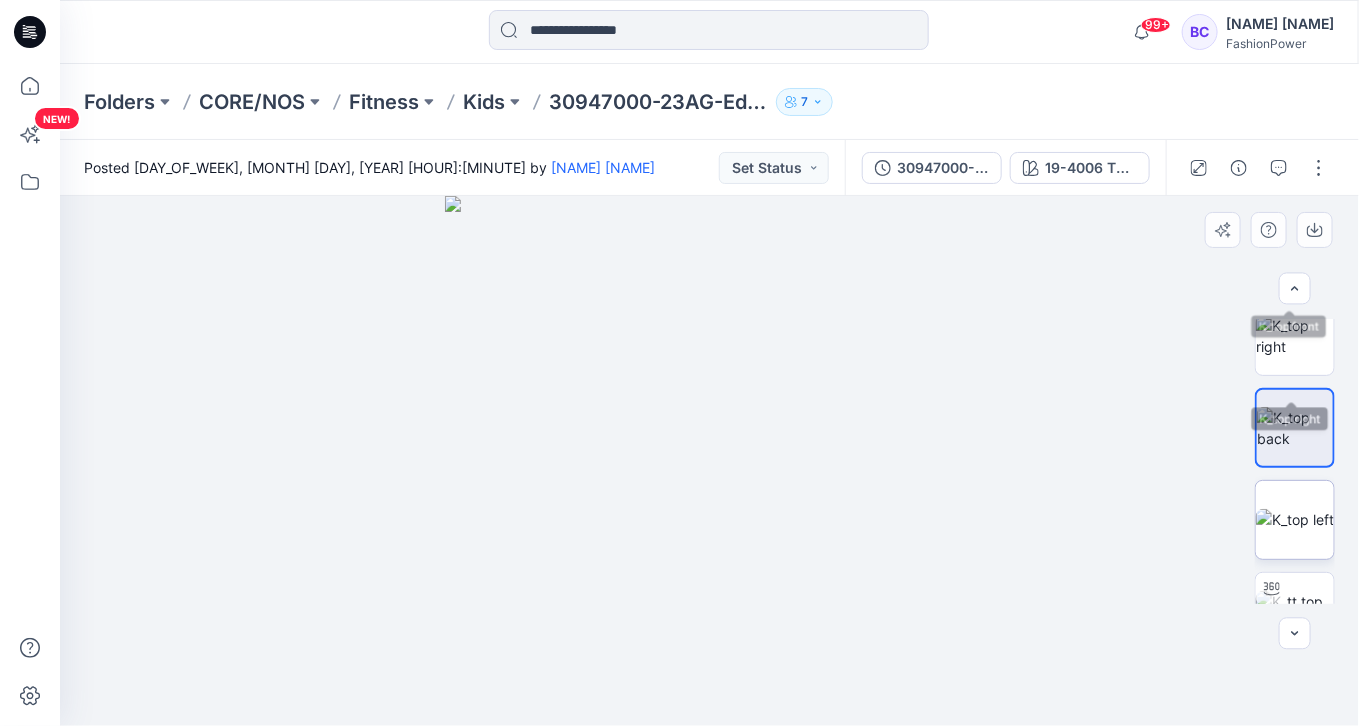 scroll, scrollTop: 240, scrollLeft: 0, axis: vertical 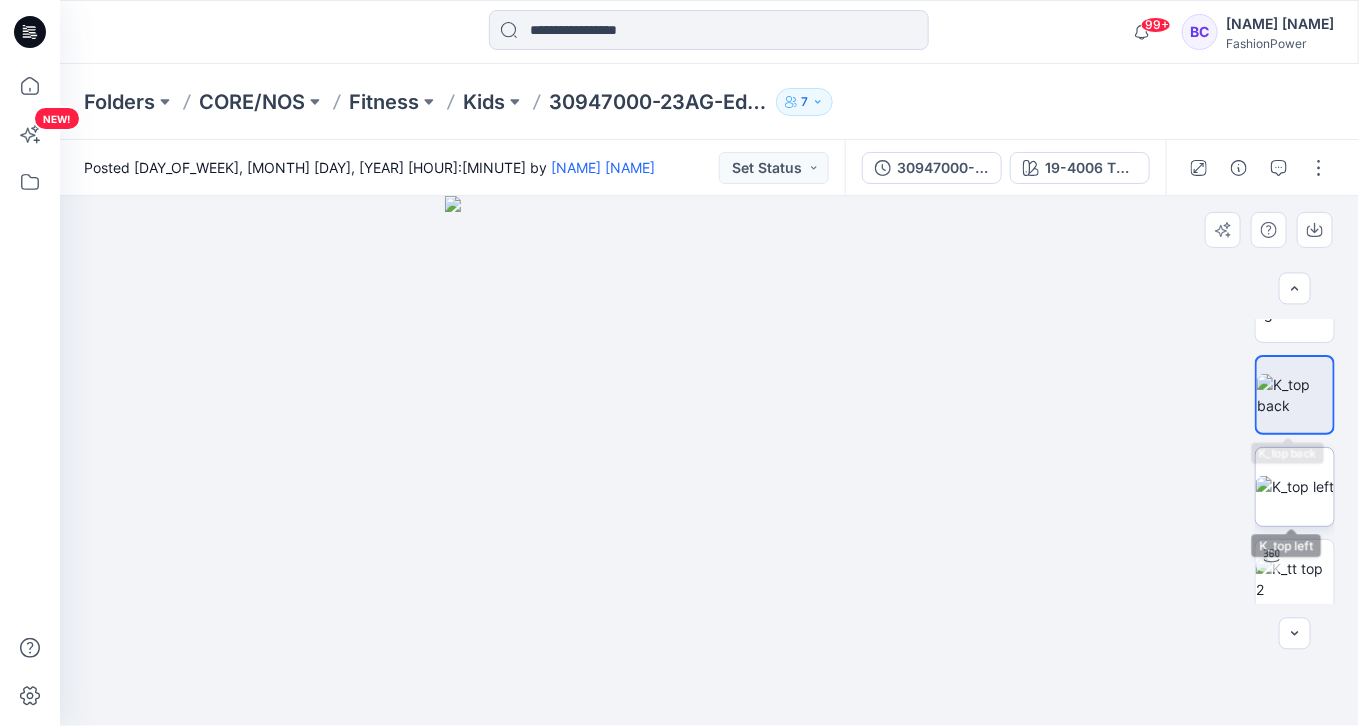 click at bounding box center (1295, 486) 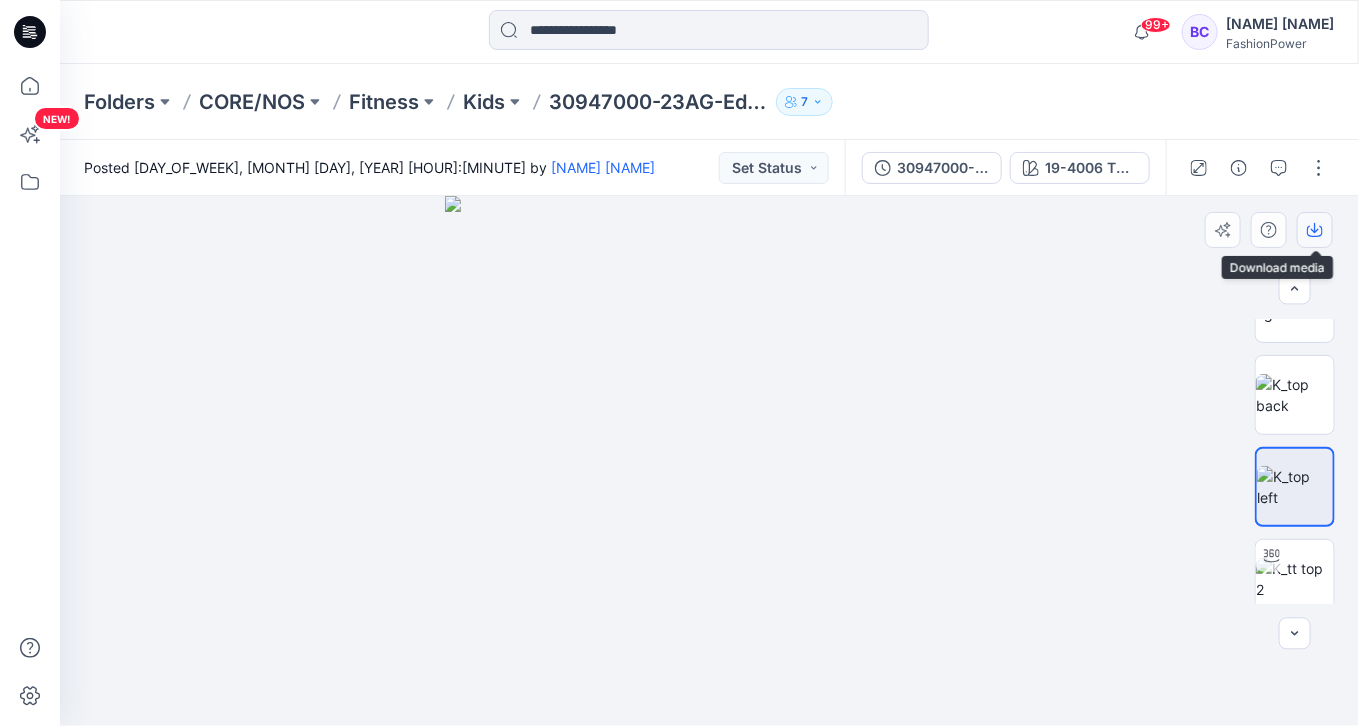 click 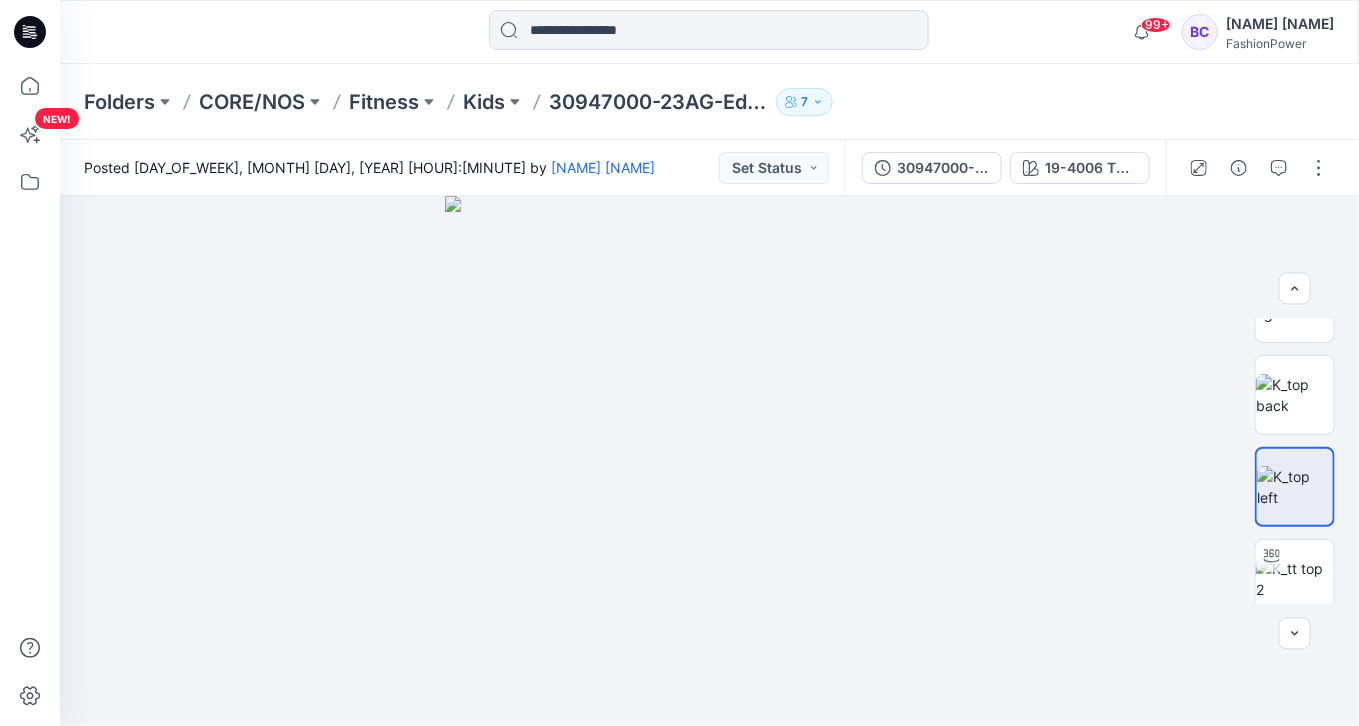 click on "Folders CORE/NOS Fitness Kids 30947000-23AG-Eden 7" at bounding box center (709, 102) 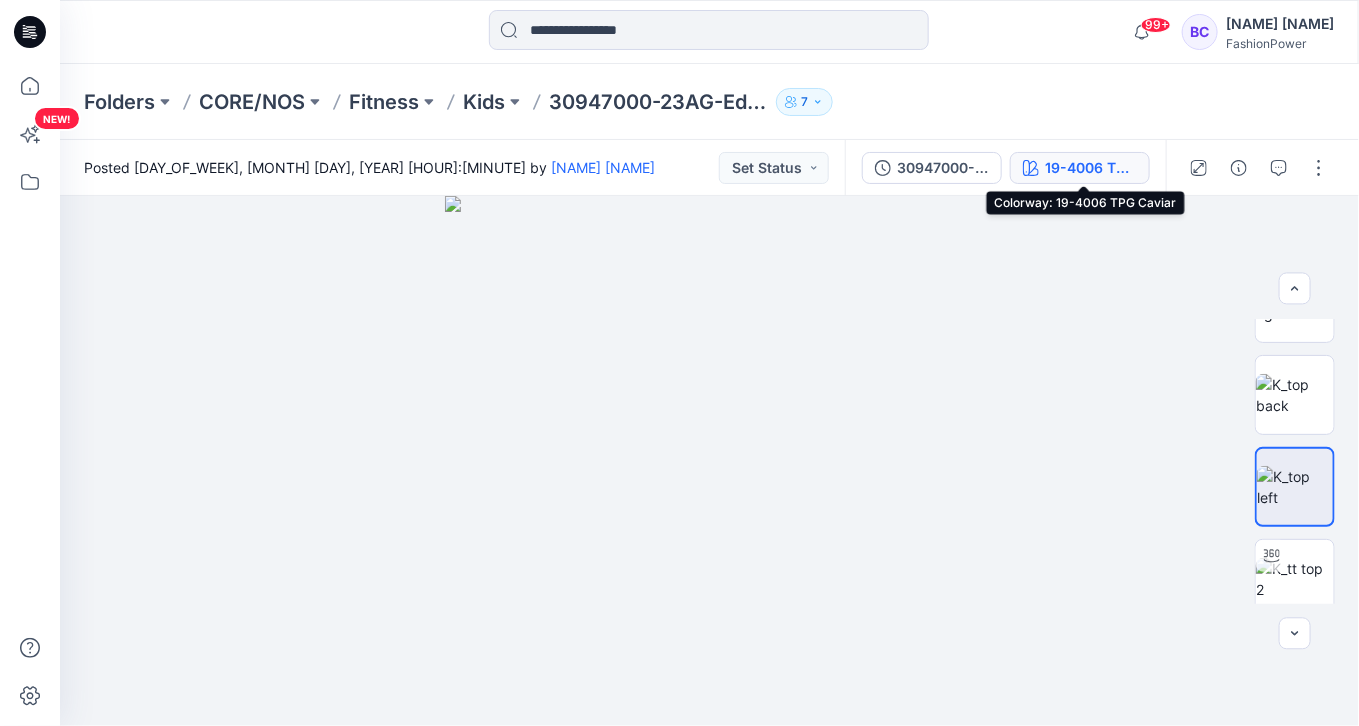 click on "19-4006 TPG Caviar" at bounding box center (1091, 168) 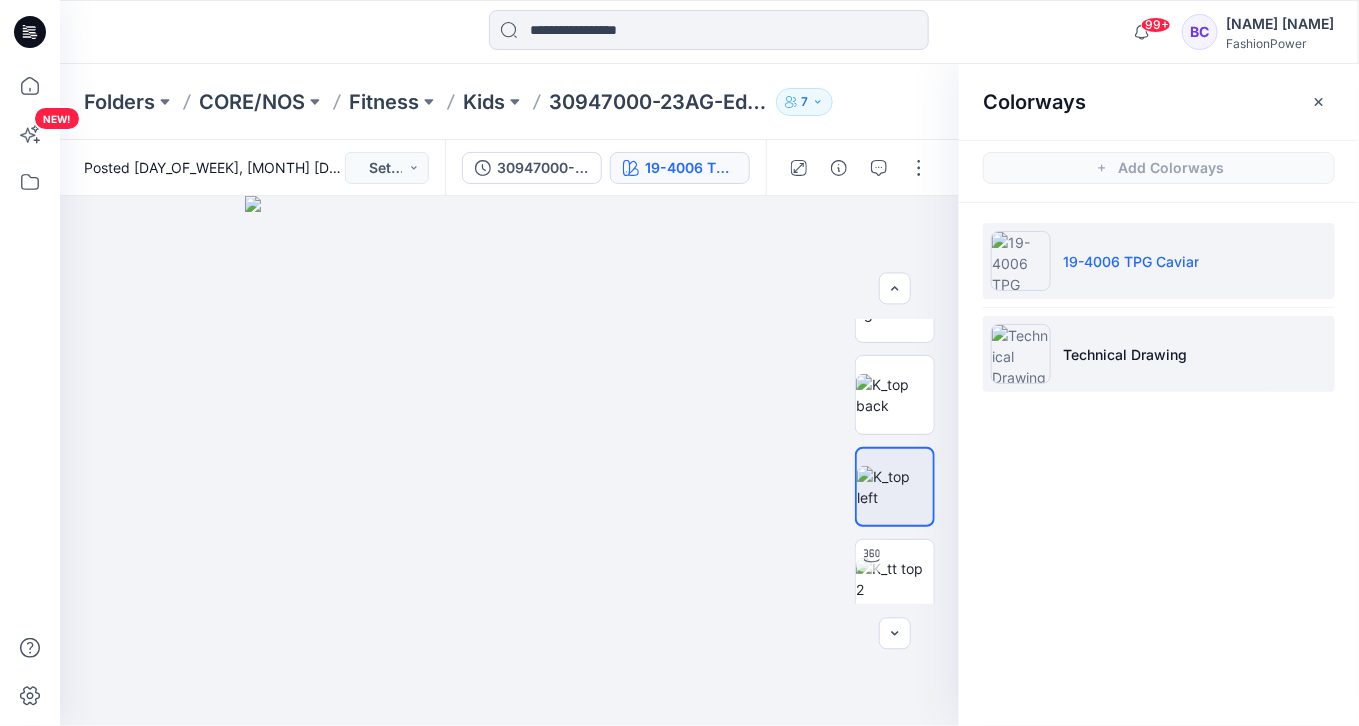 click on "Technical Drawing" at bounding box center (1159, 354) 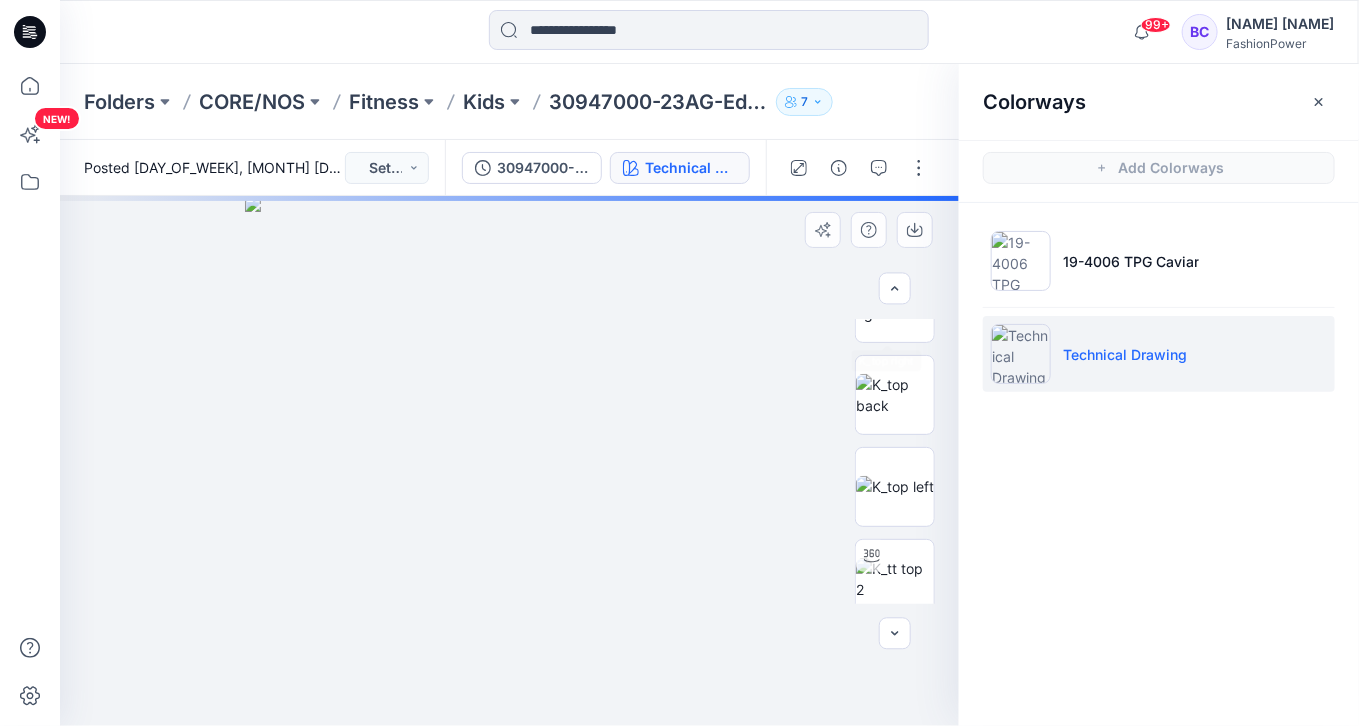 click at bounding box center [510, 461] 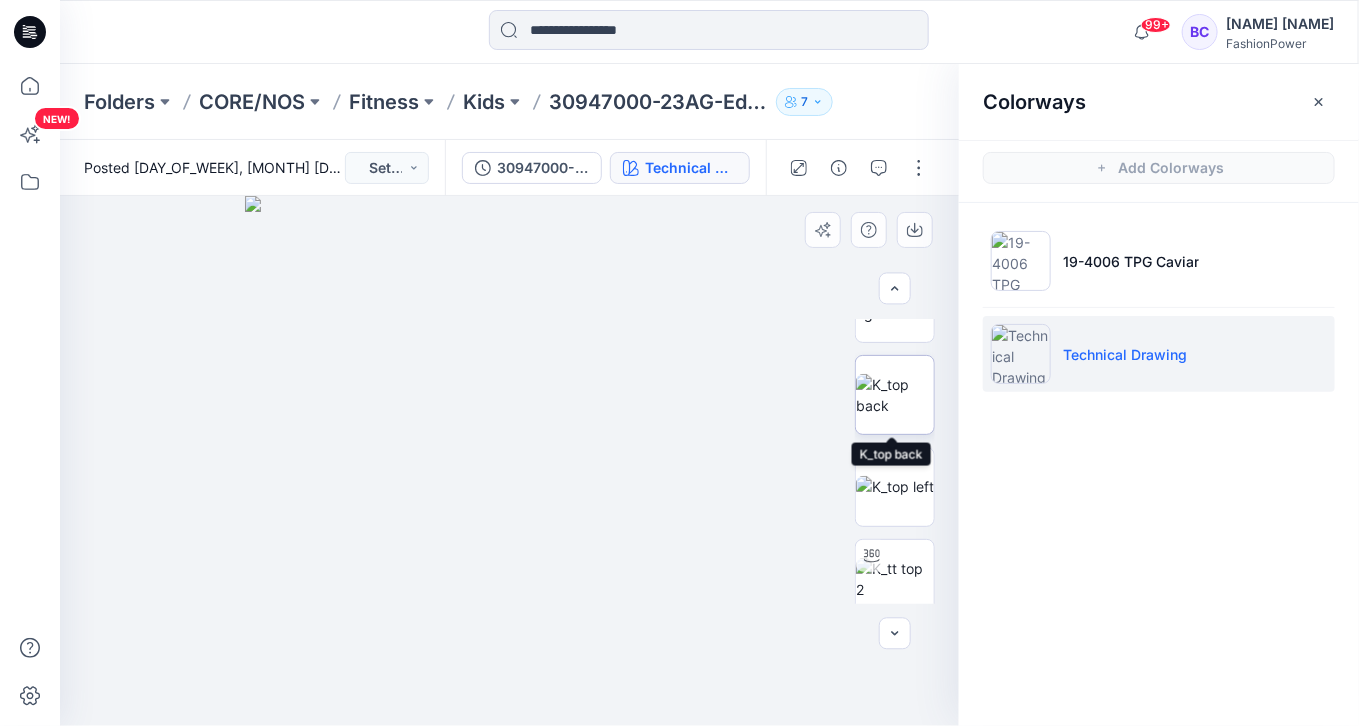 click at bounding box center (895, 395) 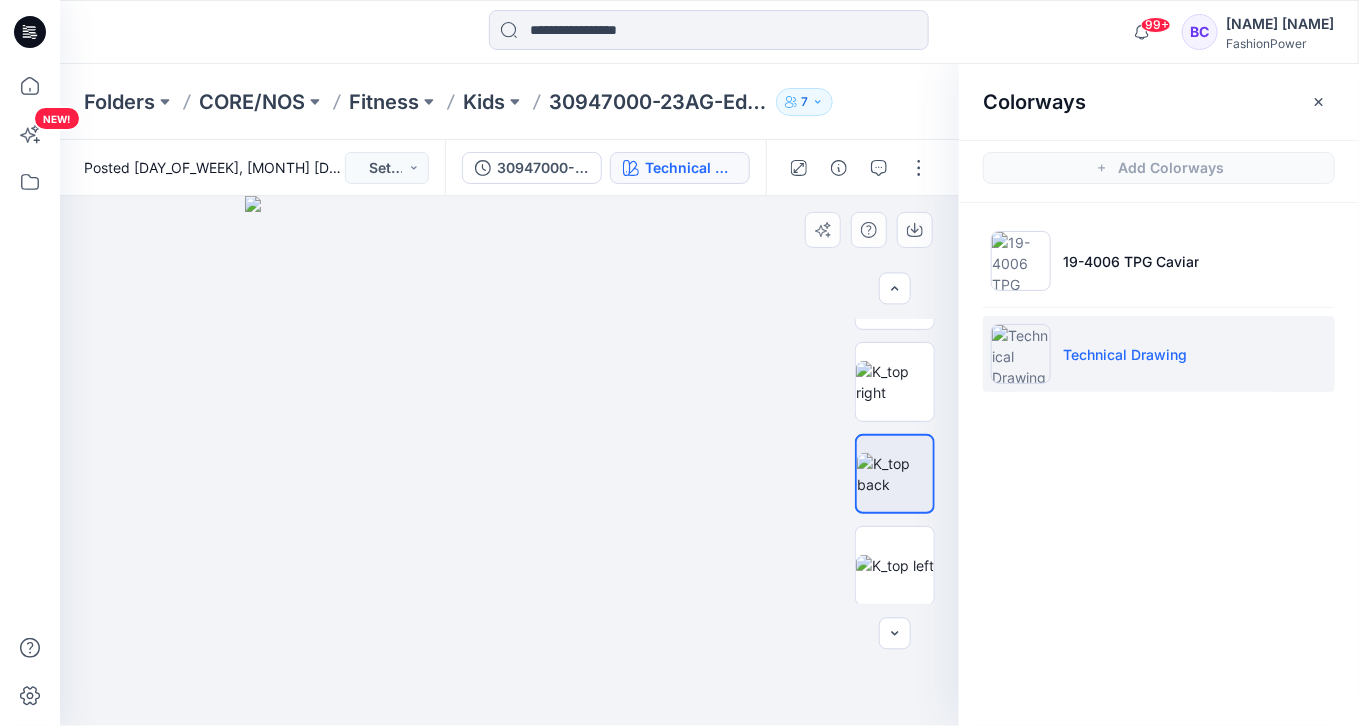 scroll, scrollTop: 0, scrollLeft: 0, axis: both 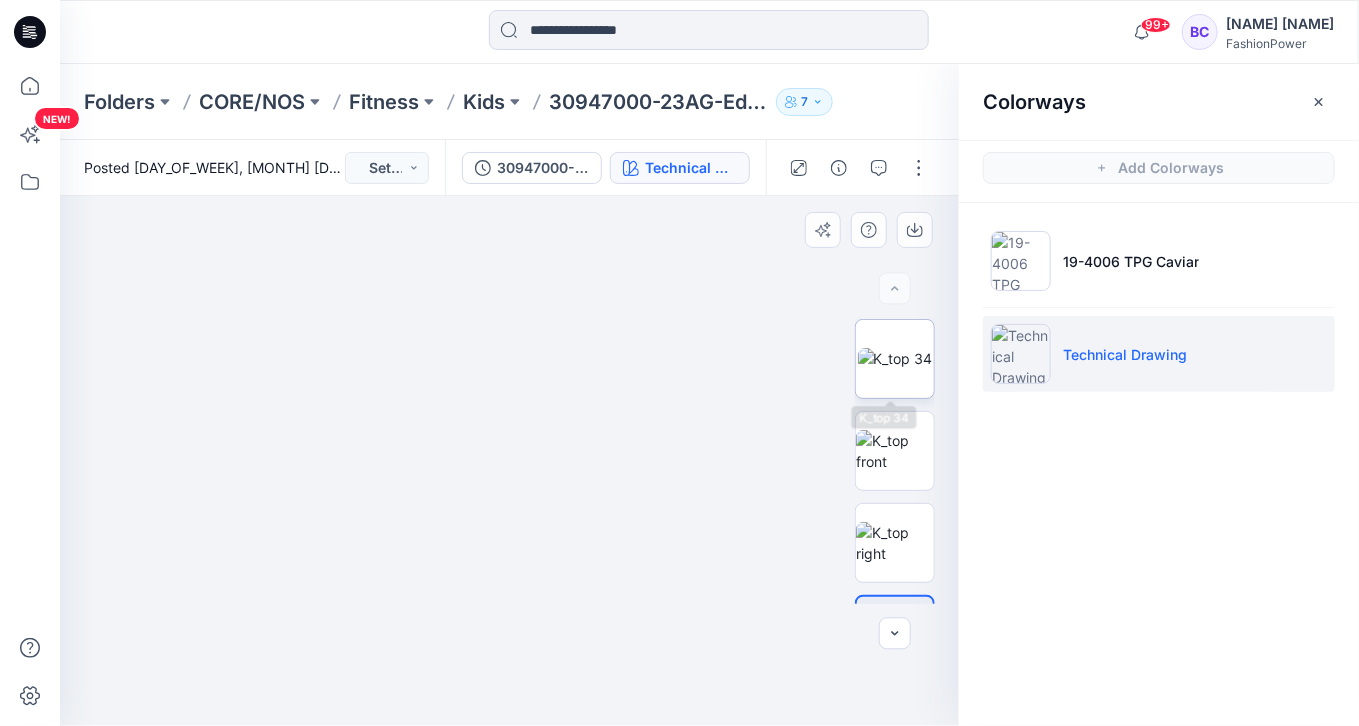 click at bounding box center (895, 358) 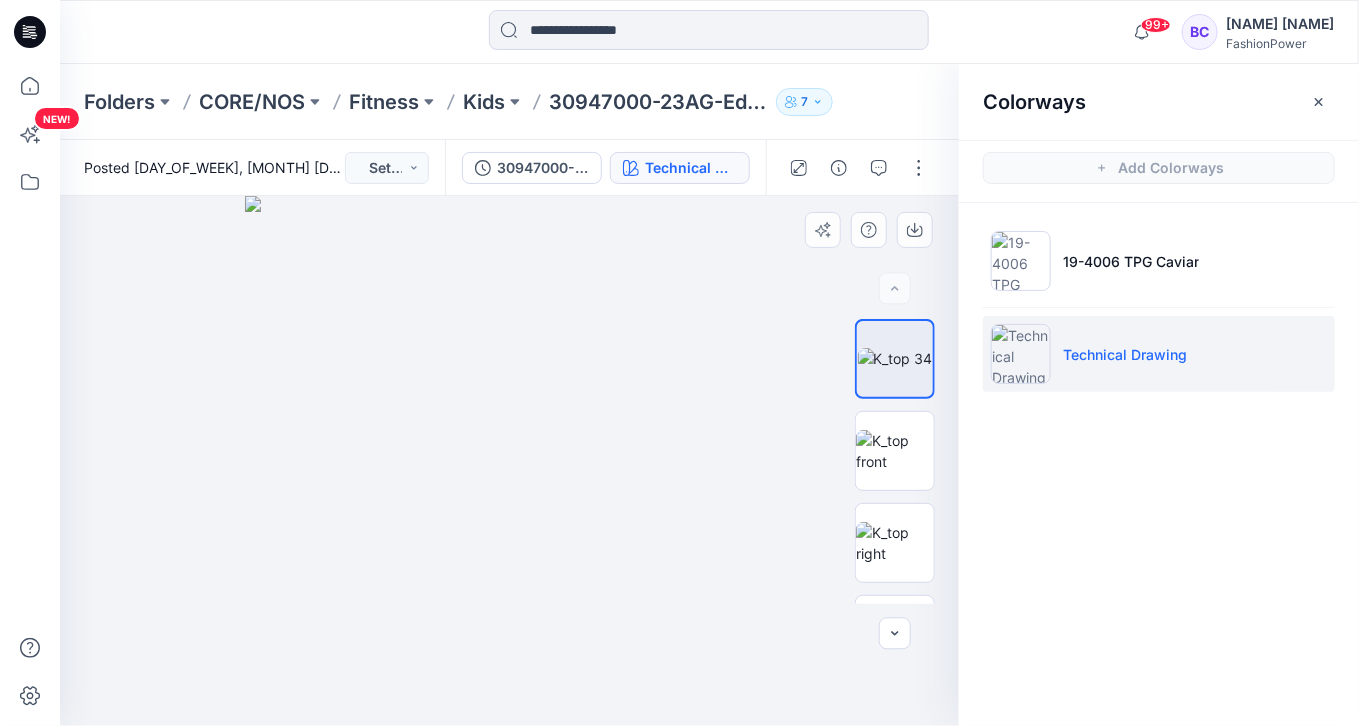 click at bounding box center (510, 461) 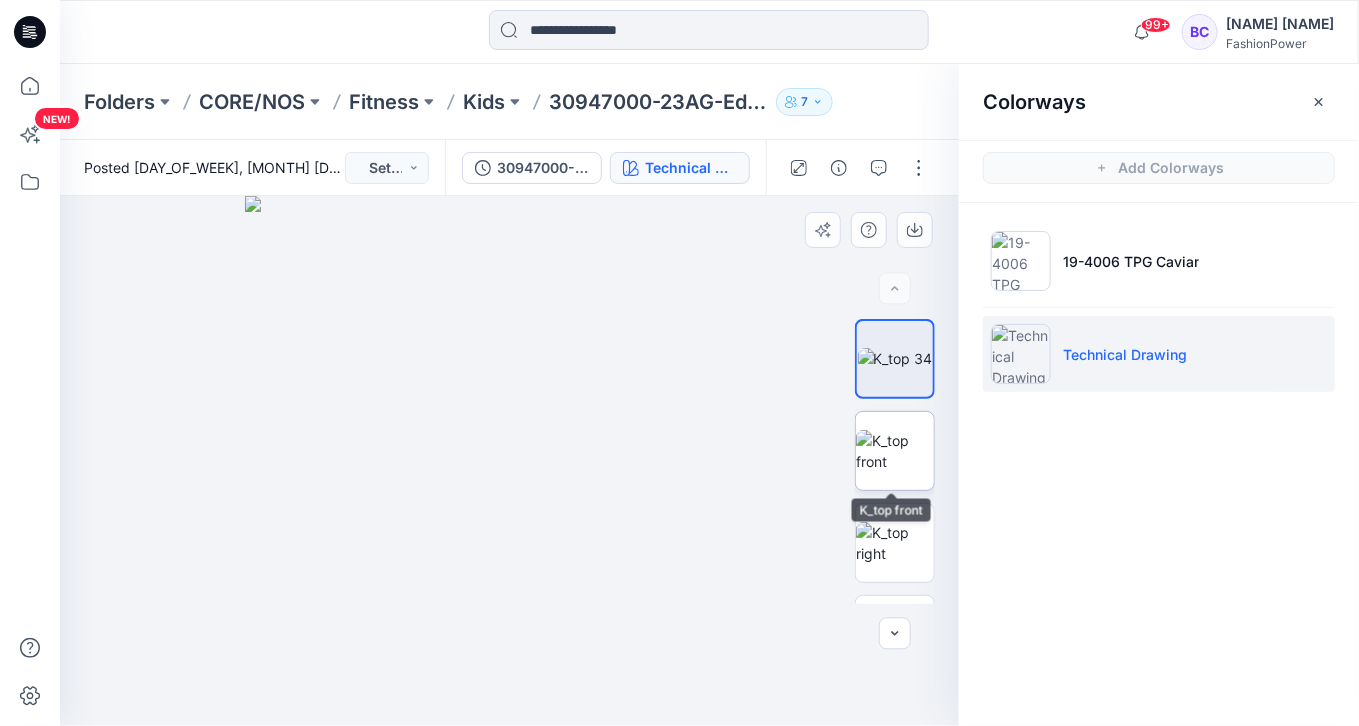 click at bounding box center [895, 451] 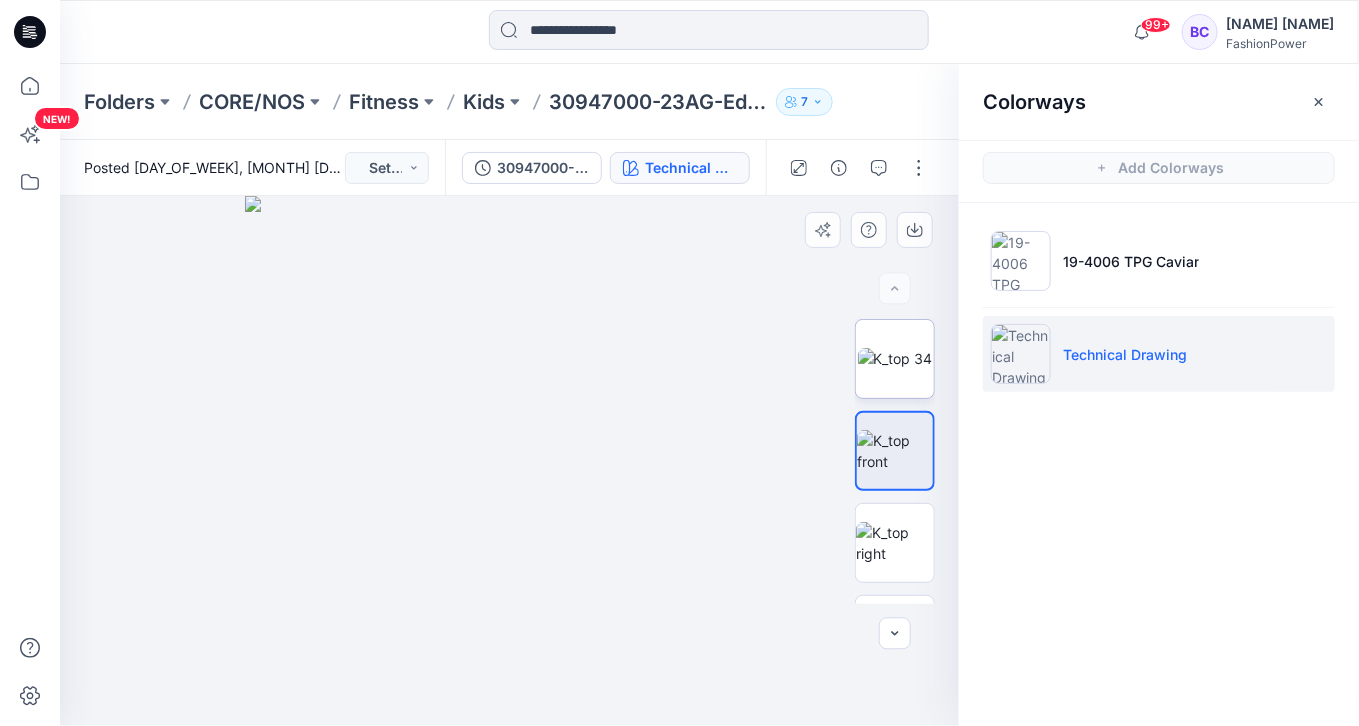 click at bounding box center [895, 358] 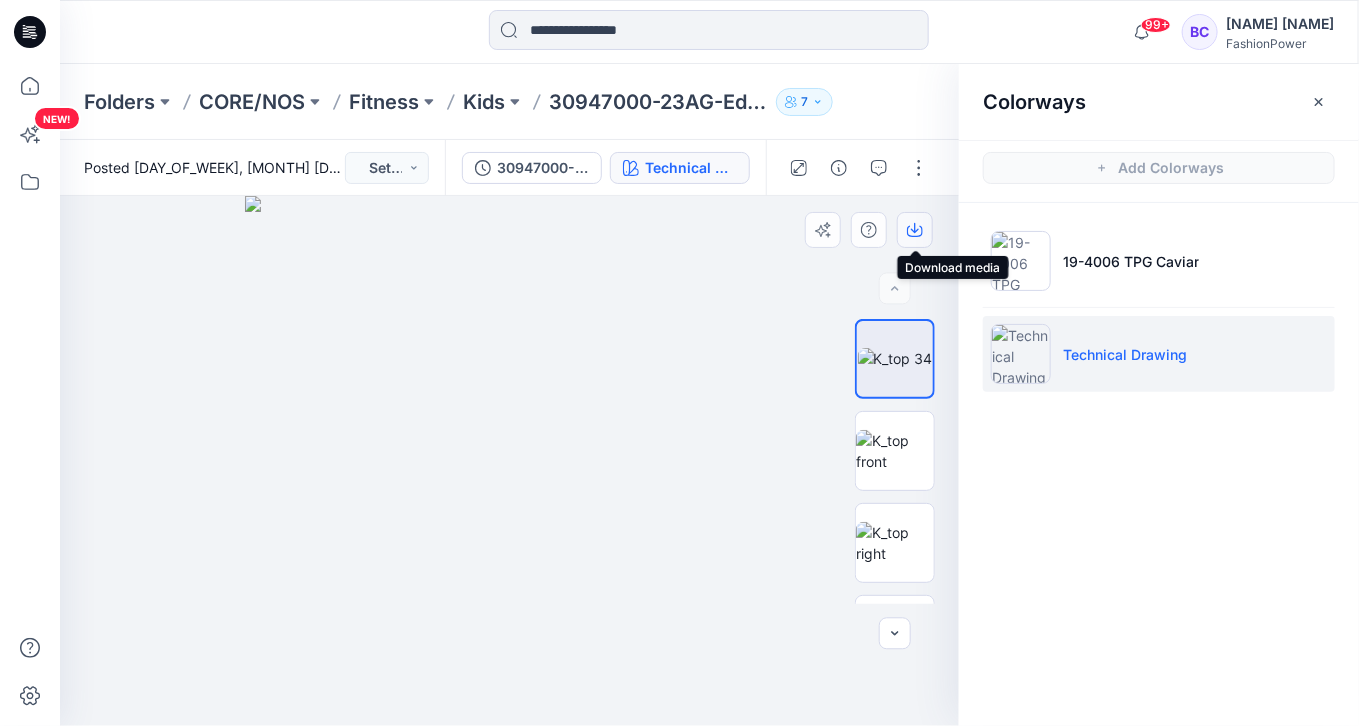 click 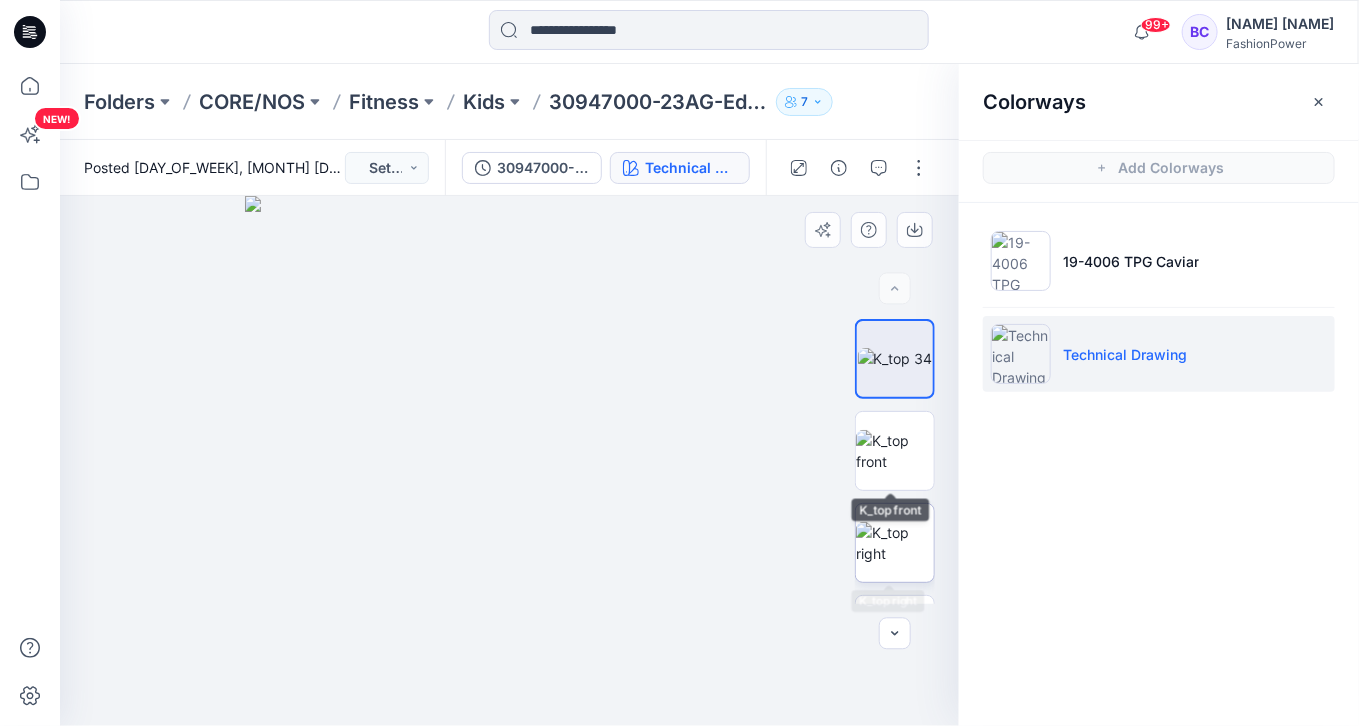 click at bounding box center [895, 543] 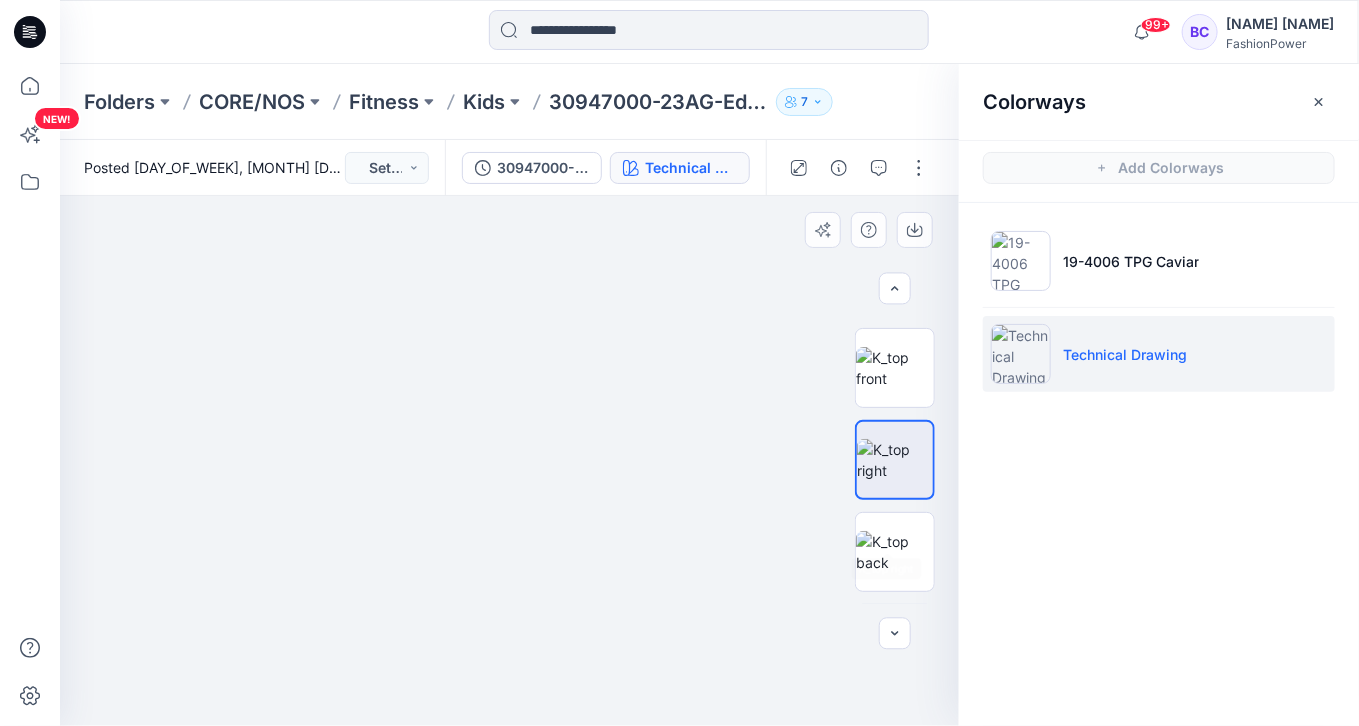 scroll, scrollTop: 160, scrollLeft: 0, axis: vertical 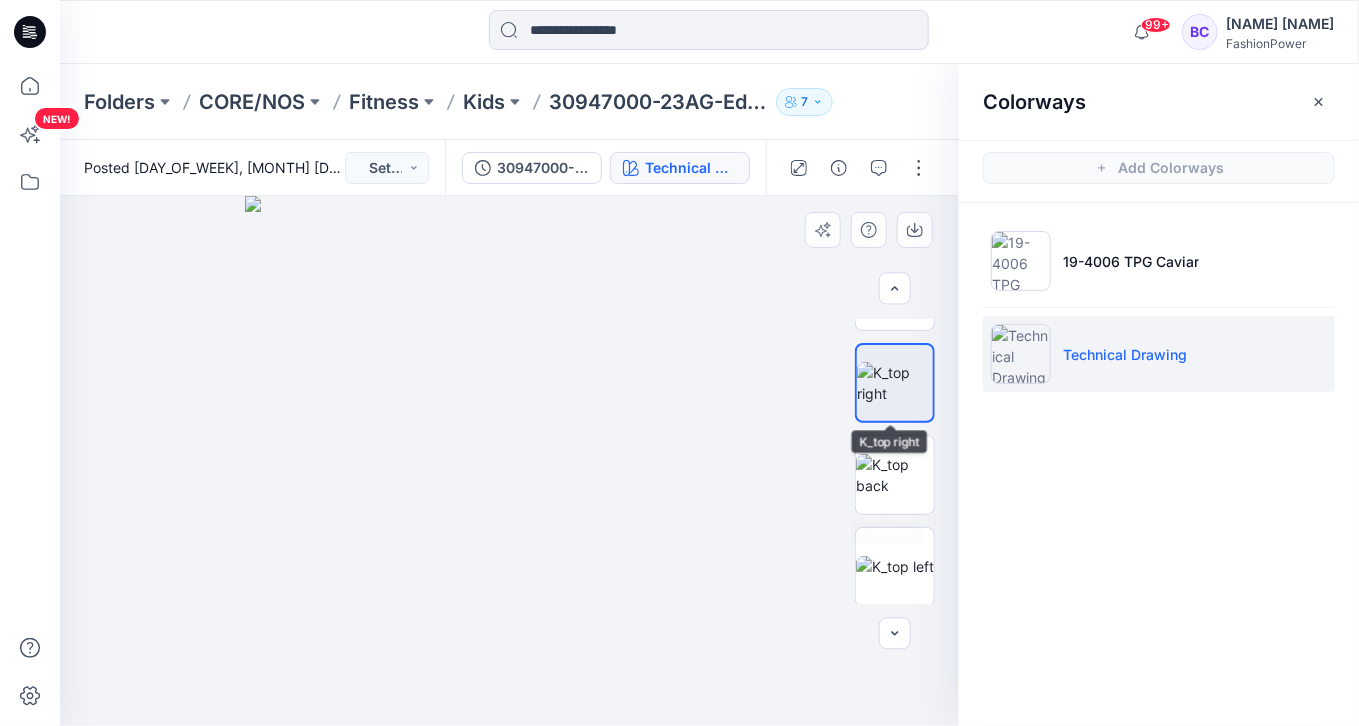 click at bounding box center [895, 461] 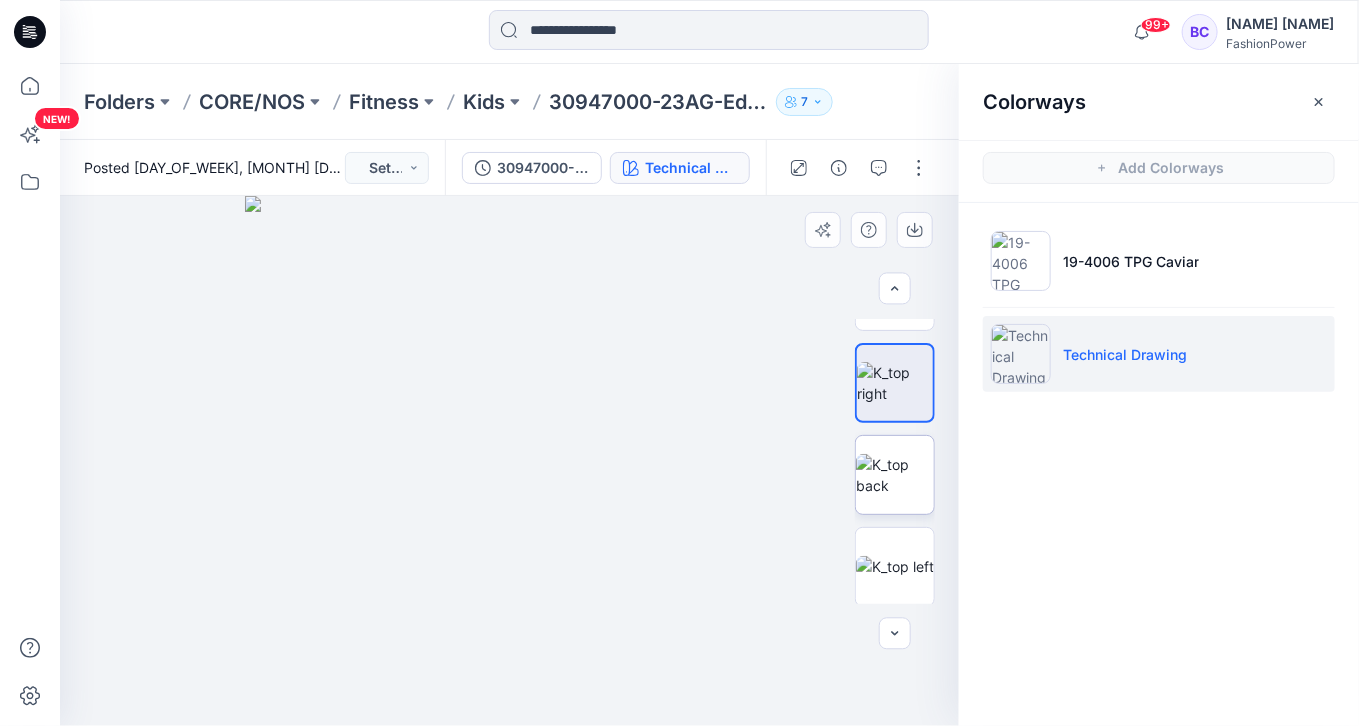 click at bounding box center (895, 475) 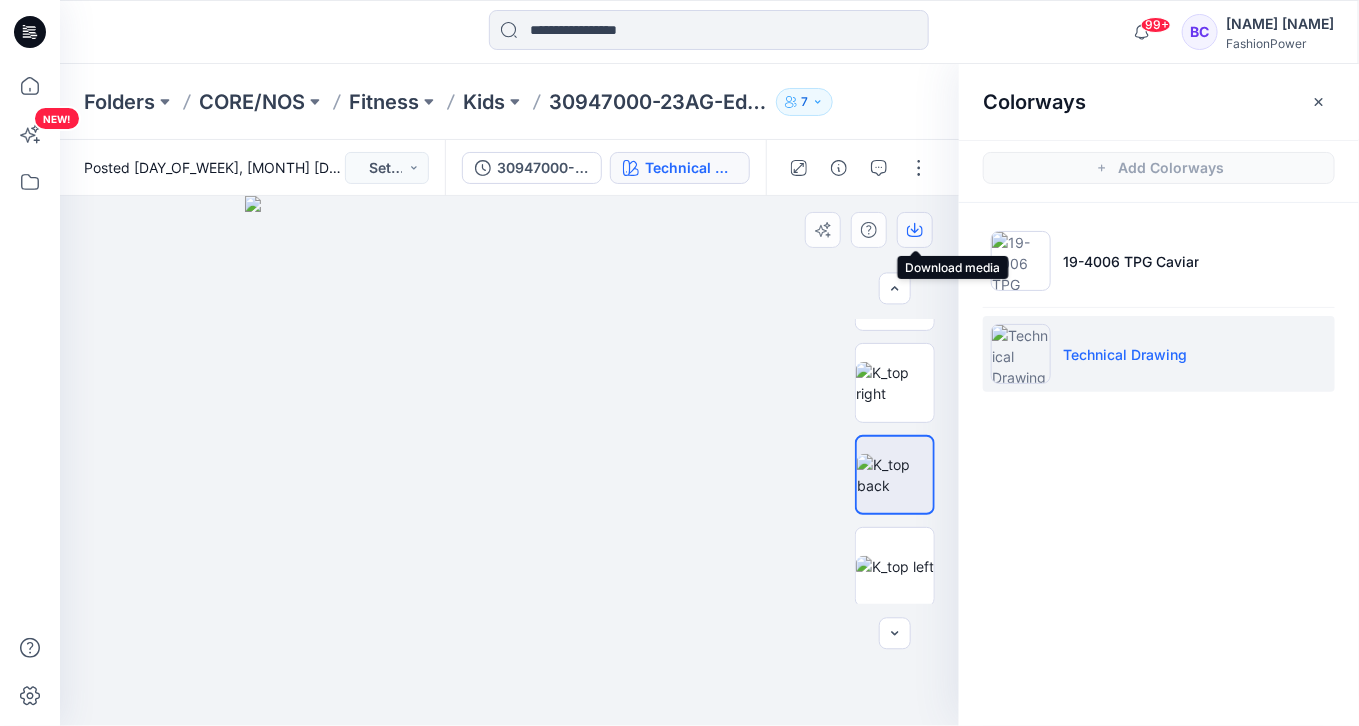 click 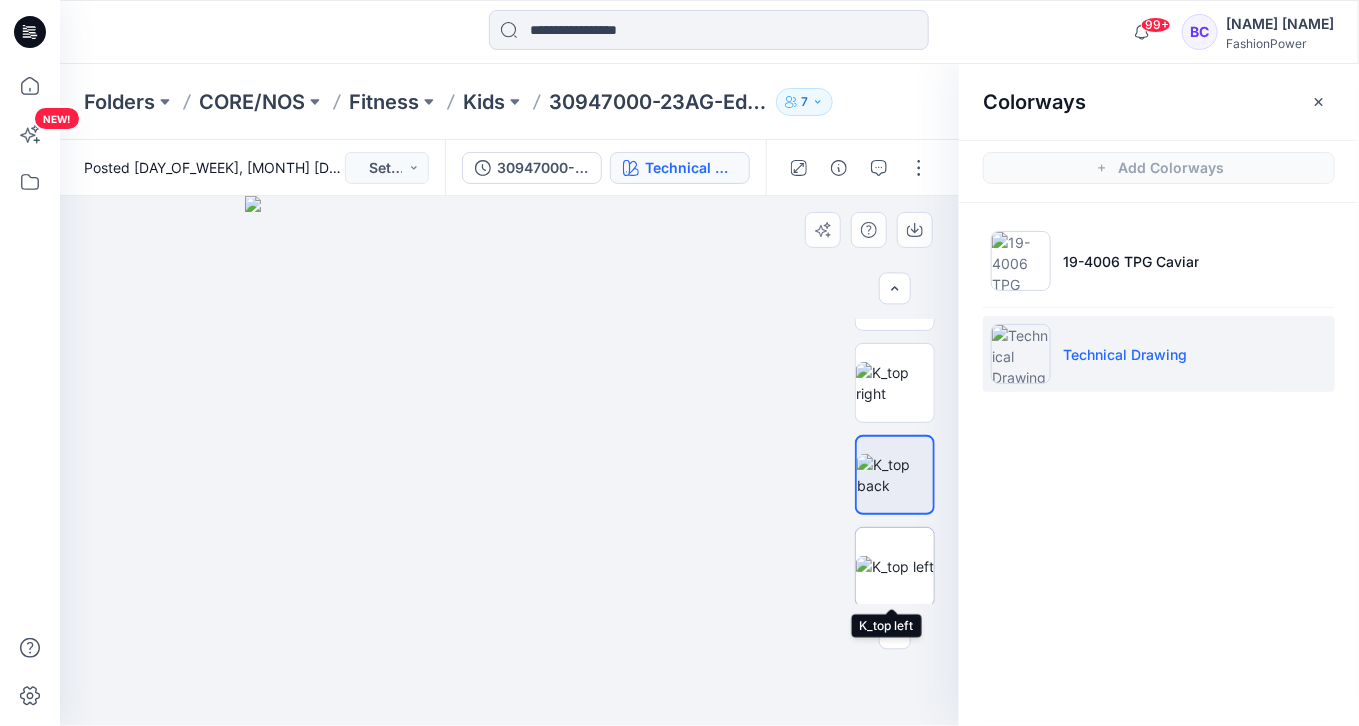 click at bounding box center (895, 566) 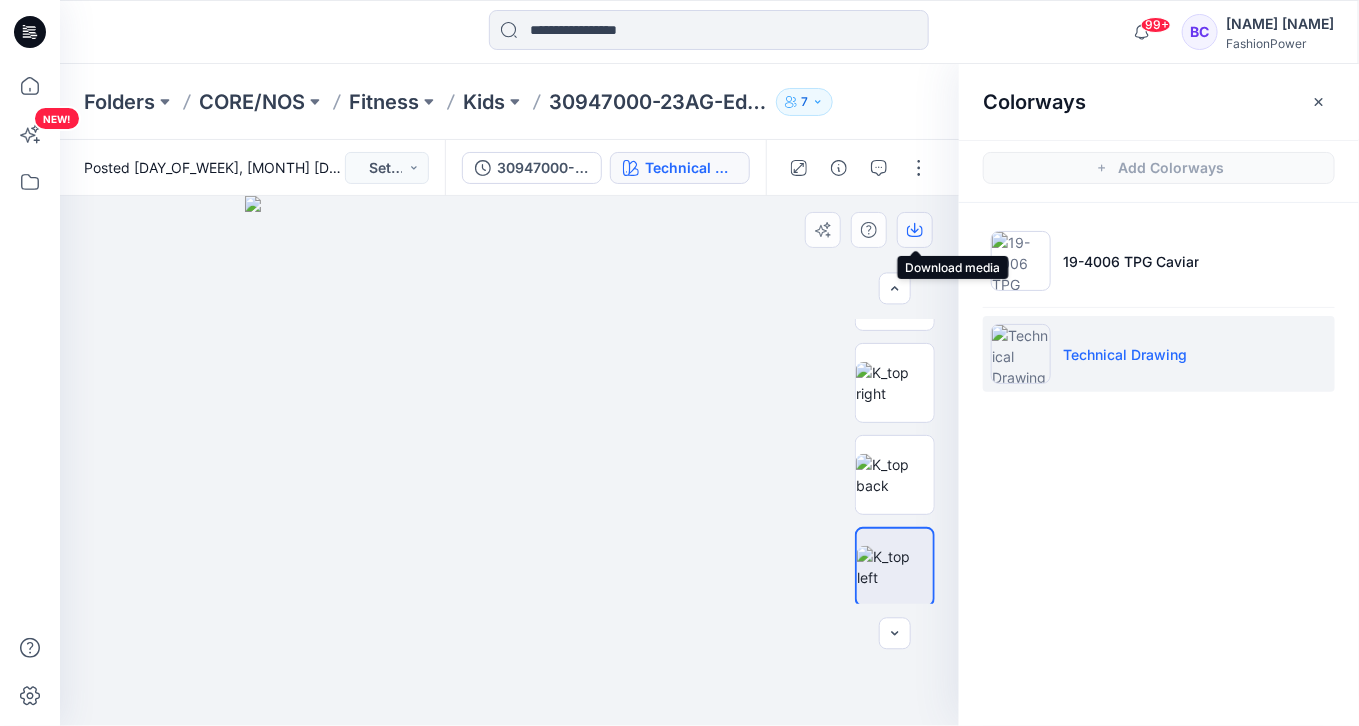 click 